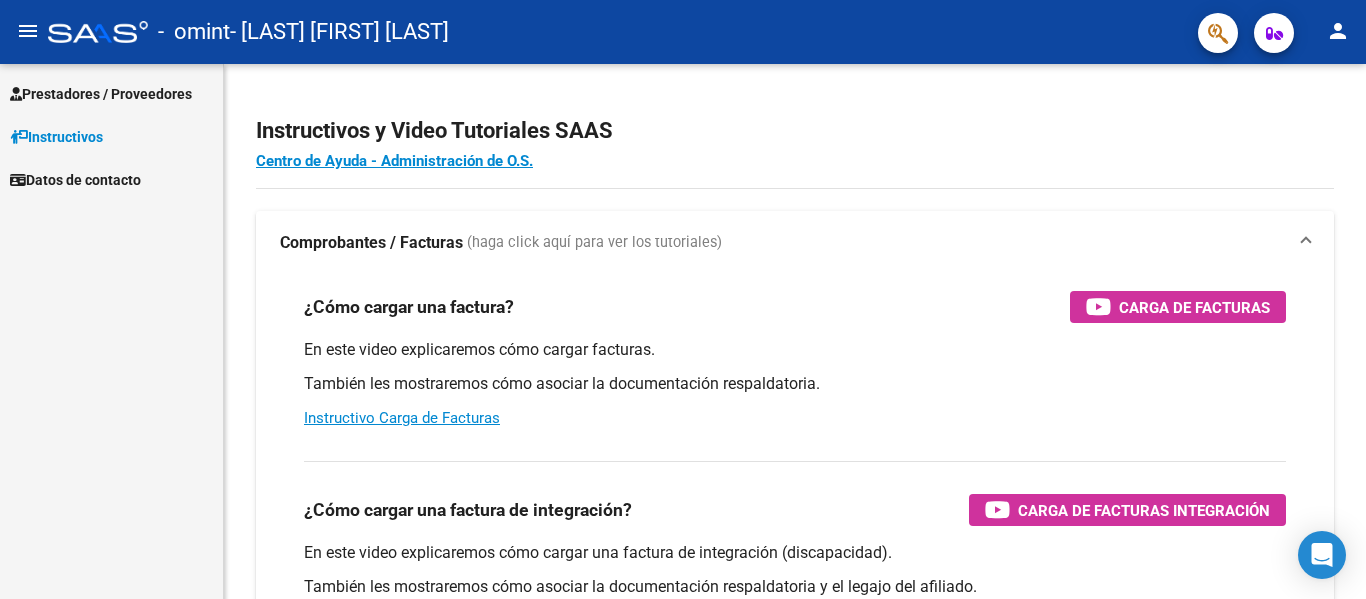 scroll, scrollTop: 0, scrollLeft: 0, axis: both 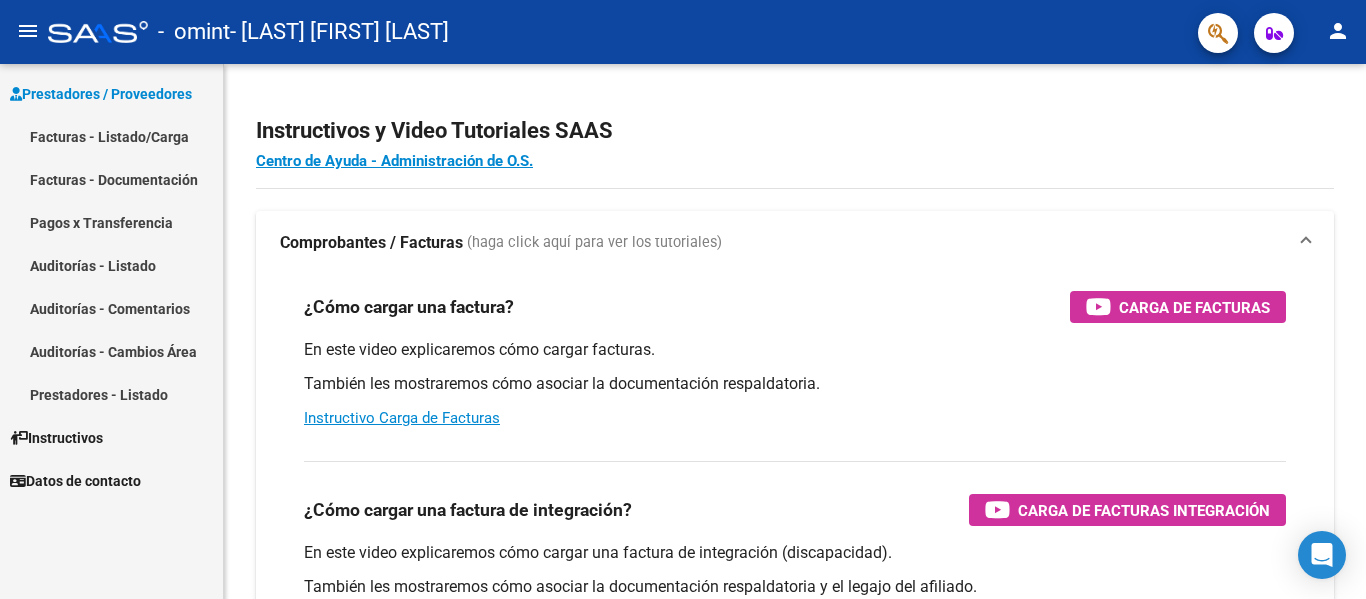 click on "Facturas - Listado/Carga" at bounding box center [111, 136] 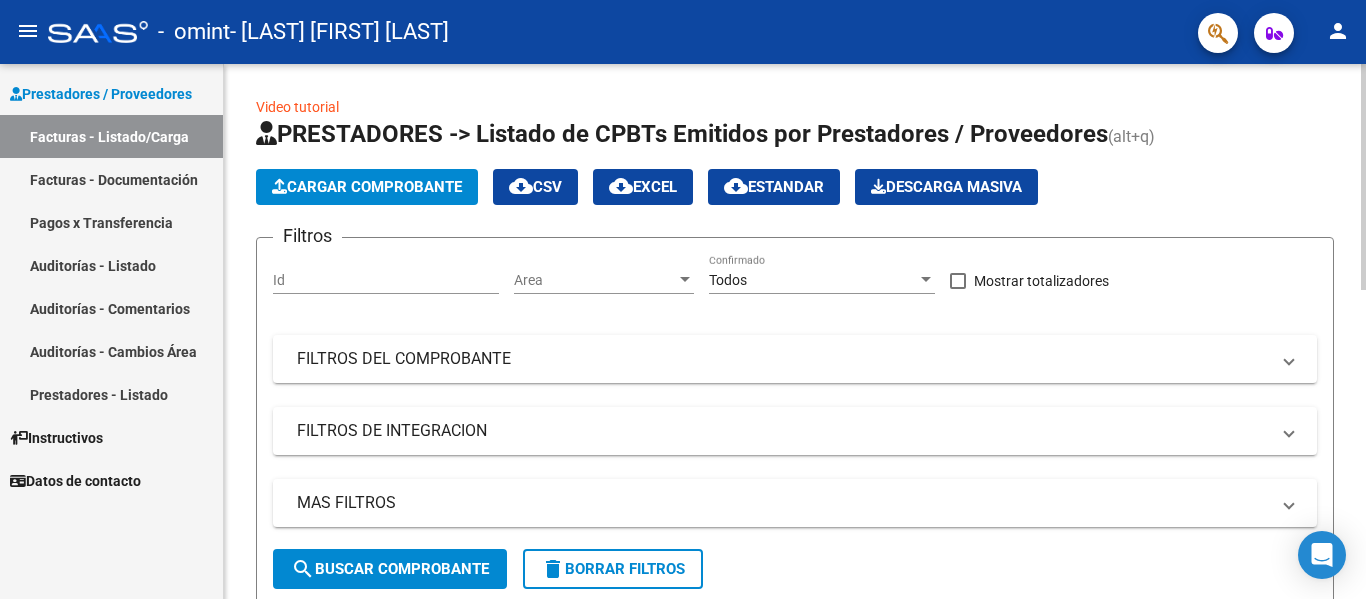 click on "PRESTADORES -> Listado de CPBTs Emitidos por Prestadores / Proveedores (alt+q)   Cargar Comprobante
cloud_download  CSV  cloud_download  EXCEL  cloud_download  Estandar   Descarga Masiva
Filtros Id Area Area Todos Confirmado   Mostrar totalizadores   FILTROS DEL COMPROBANTE  Comprobante Tipo Comprobante Tipo Start date – End date Fec. Comprobante Desde / Hasta Días Emisión Desde(cant. días) Días Emisión Hasta(cant. días) CUIT / Razón Social Pto. Venta Nro. Comprobante Código SSS CAE Válido CAE Válido Todos Cargado Módulo Hosp. Todos Tiene facturacion Apócrifa Hospital Refes  FILTROS DE INTEGRACION  Período De Prestación Campos del Archivo de Rendición Devuelto x SSS (dr_envio) Todos Rendido x SSS (dr_envio) Tipo de Registro Tipo de Registro Período Presentación Período Presentación Campos del Legajo Asociado (preaprobación) Afiliado Legajo (cuil/nombre) Todos Solo facturas preaprobadas  MAS FILTROS  Todos Con Doc. Respaldatoria Todos Con Trazabilidad Todos Asociado a Expediente Sur" 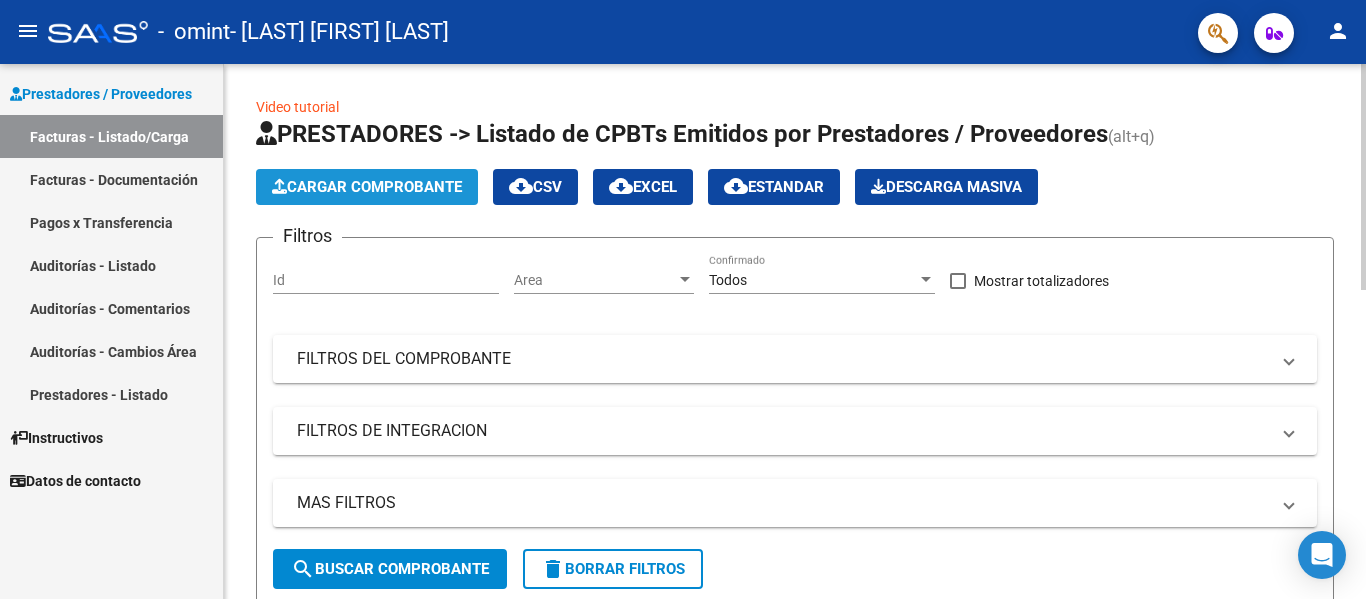 click on "Cargar Comprobante" 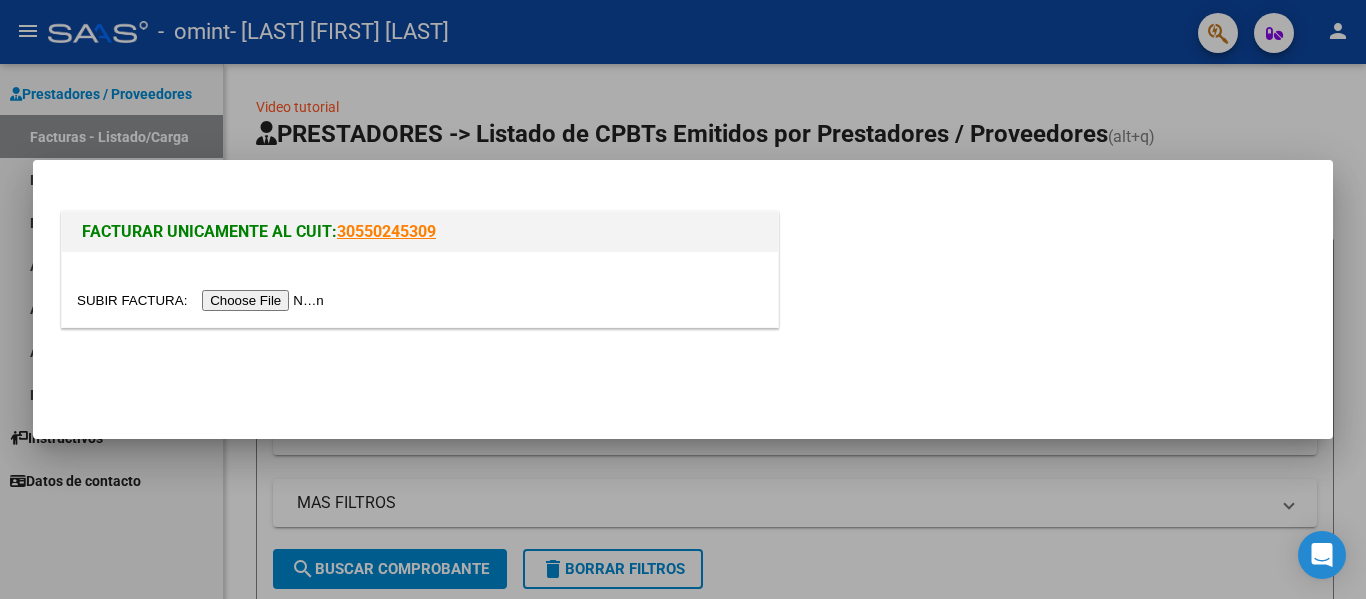 click at bounding box center [203, 300] 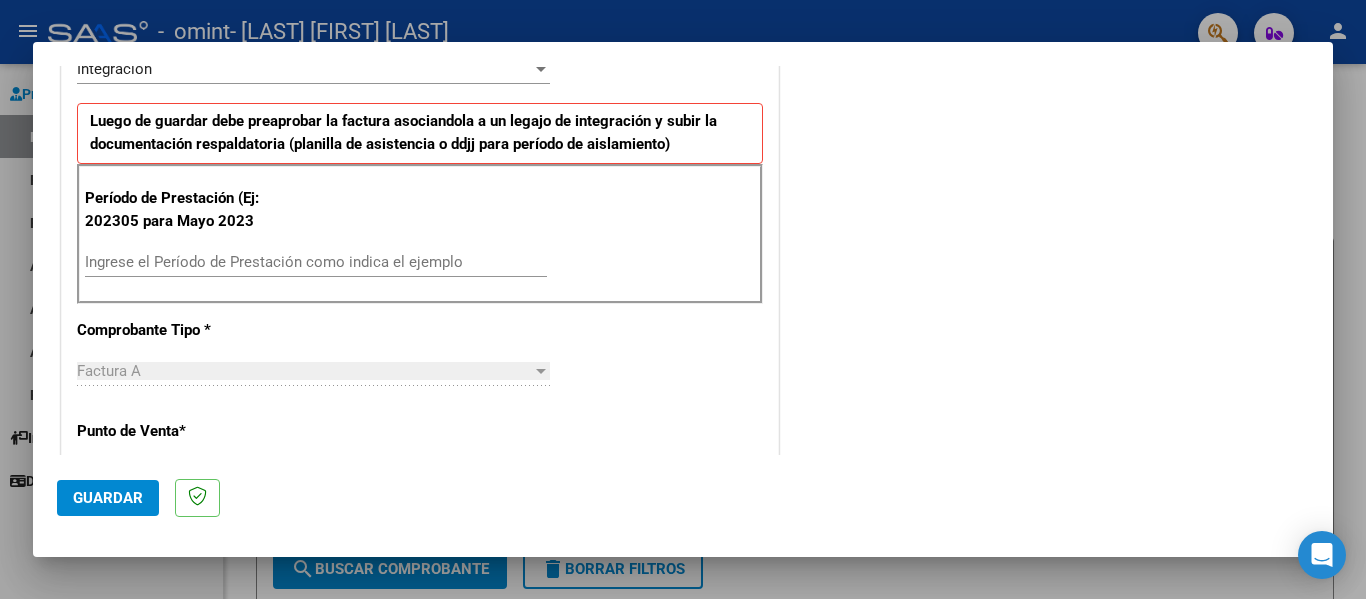 scroll, scrollTop: 500, scrollLeft: 0, axis: vertical 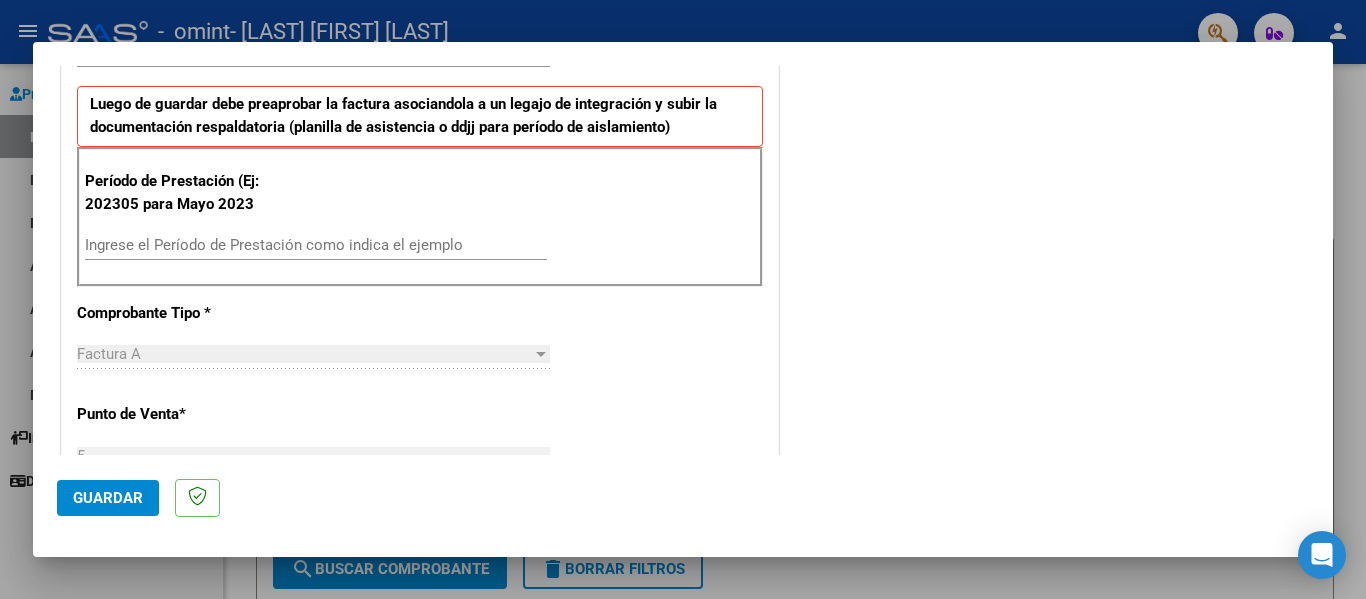 click on "Ingrese el Período de Prestación como indica el ejemplo" at bounding box center [316, 245] 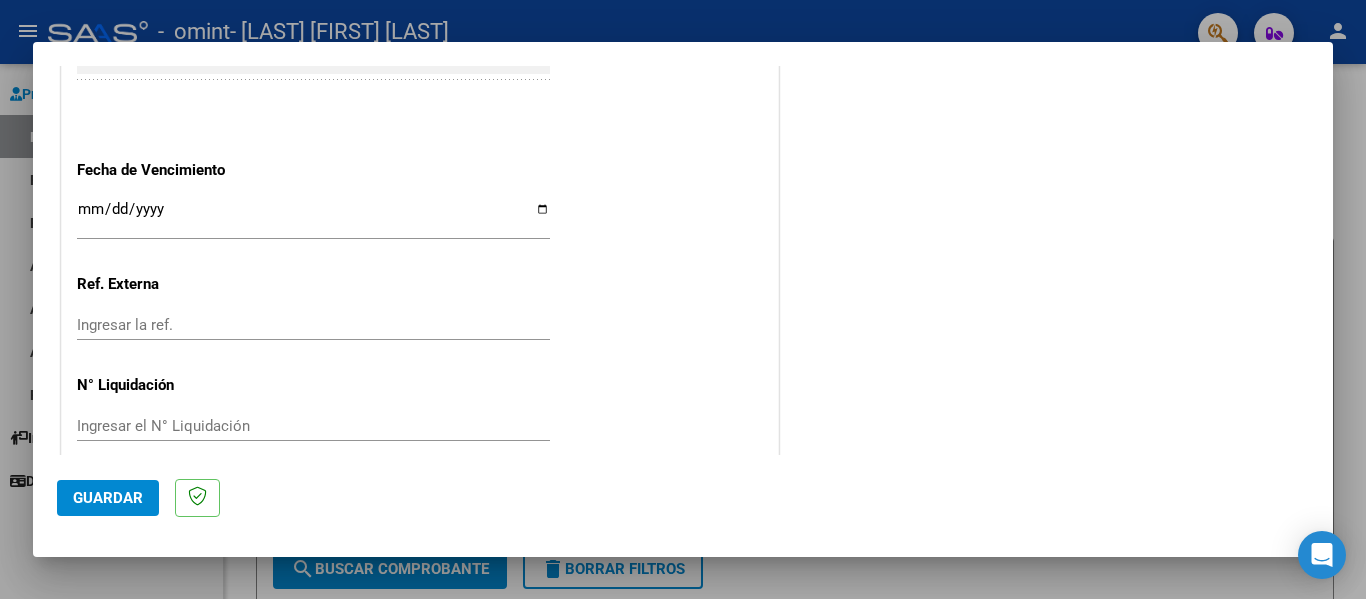 scroll, scrollTop: 1333, scrollLeft: 0, axis: vertical 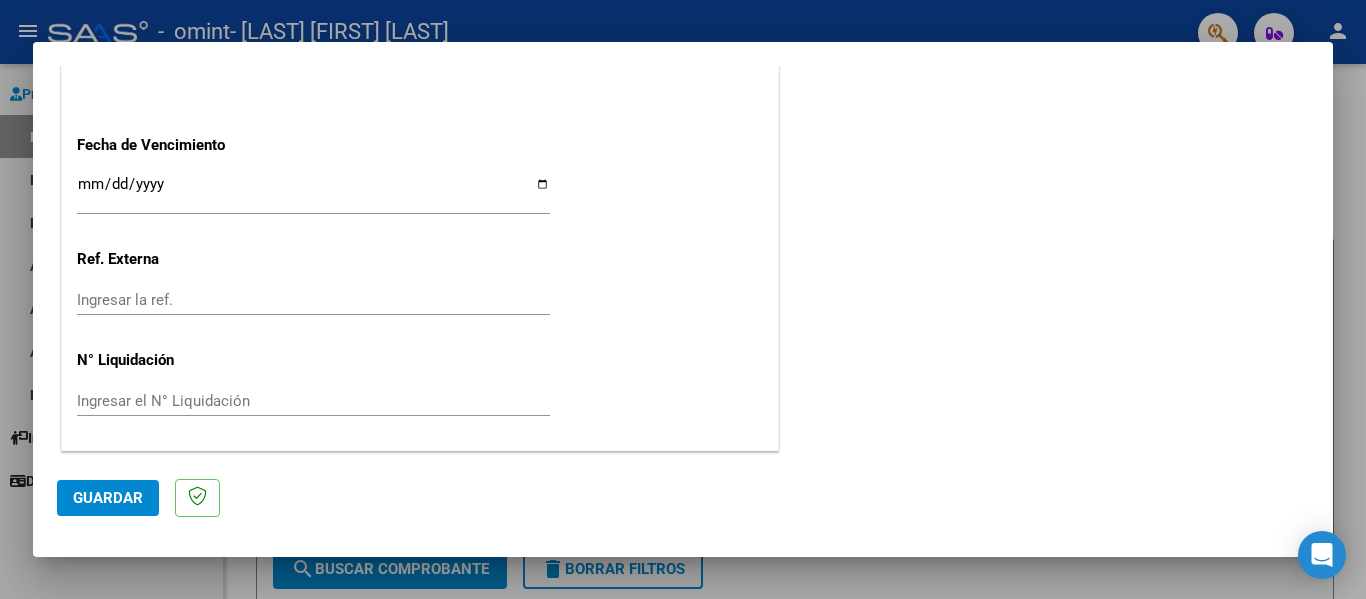 type on "202507" 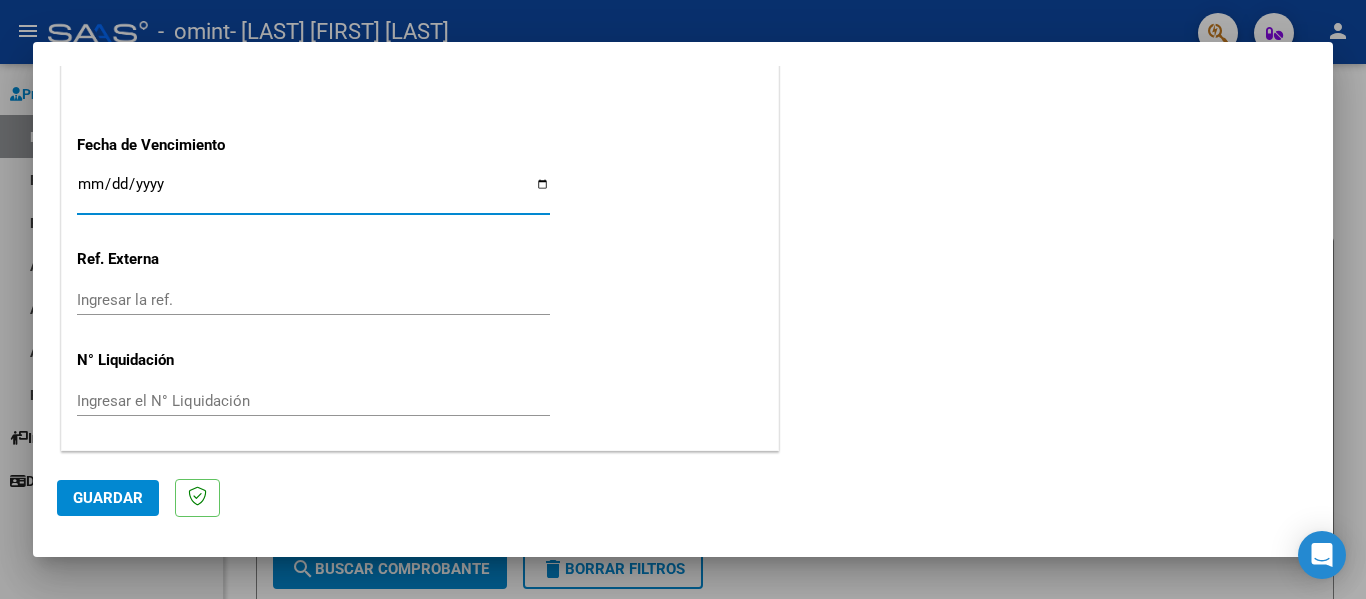 click on "Ingresar la fecha" at bounding box center [313, 192] 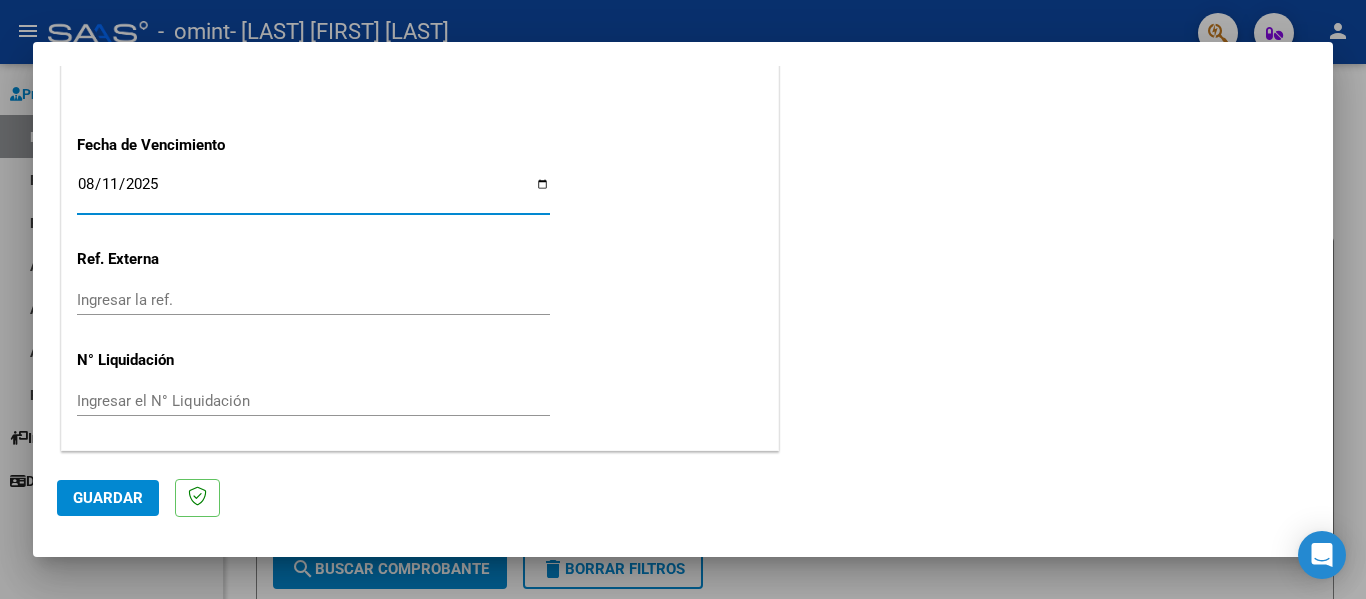 type on "2025-08-11" 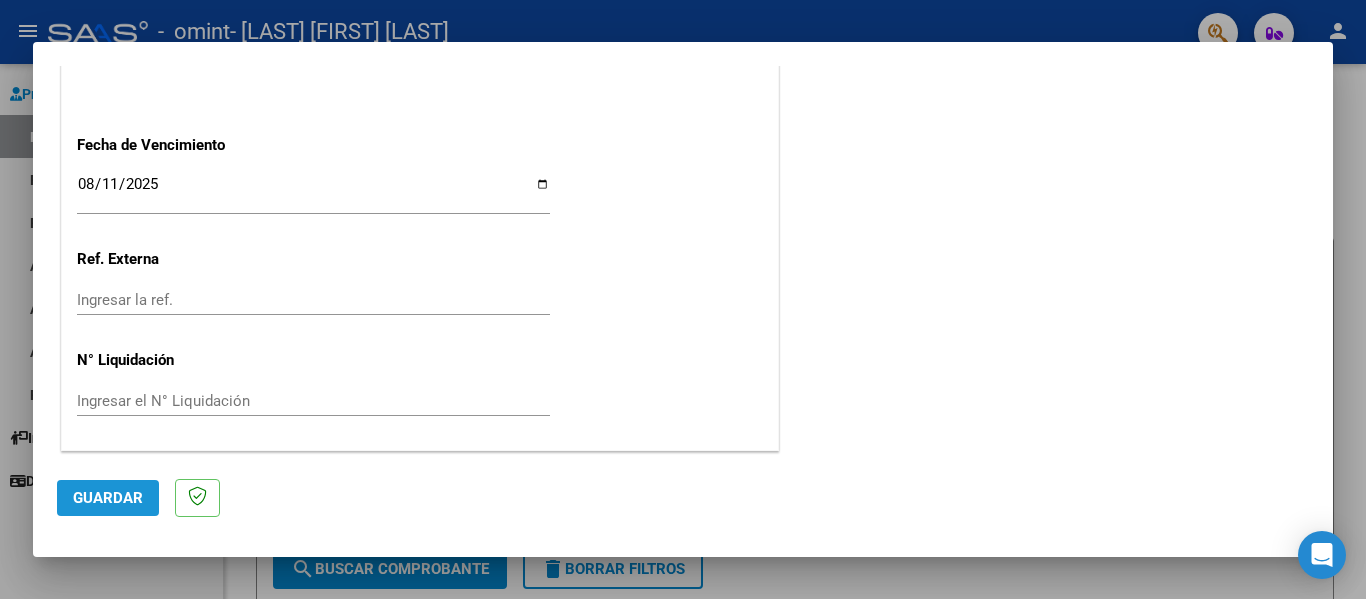 click on "Guardar" 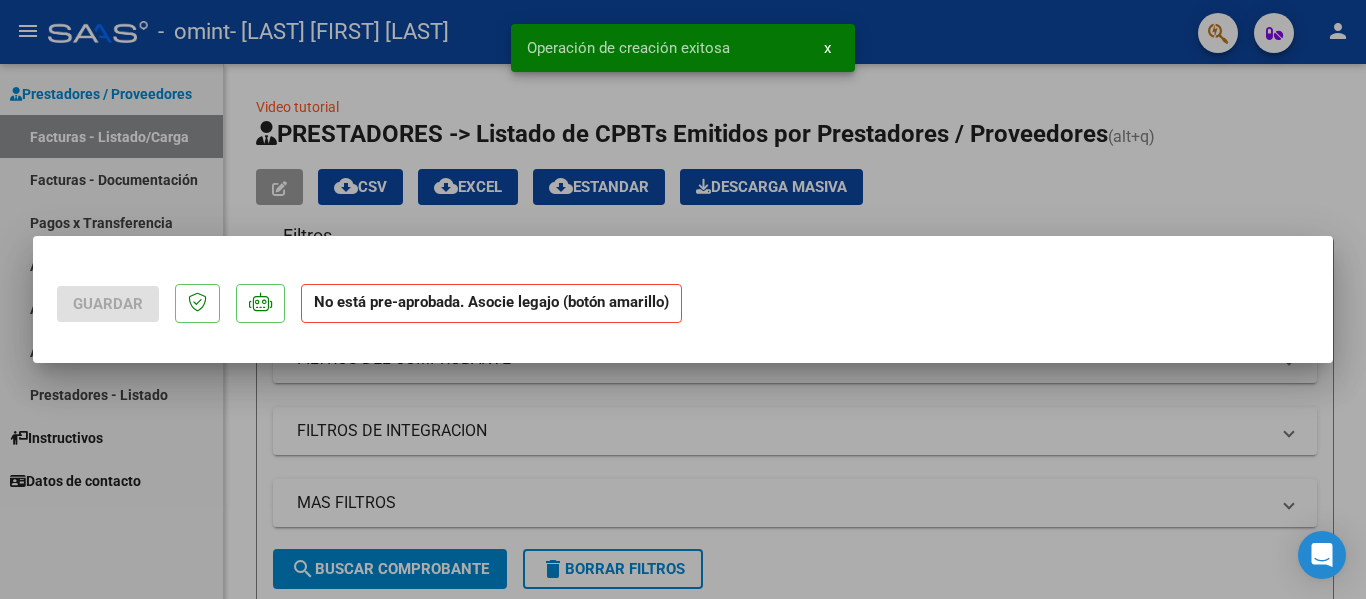 scroll, scrollTop: 0, scrollLeft: 0, axis: both 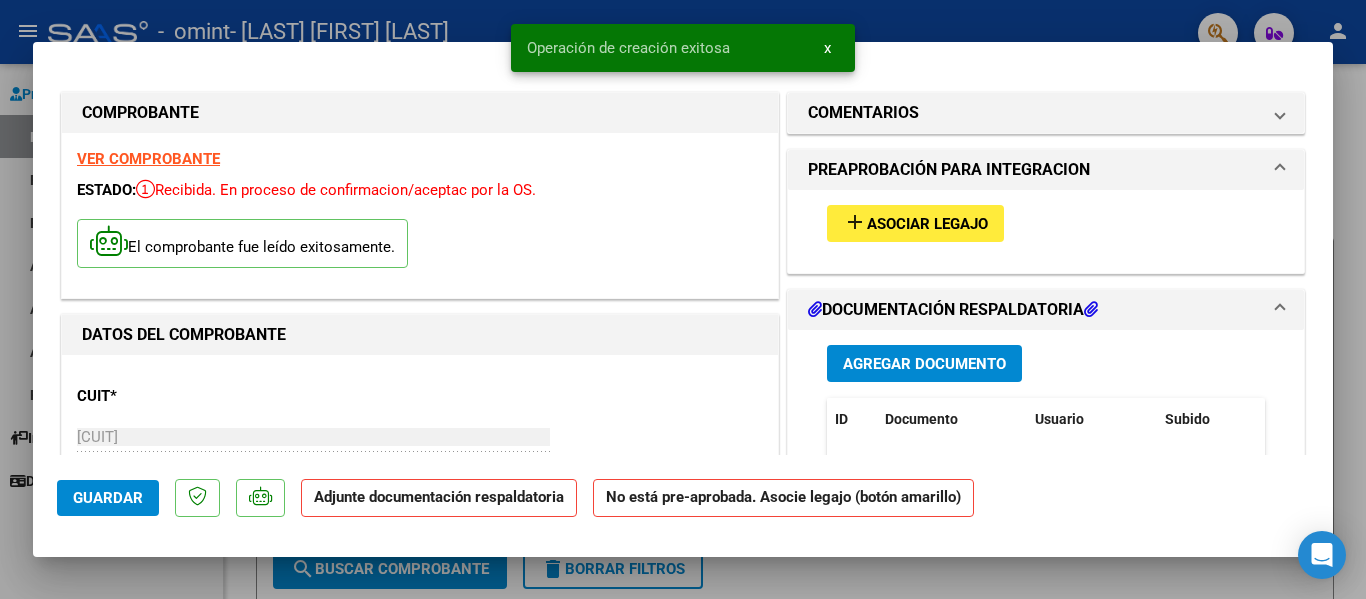 click on "add Asociar Legajo" at bounding box center (915, 223) 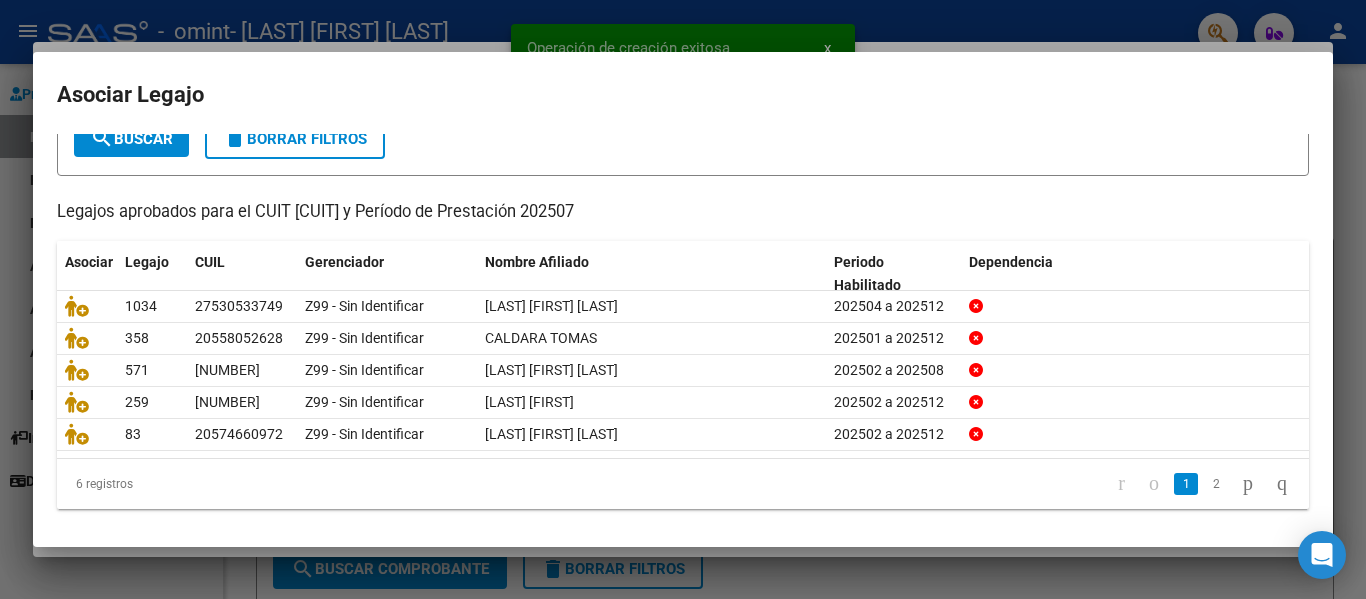 scroll, scrollTop: 137, scrollLeft: 0, axis: vertical 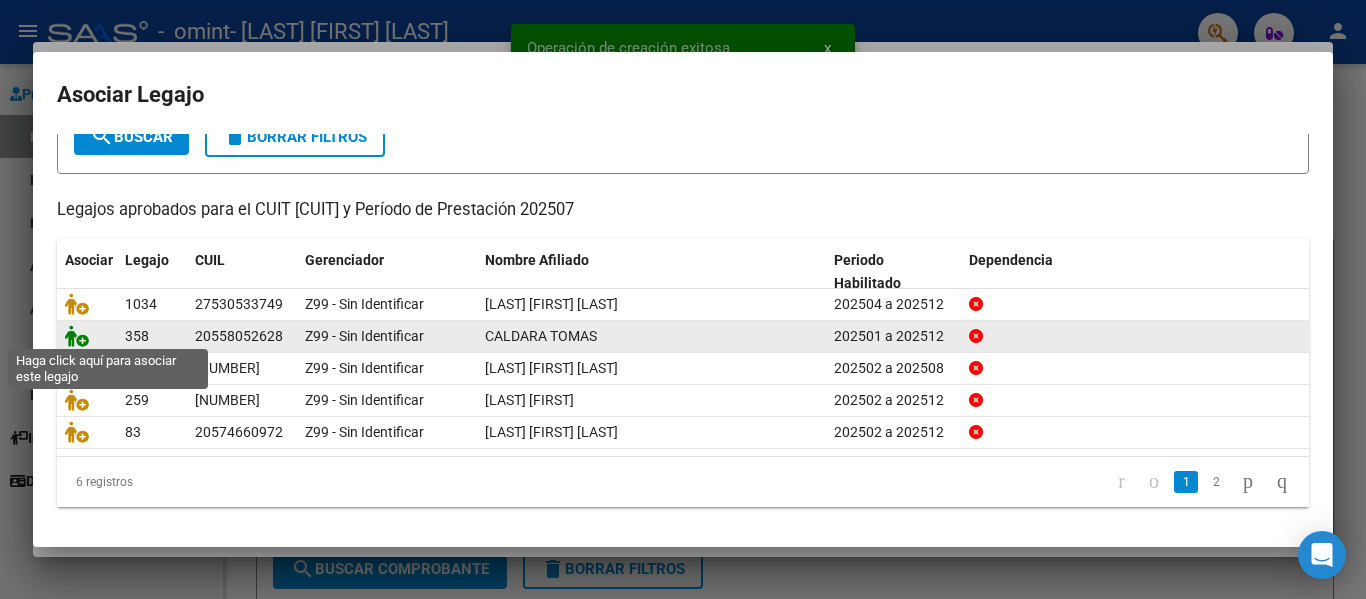 click 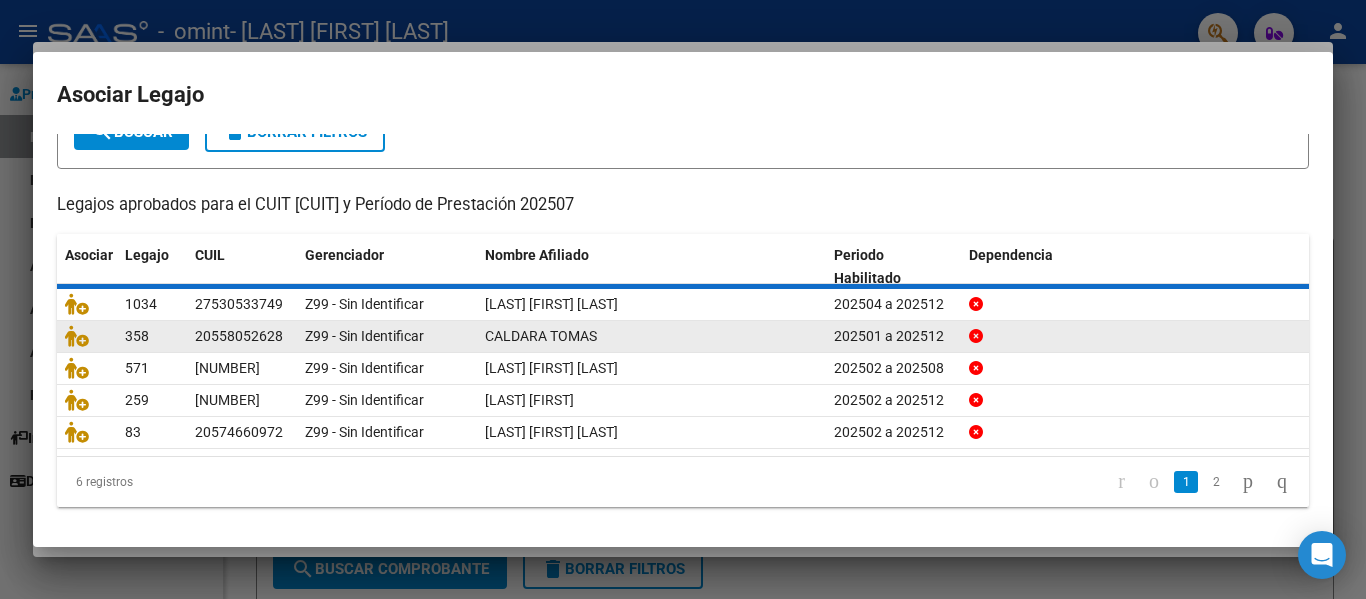 scroll, scrollTop: 0, scrollLeft: 0, axis: both 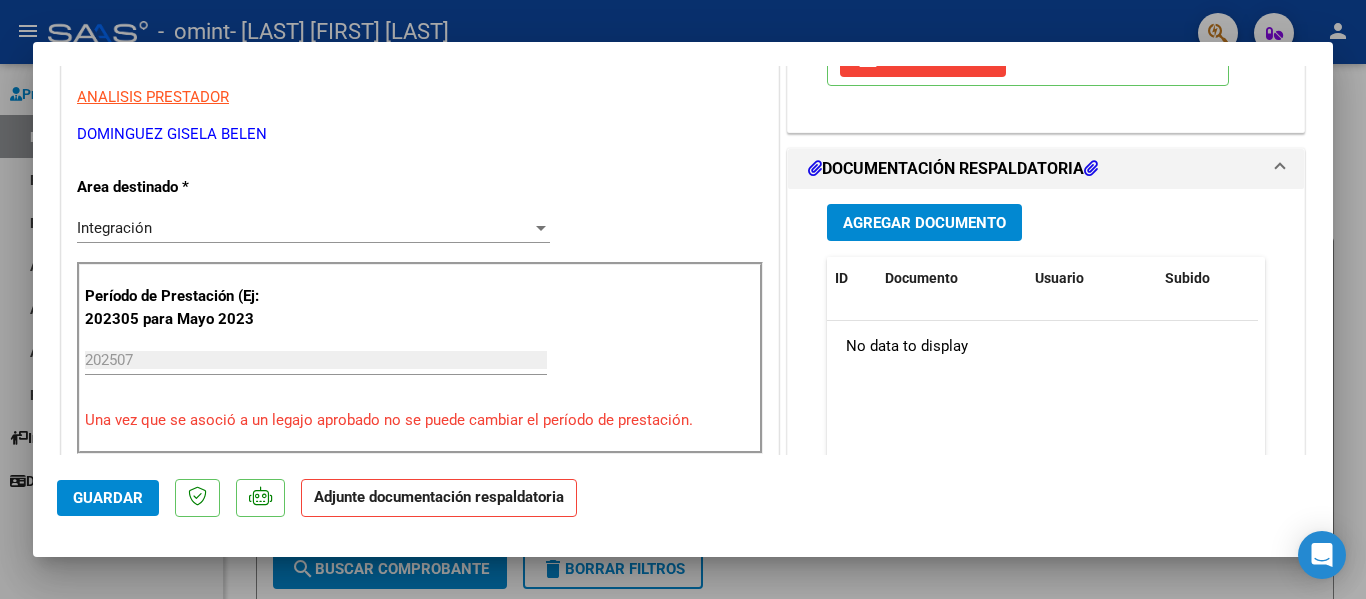 click on "Agregar Documento" at bounding box center [924, 223] 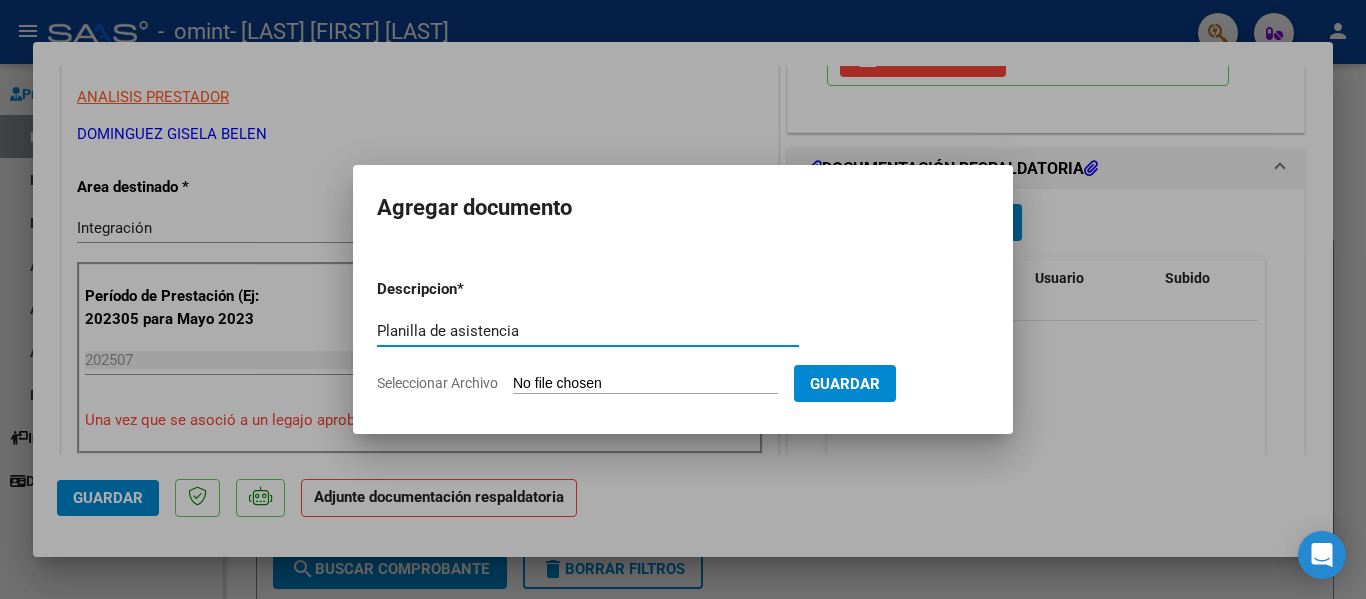 type on "Planilla de asistencia" 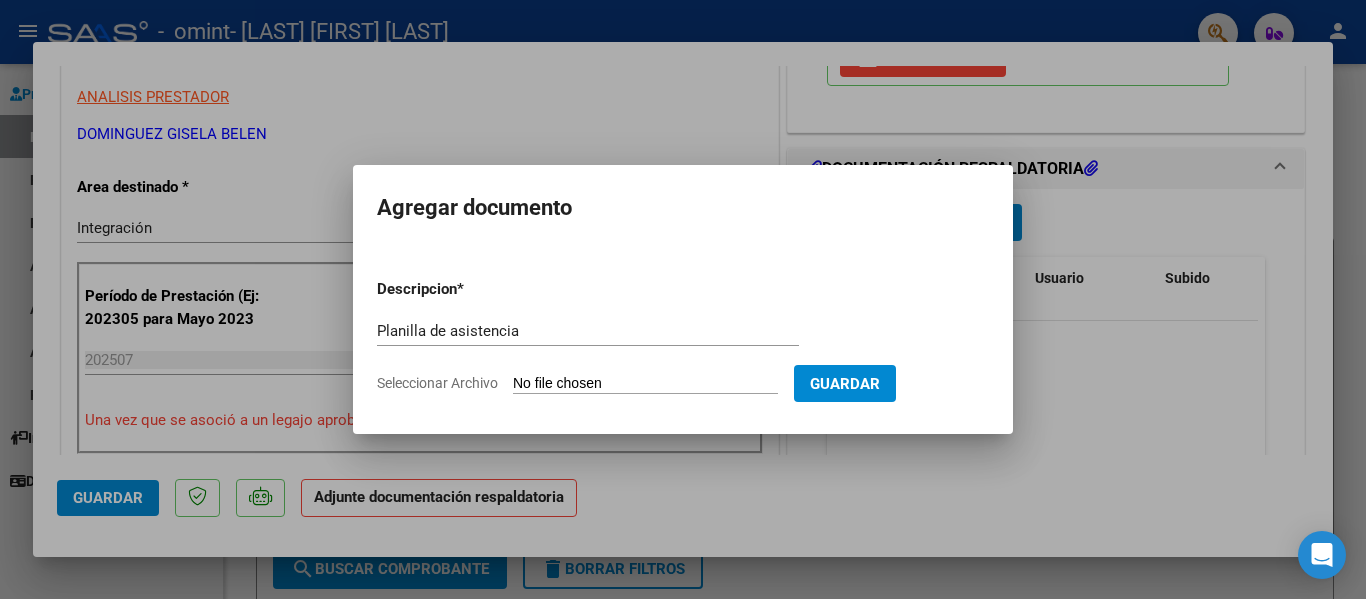 type on "C:\fakepath\[LAST] [FIRST].pdf" 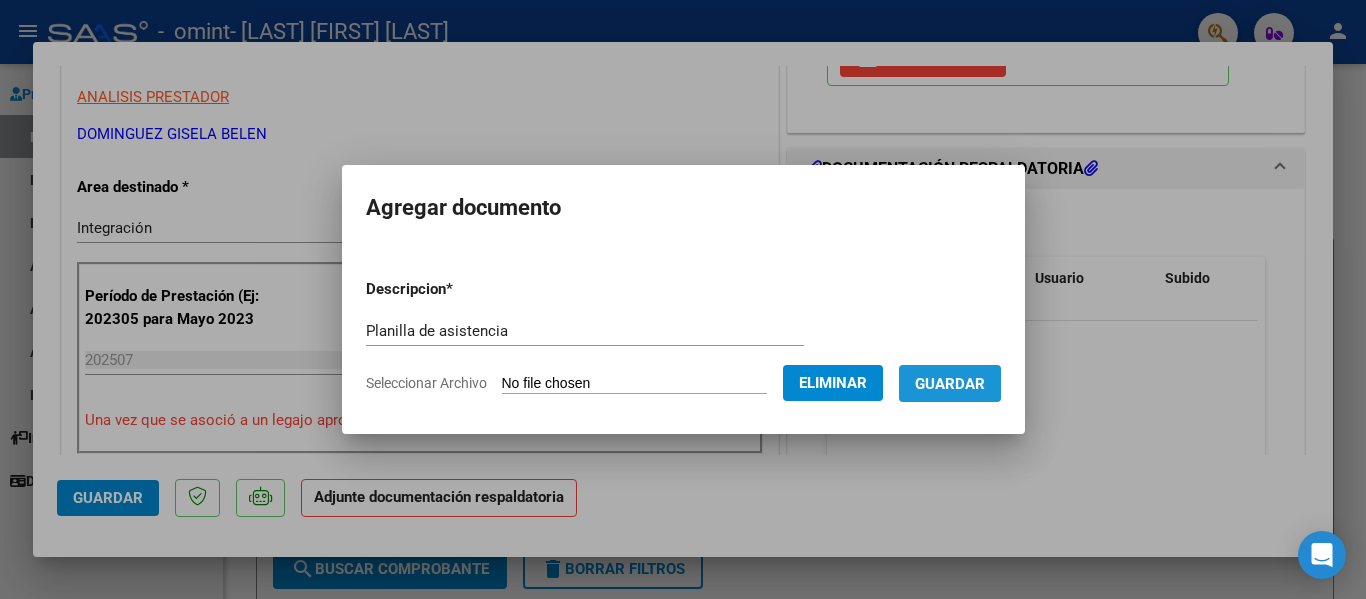 click on "Guardar" at bounding box center (950, 384) 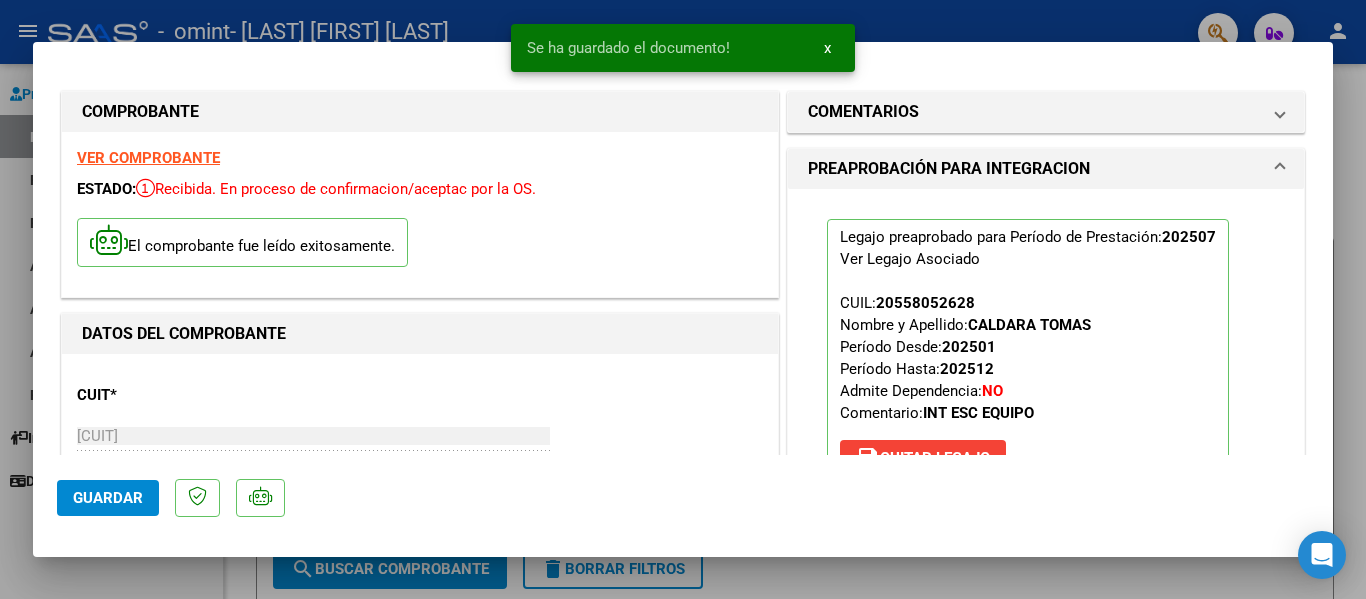 scroll, scrollTop: 0, scrollLeft: 0, axis: both 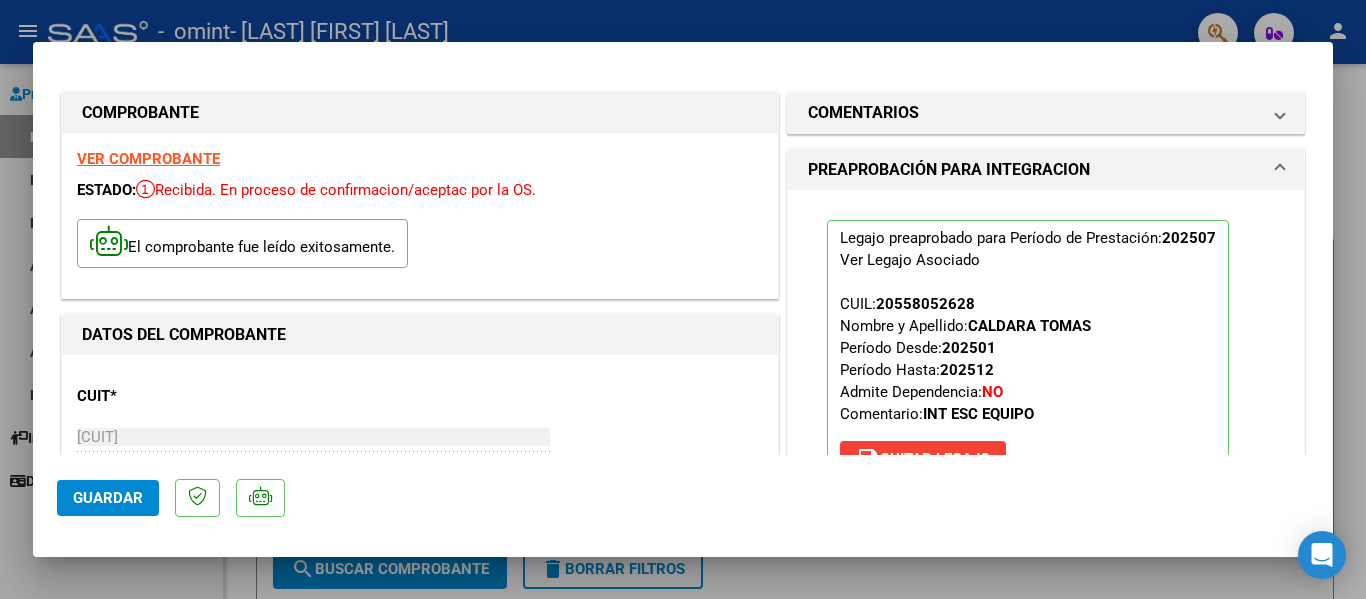 click on "Guardar" 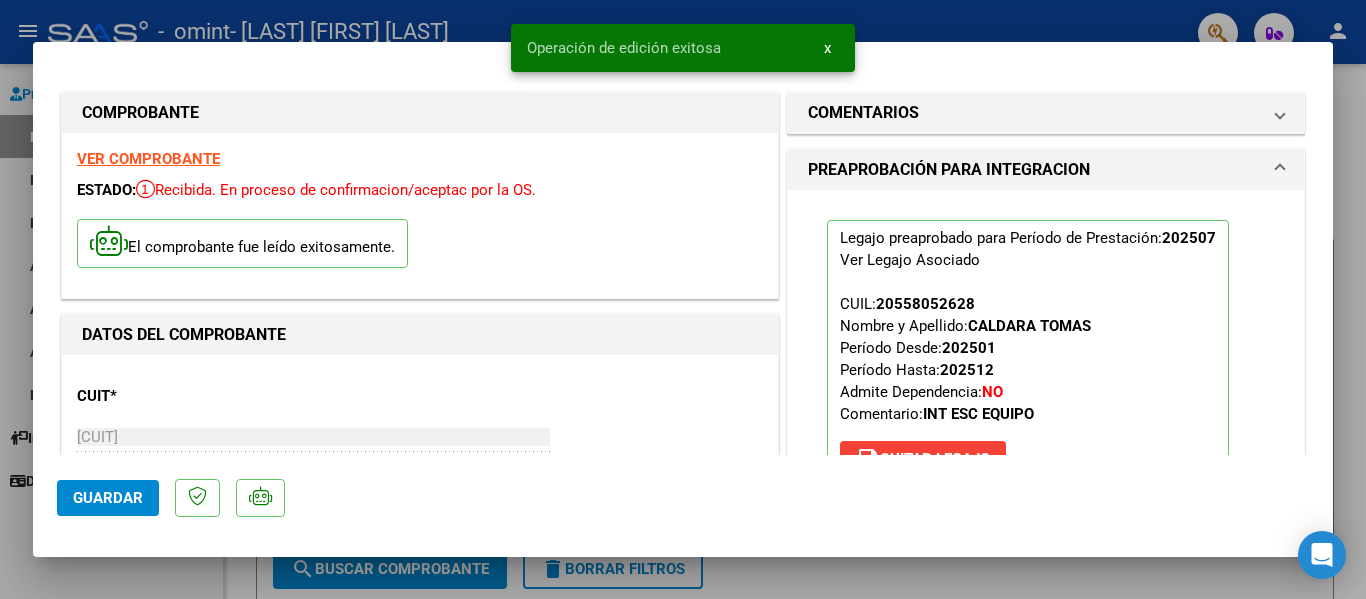 click at bounding box center (683, 299) 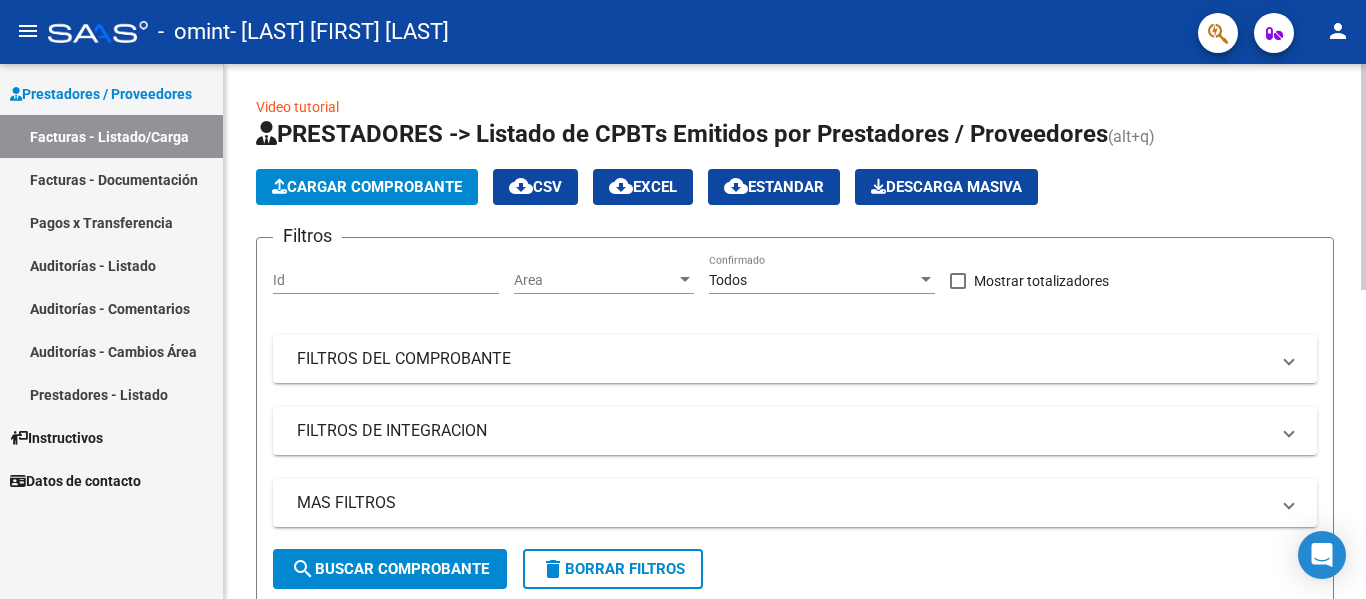click on "Cargar Comprobante" 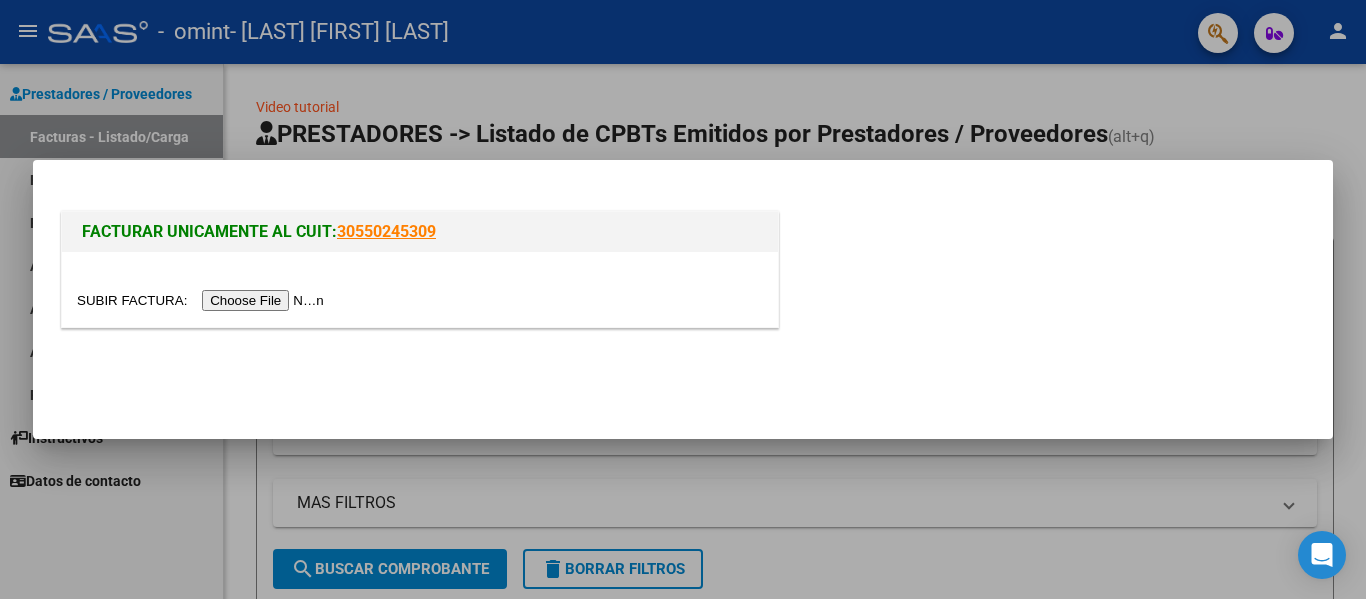 click at bounding box center (203, 300) 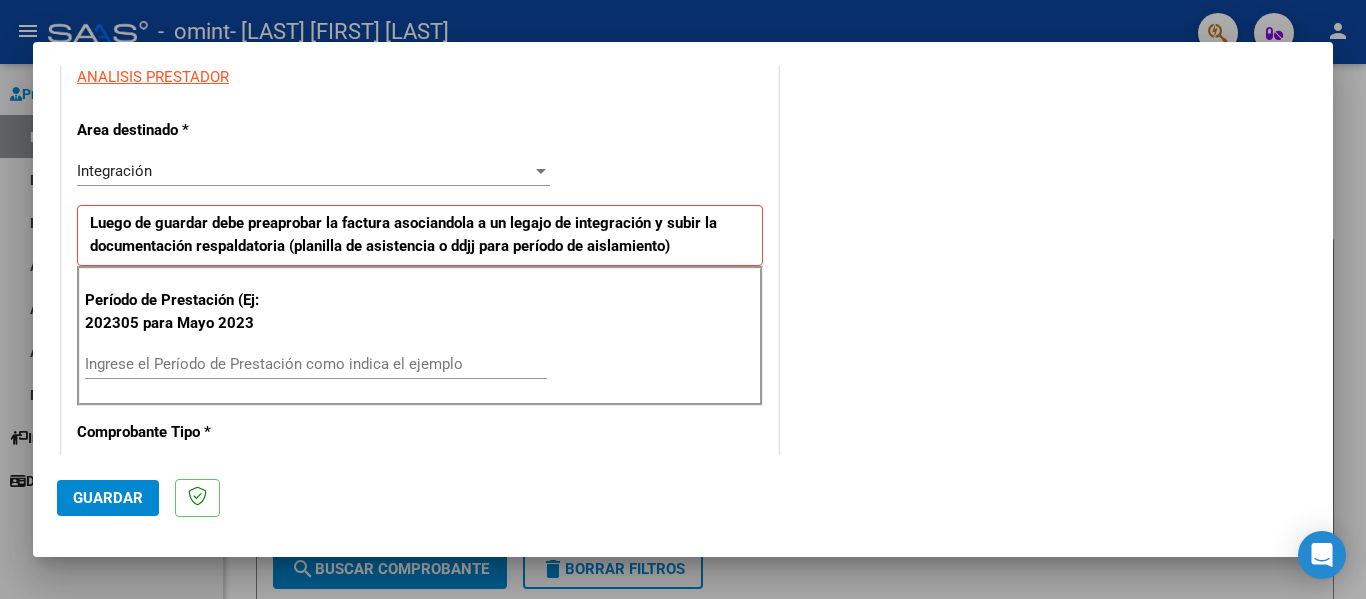 scroll, scrollTop: 400, scrollLeft: 0, axis: vertical 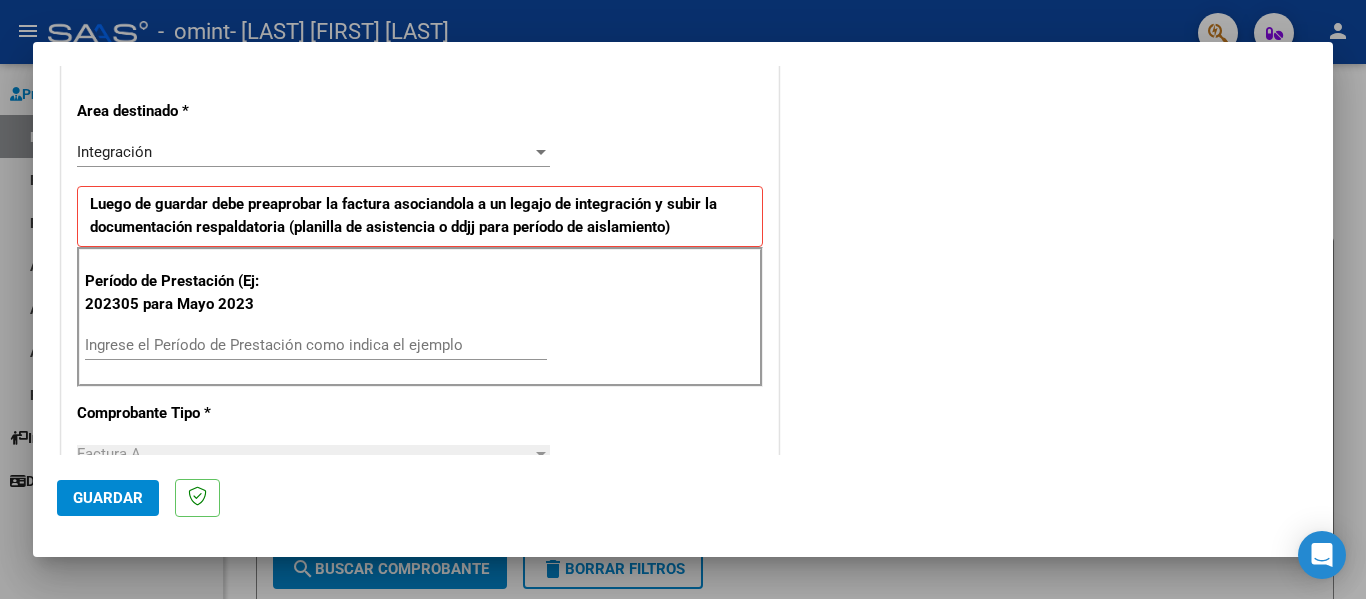 click on "Ingrese el Período de Prestación como indica el ejemplo" at bounding box center [316, 345] 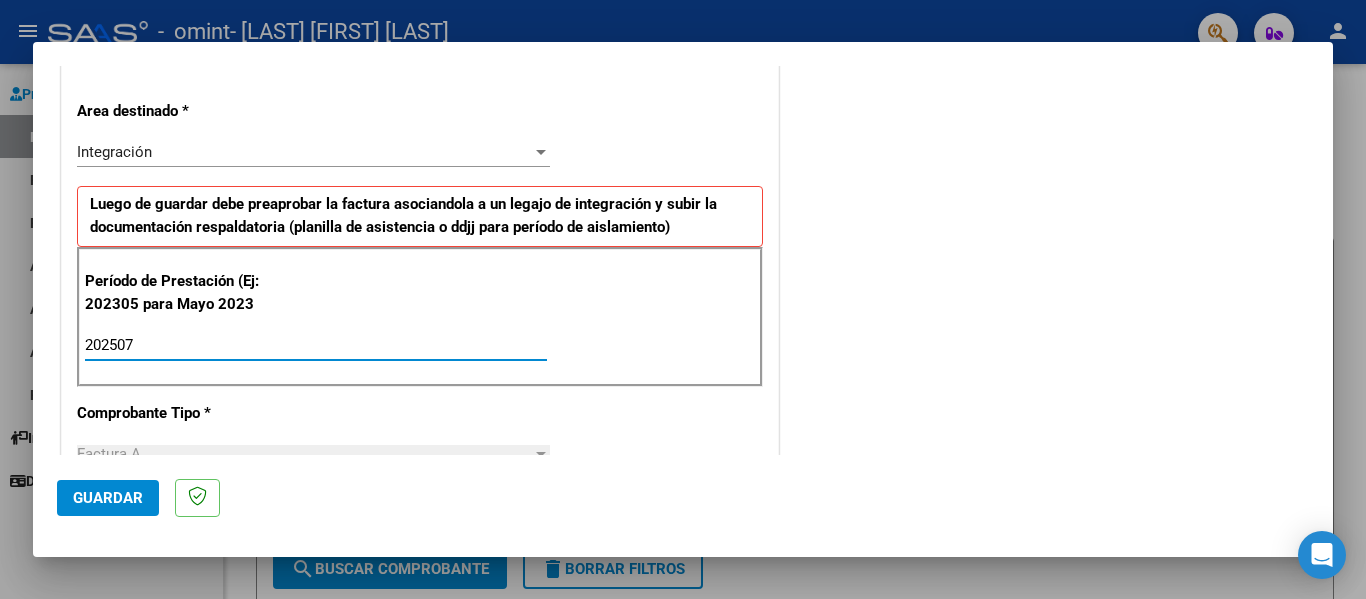 type on "202507" 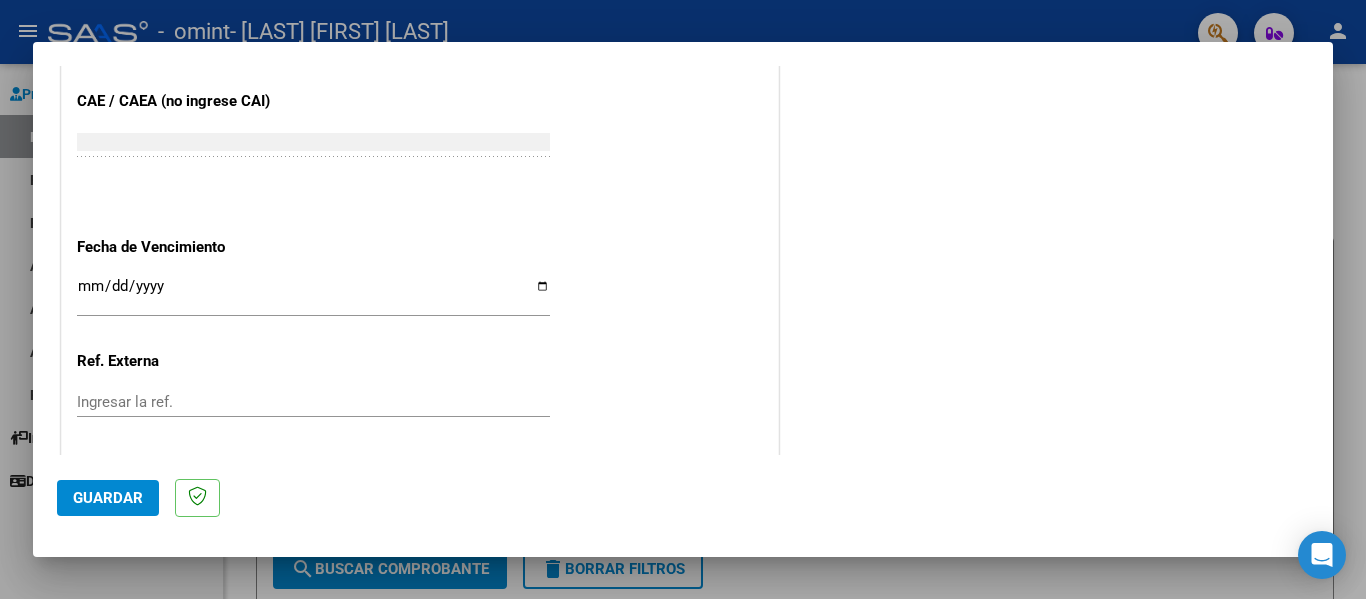 scroll, scrollTop: 1300, scrollLeft: 0, axis: vertical 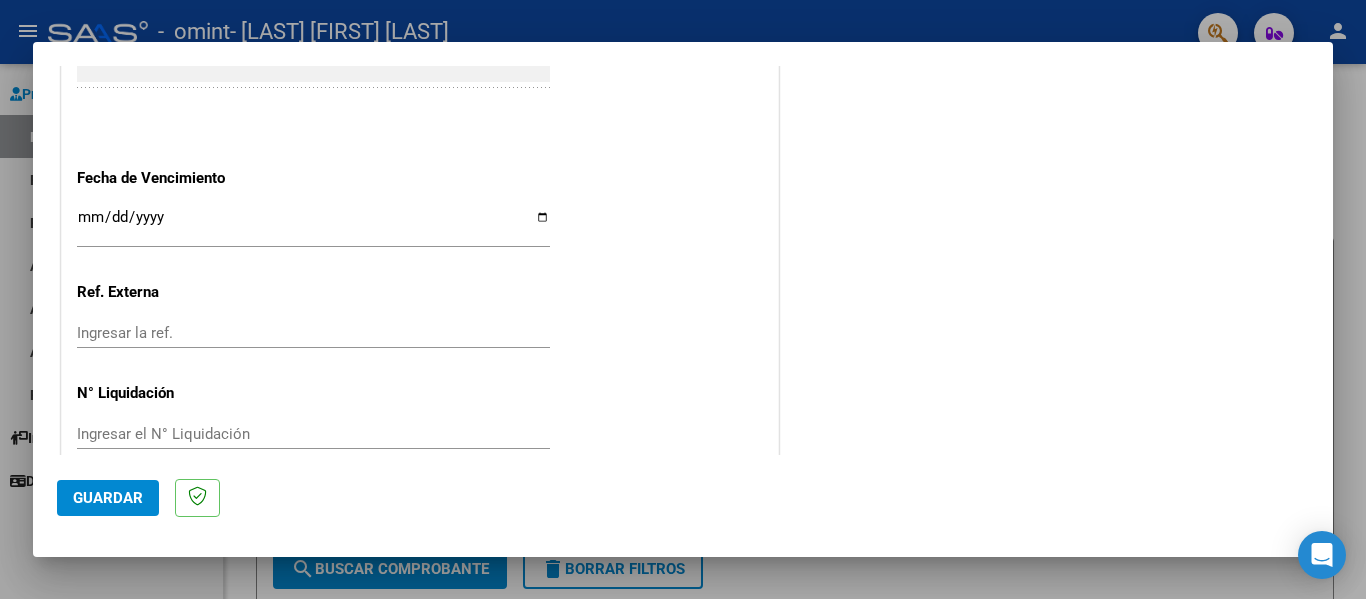 click on "Ingresar la fecha" at bounding box center [313, 225] 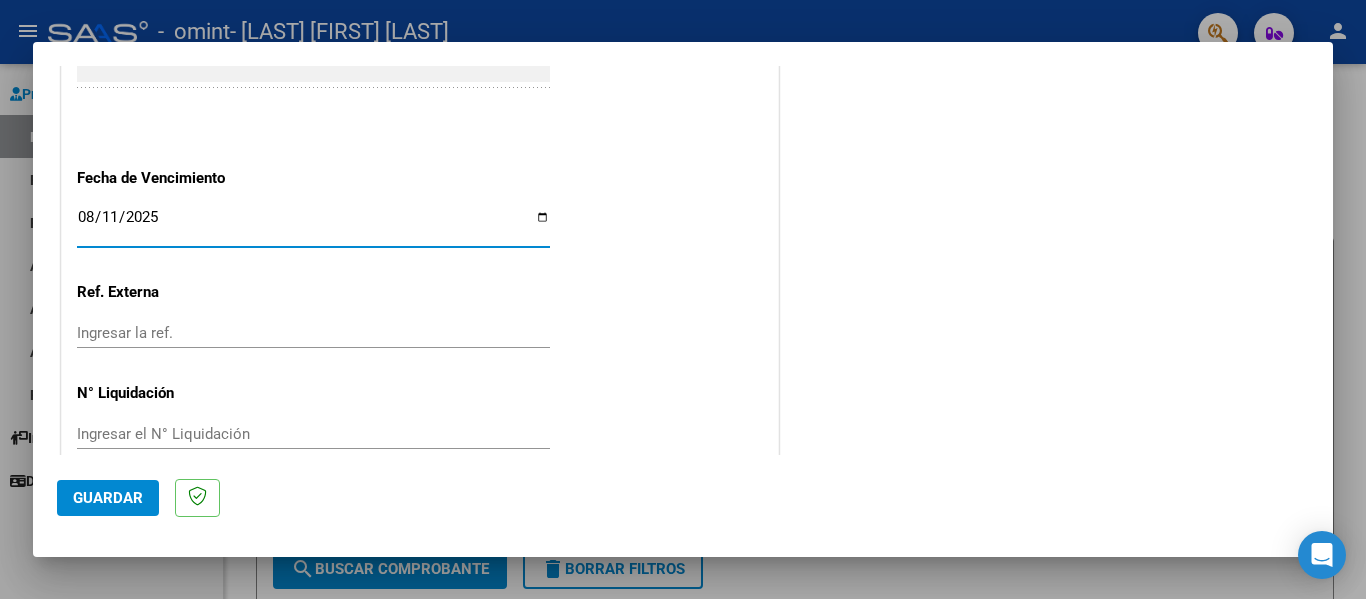 type on "2025-08-11" 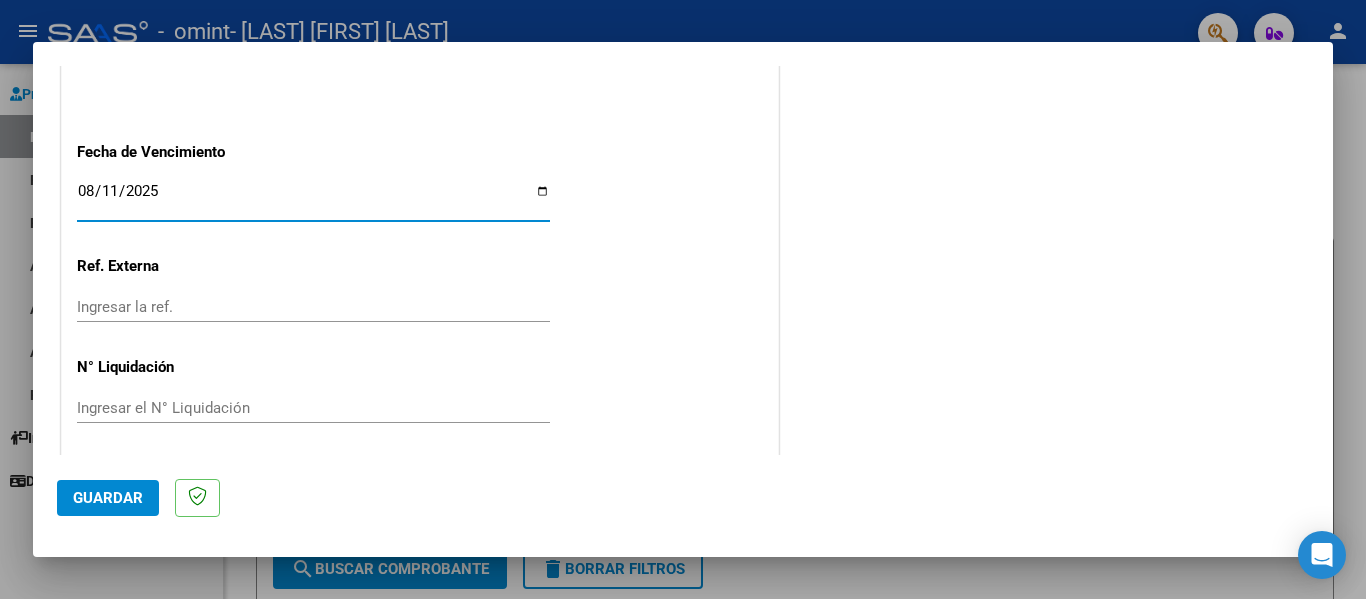 scroll, scrollTop: 1333, scrollLeft: 0, axis: vertical 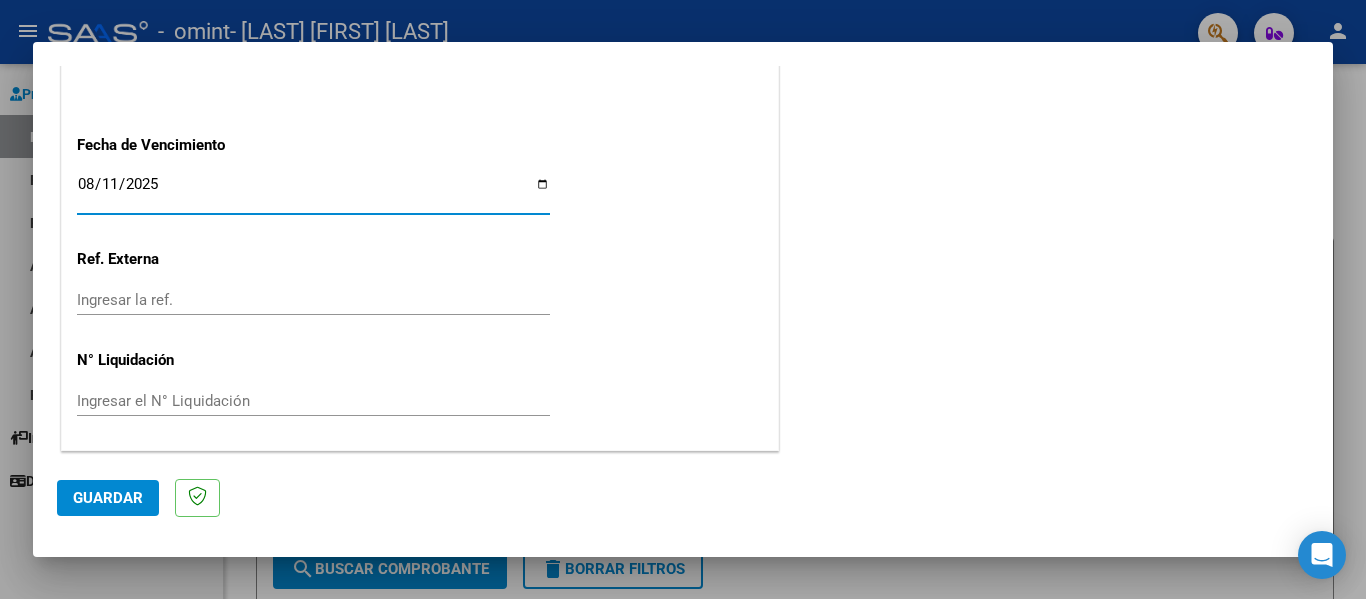 click on "Guardar" 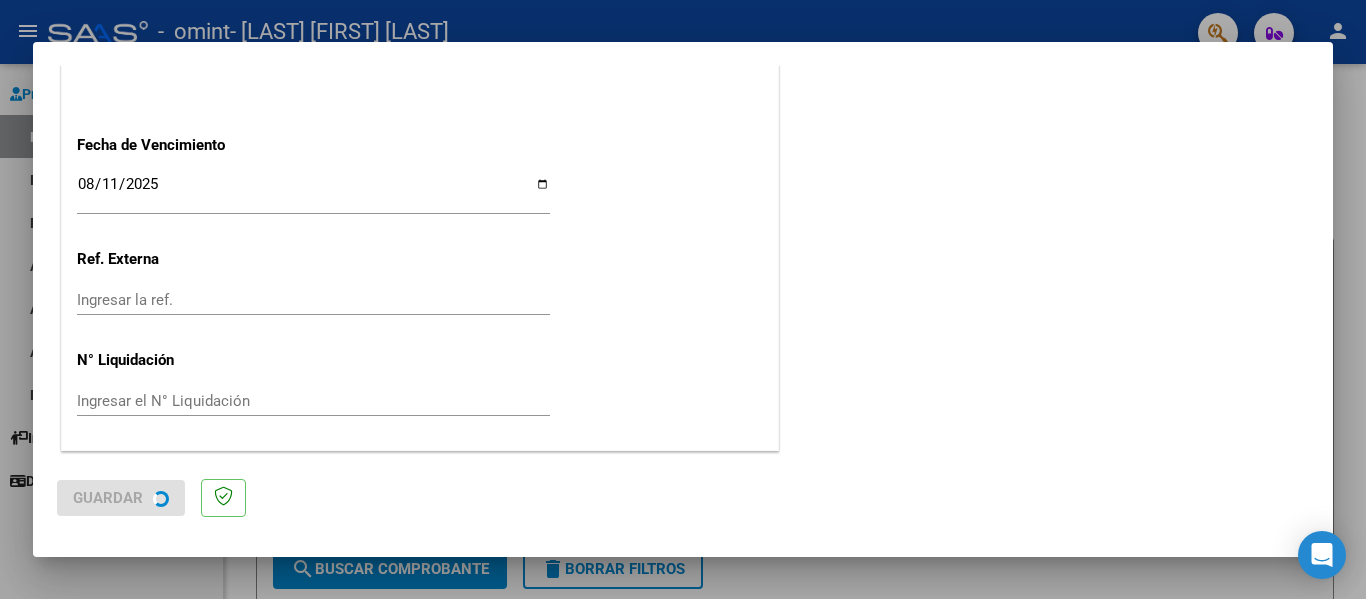 scroll, scrollTop: 0, scrollLeft: 0, axis: both 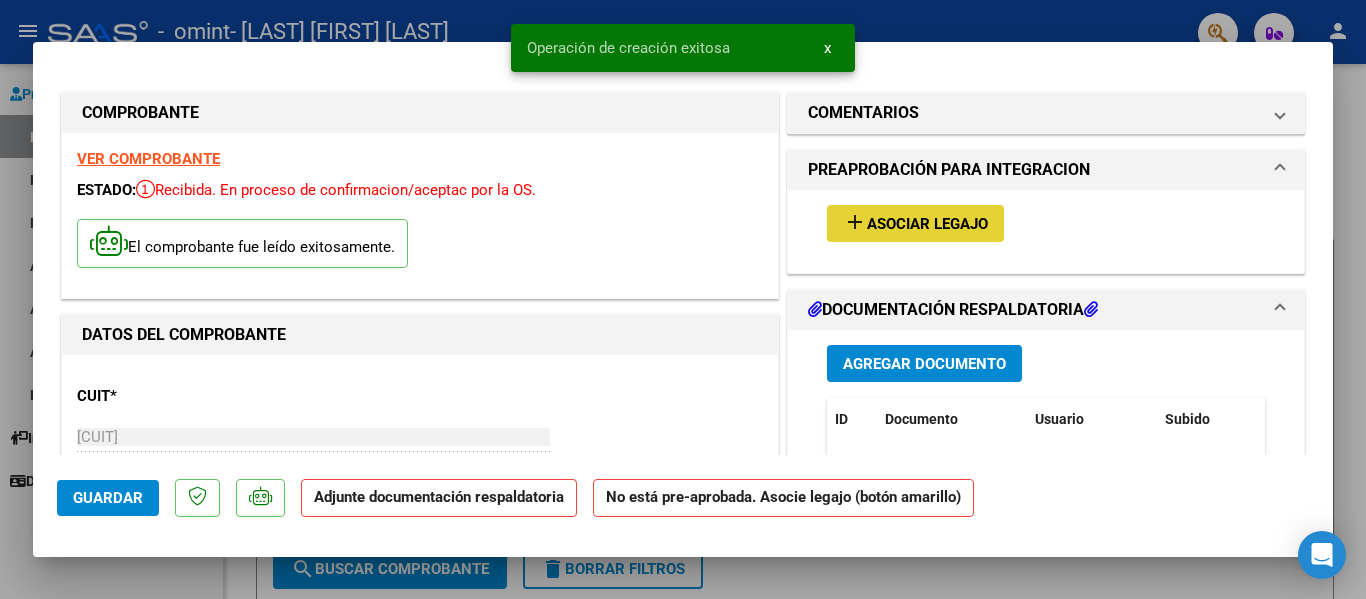 click on "Asociar Legajo" at bounding box center [927, 224] 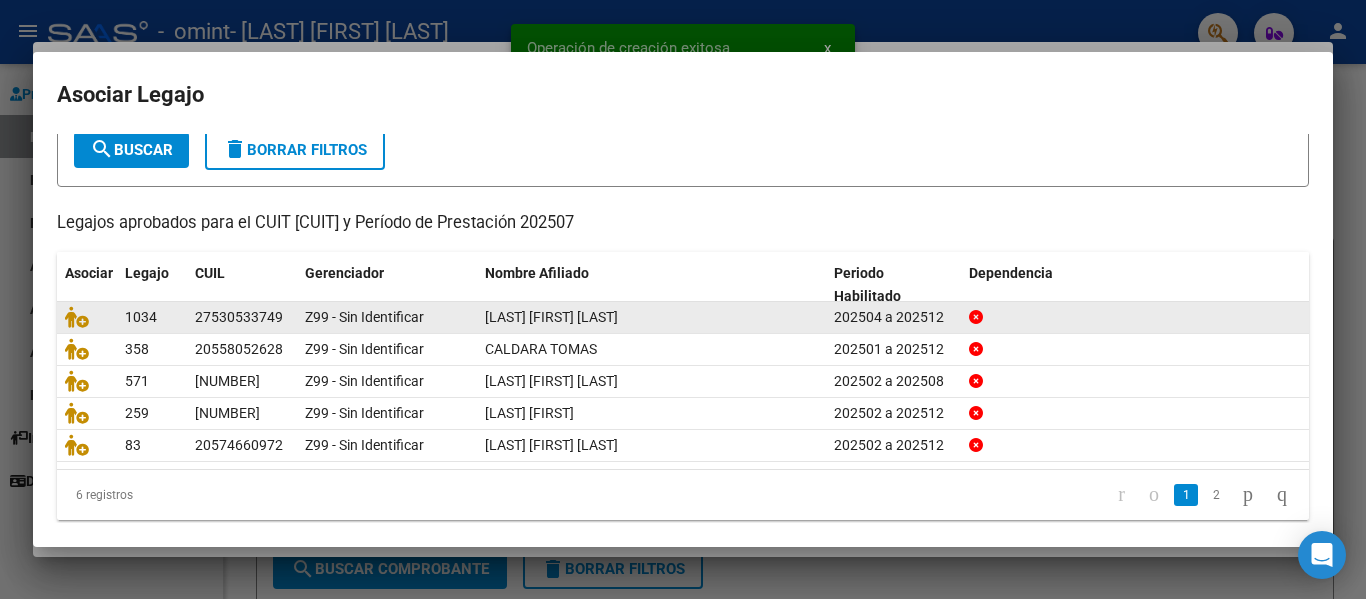 scroll, scrollTop: 137, scrollLeft: 0, axis: vertical 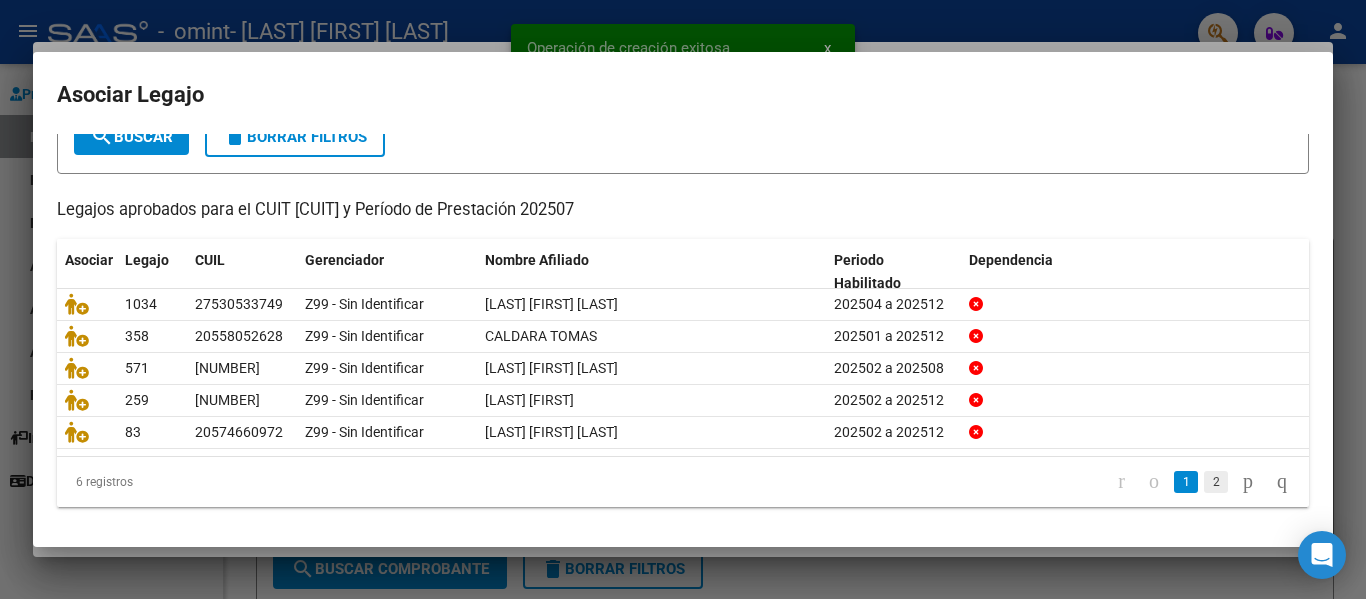 click on "2" 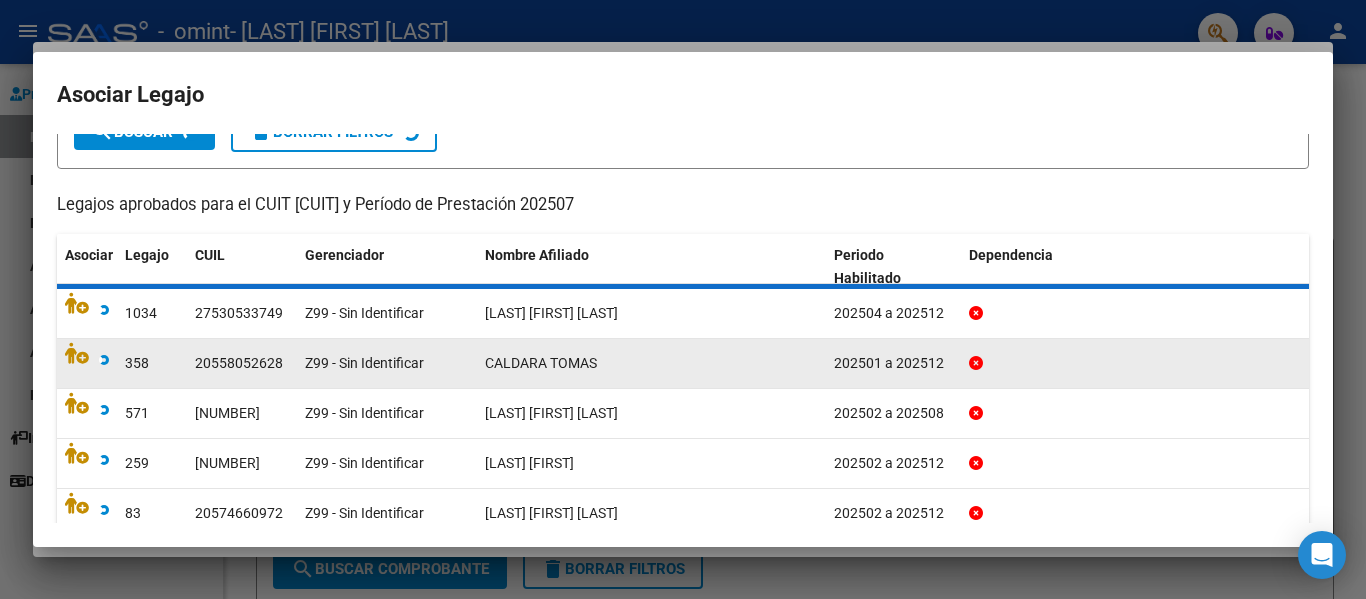 scroll, scrollTop: 5, scrollLeft: 0, axis: vertical 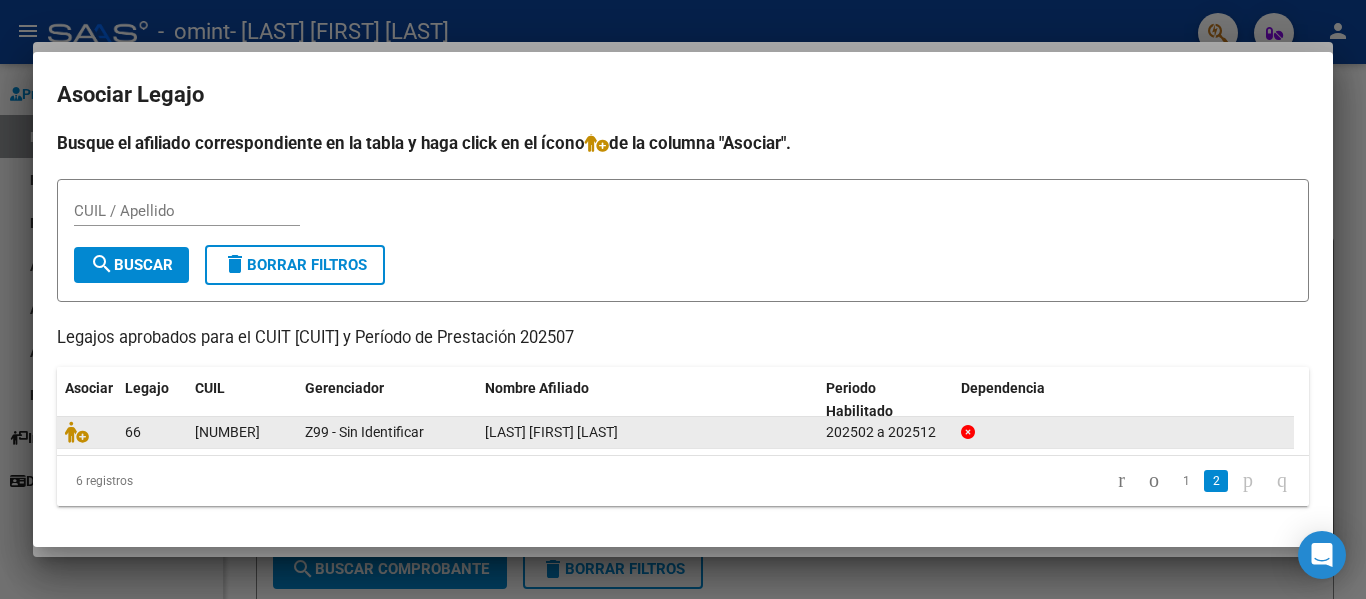 click 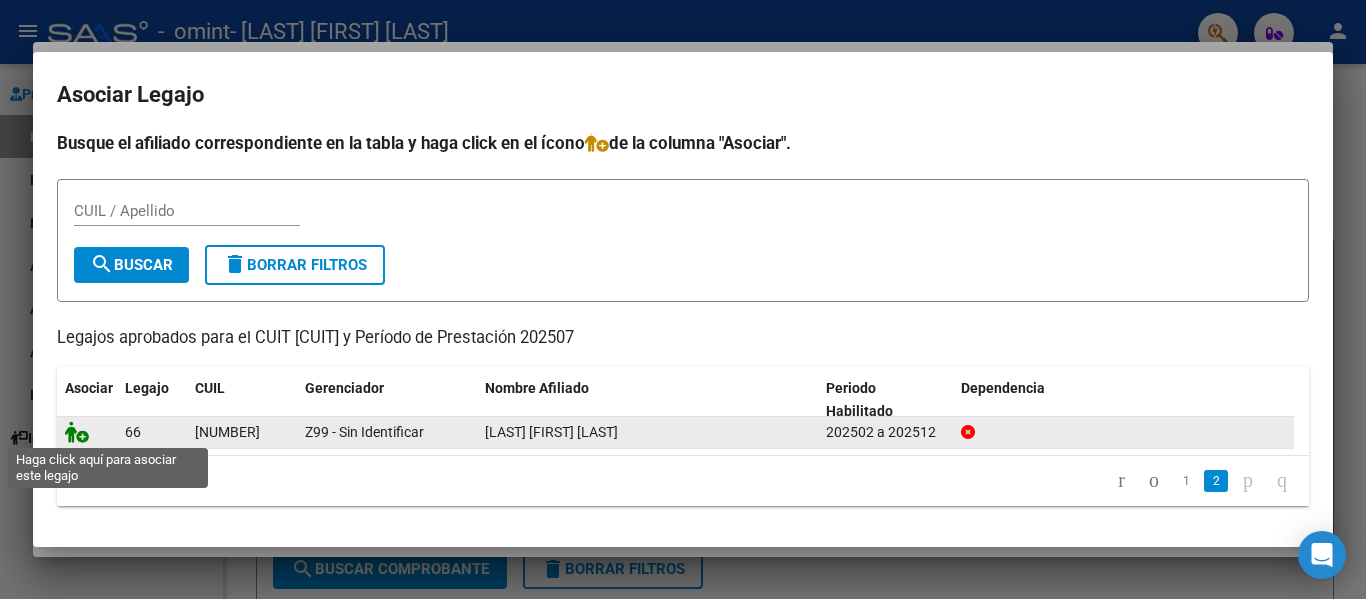 click 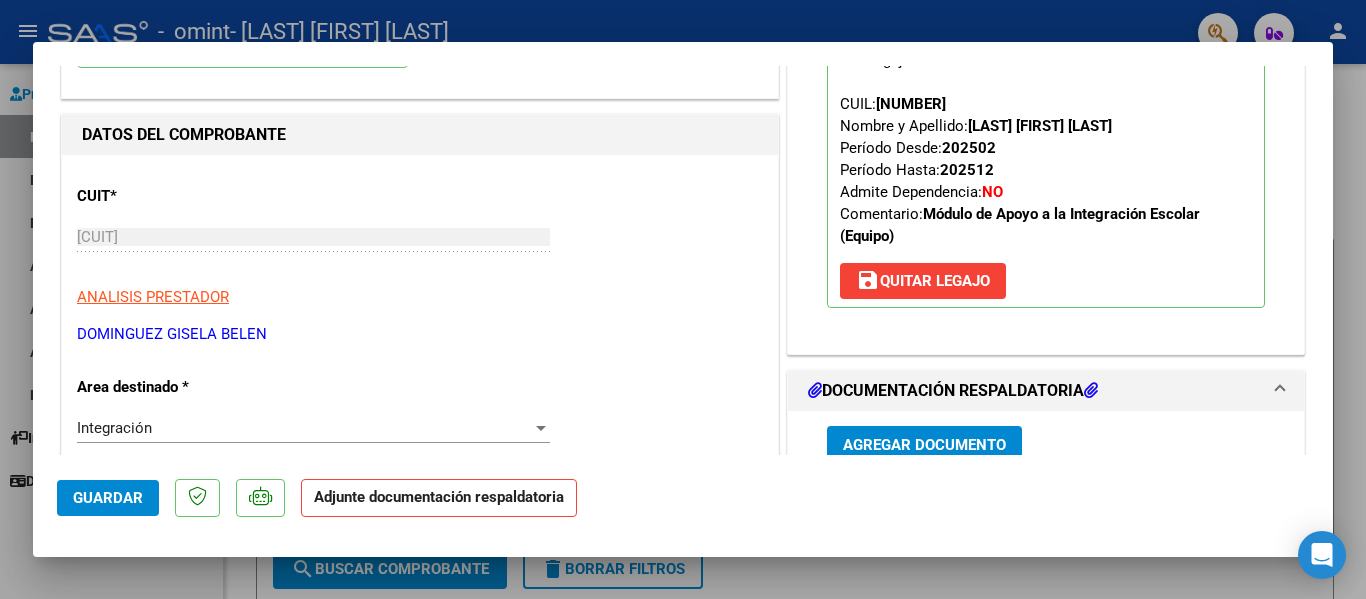 scroll, scrollTop: 400, scrollLeft: 0, axis: vertical 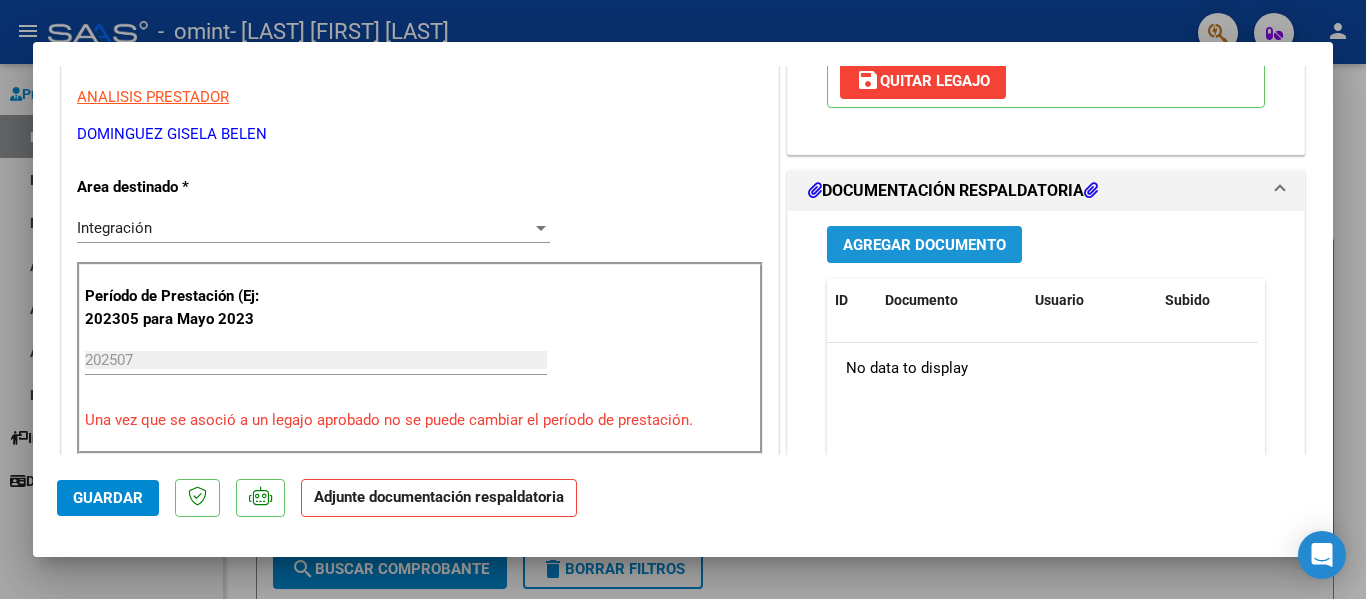 click on "Agregar Documento" at bounding box center (924, 245) 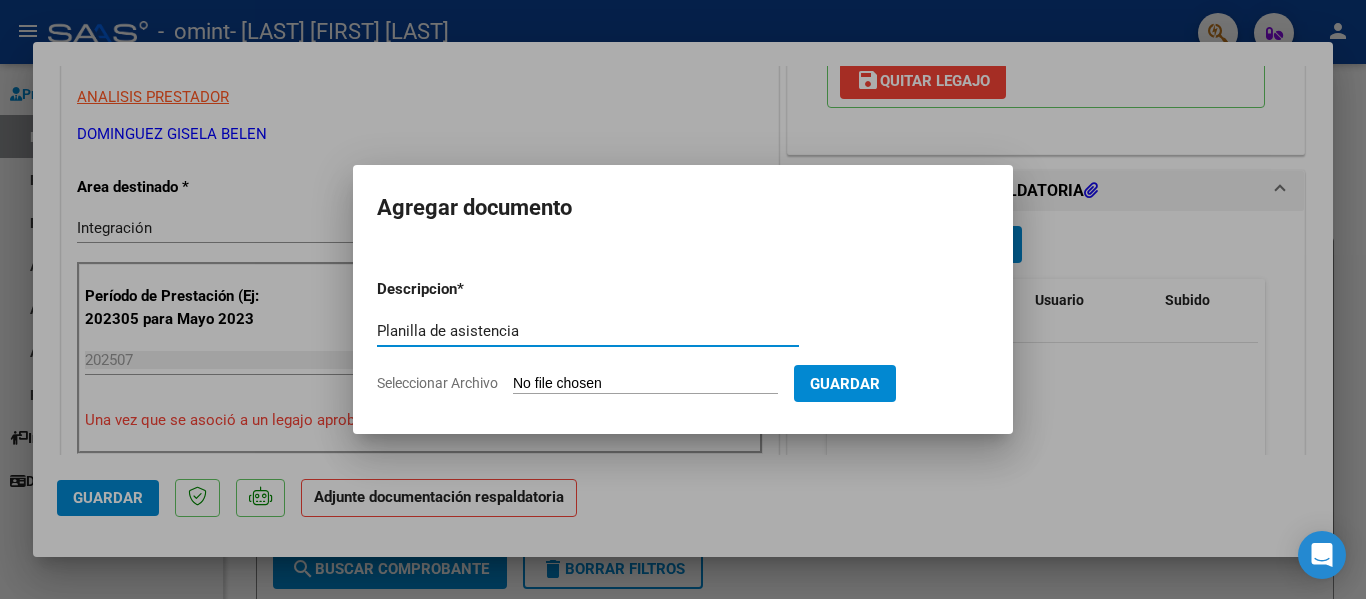 type on "Planilla de asistencia" 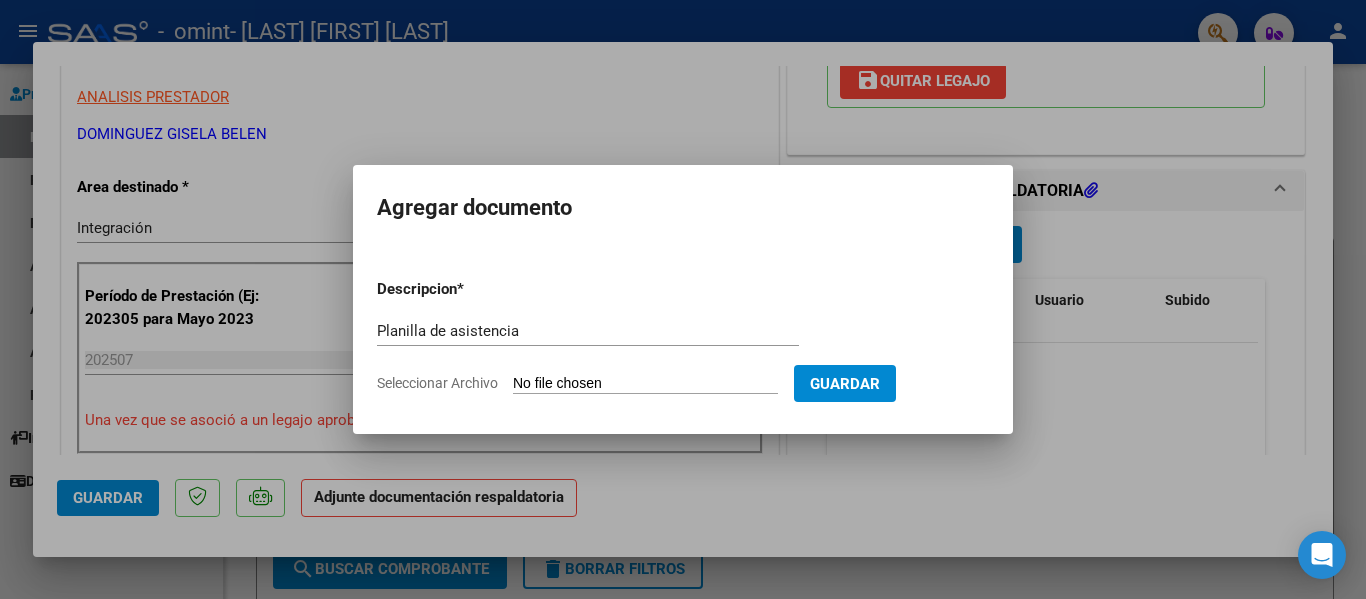 type on "C:\fakepath\[LAST] [FIRST].pdf" 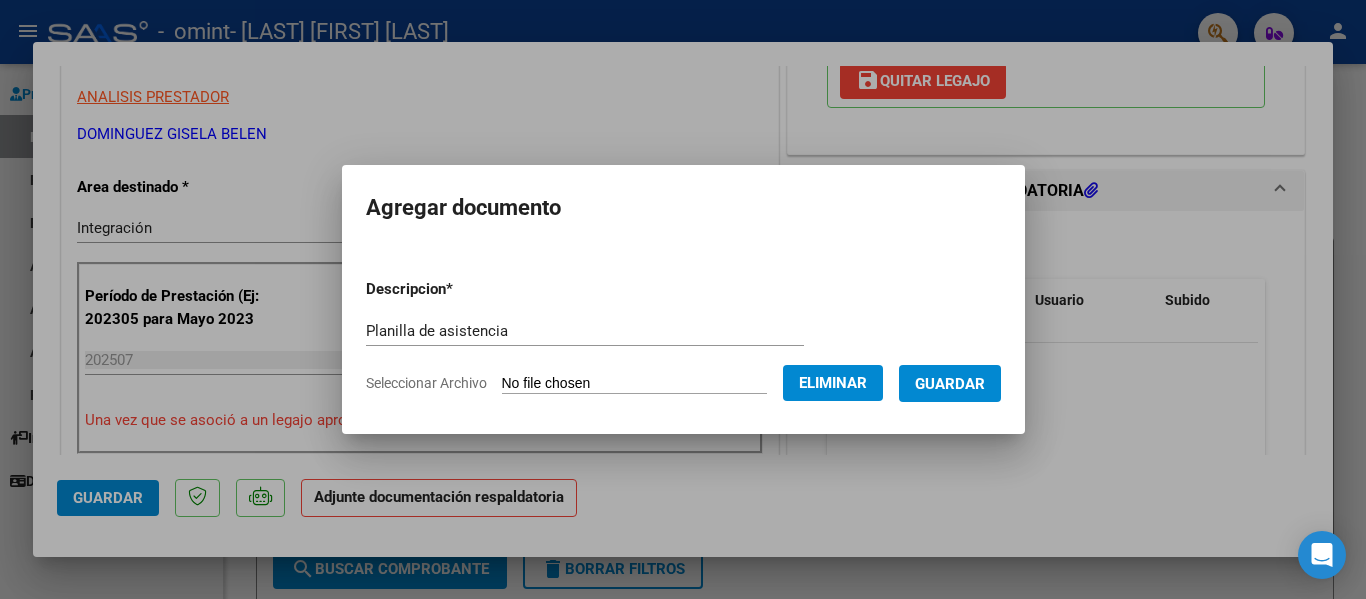 click on "Guardar" at bounding box center (950, 383) 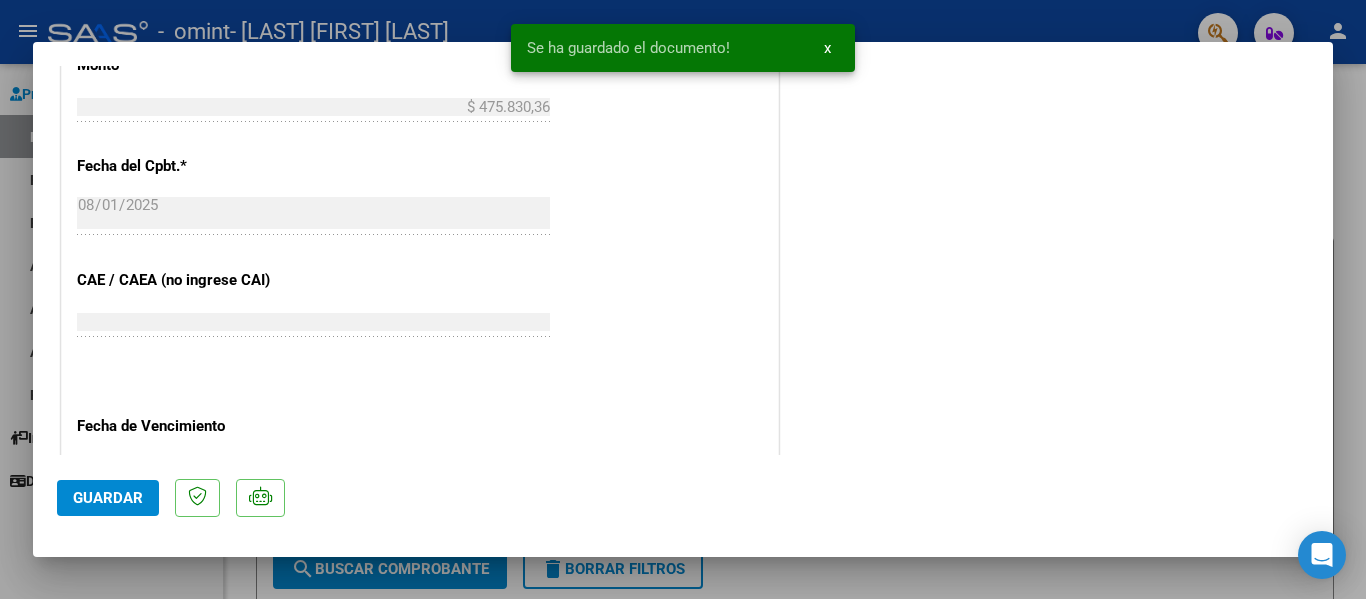 scroll, scrollTop: 1200, scrollLeft: 0, axis: vertical 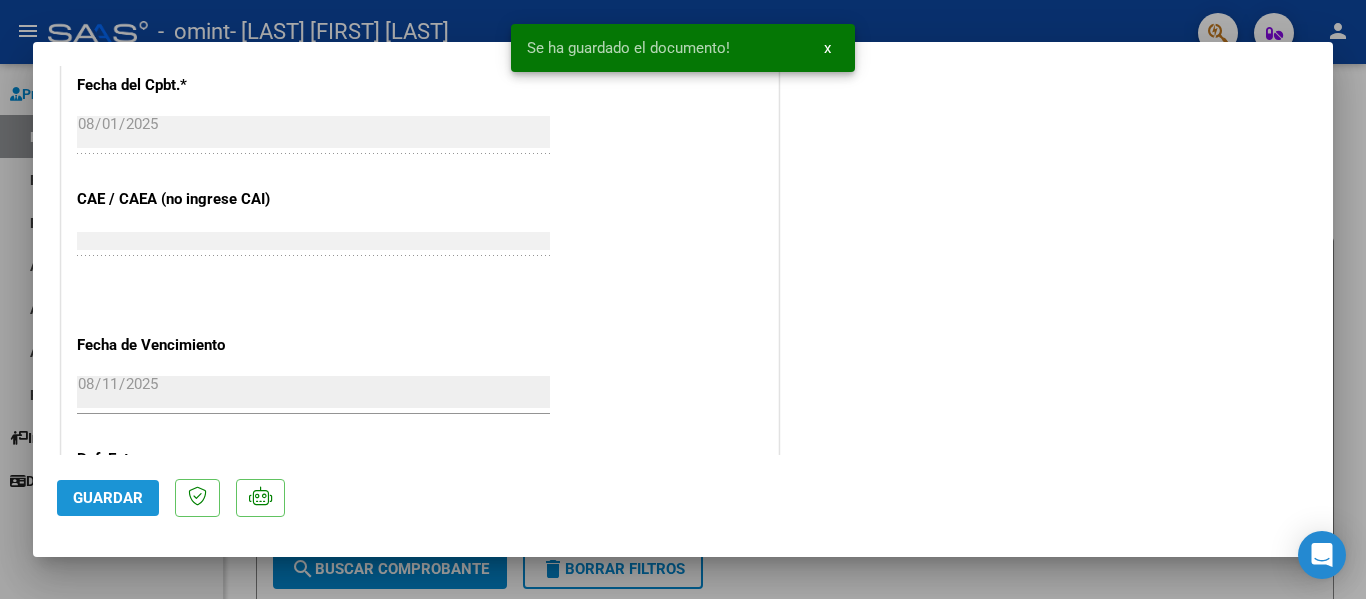 click on "Guardar" 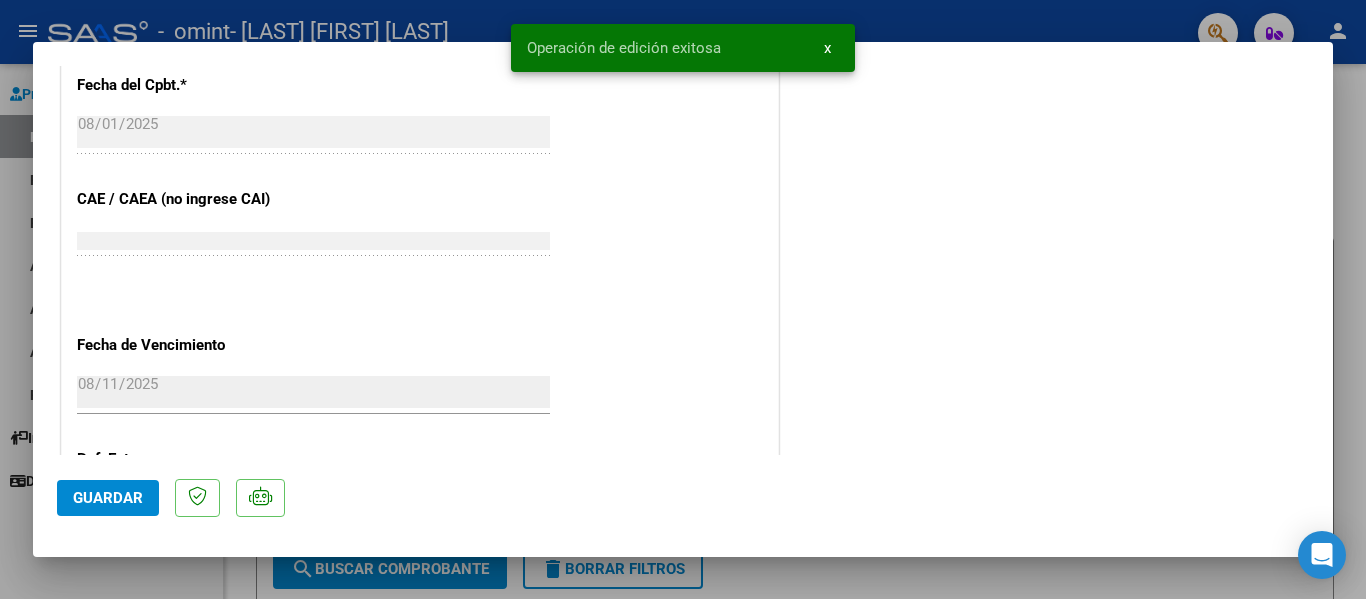 click at bounding box center [683, 299] 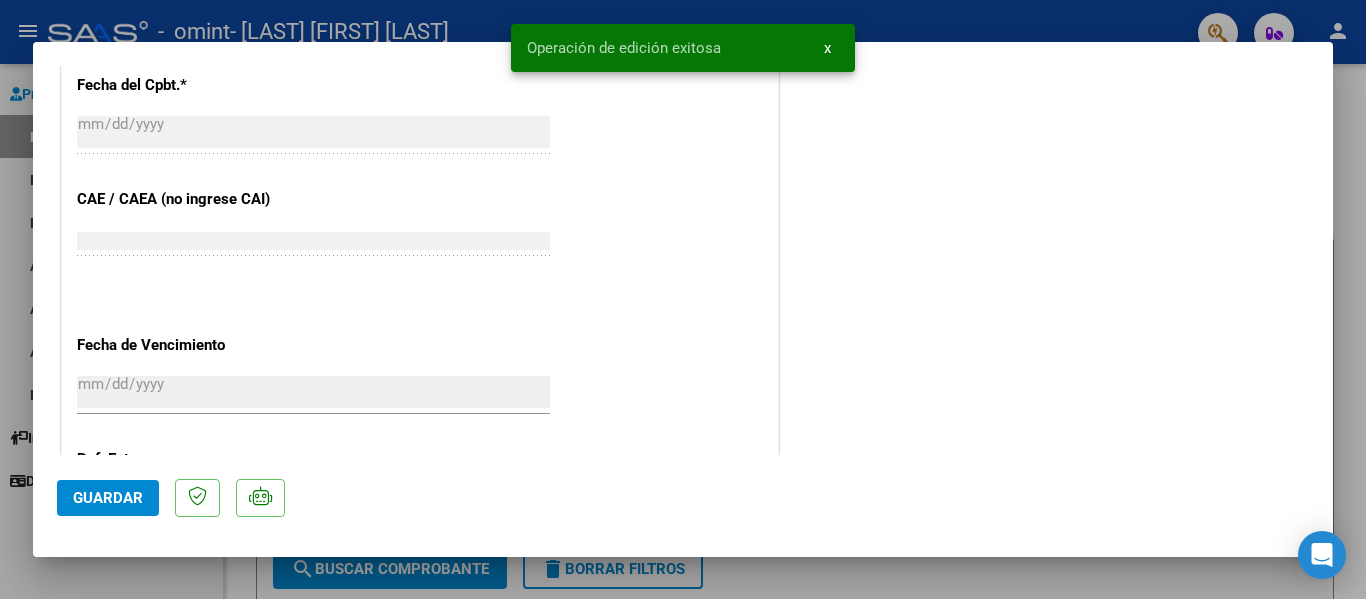 scroll, scrollTop: 0, scrollLeft: 0, axis: both 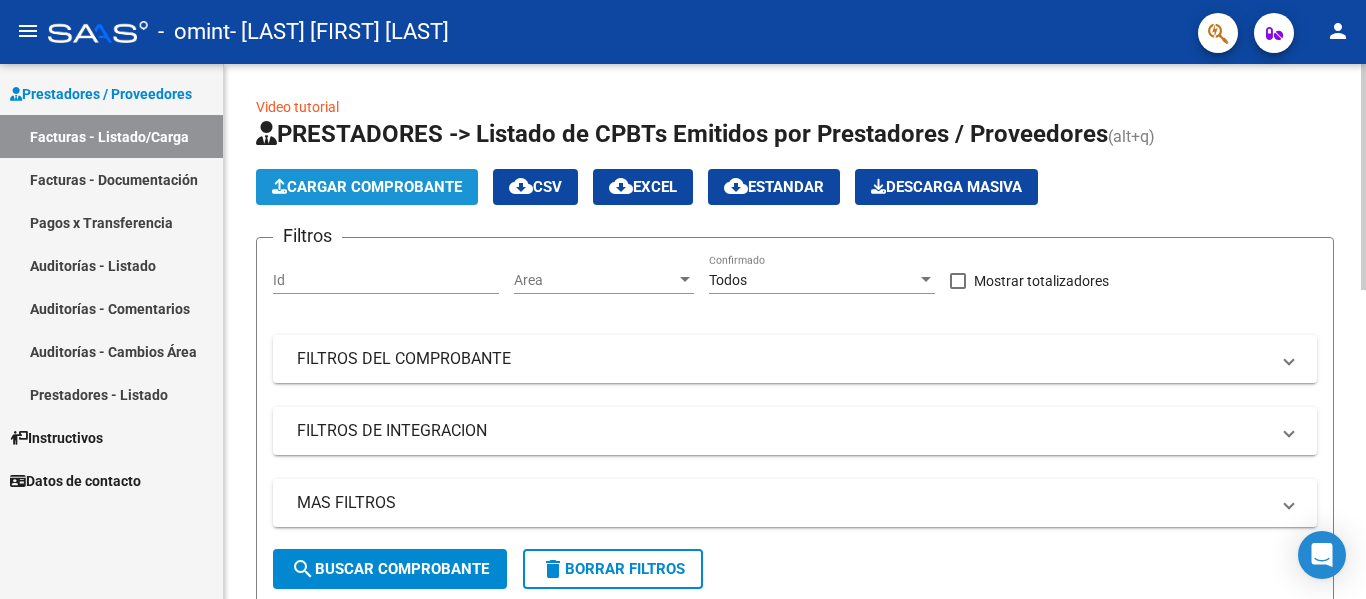 click on "Cargar Comprobante" 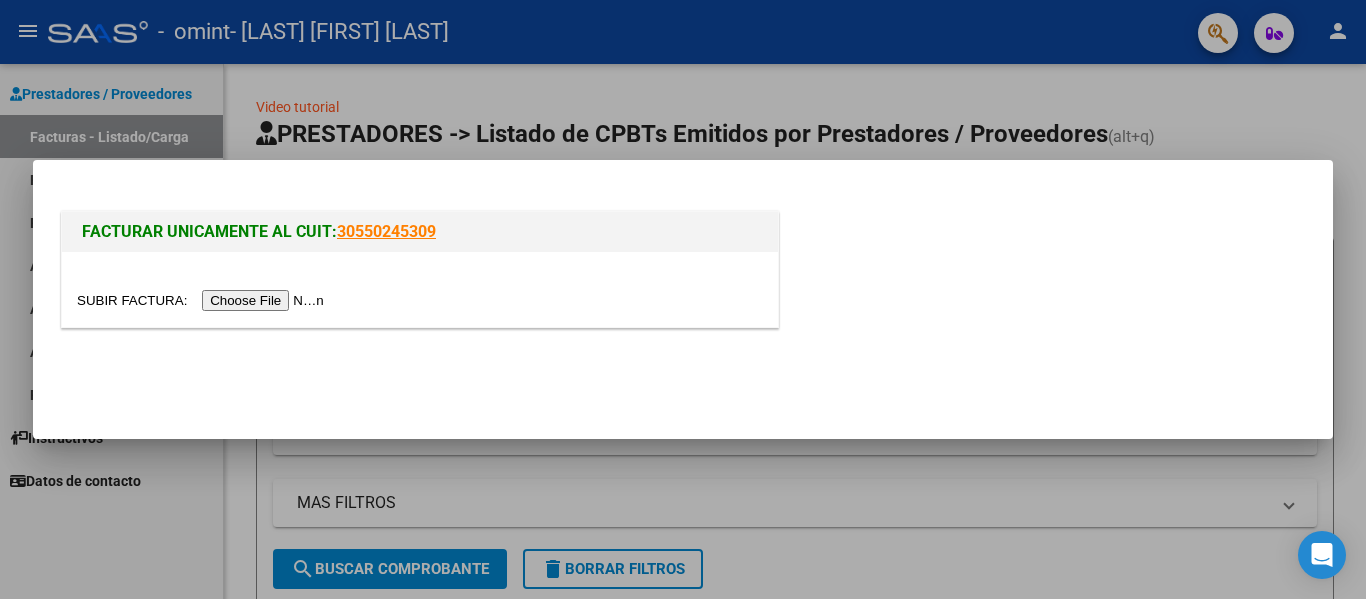 click at bounding box center [203, 300] 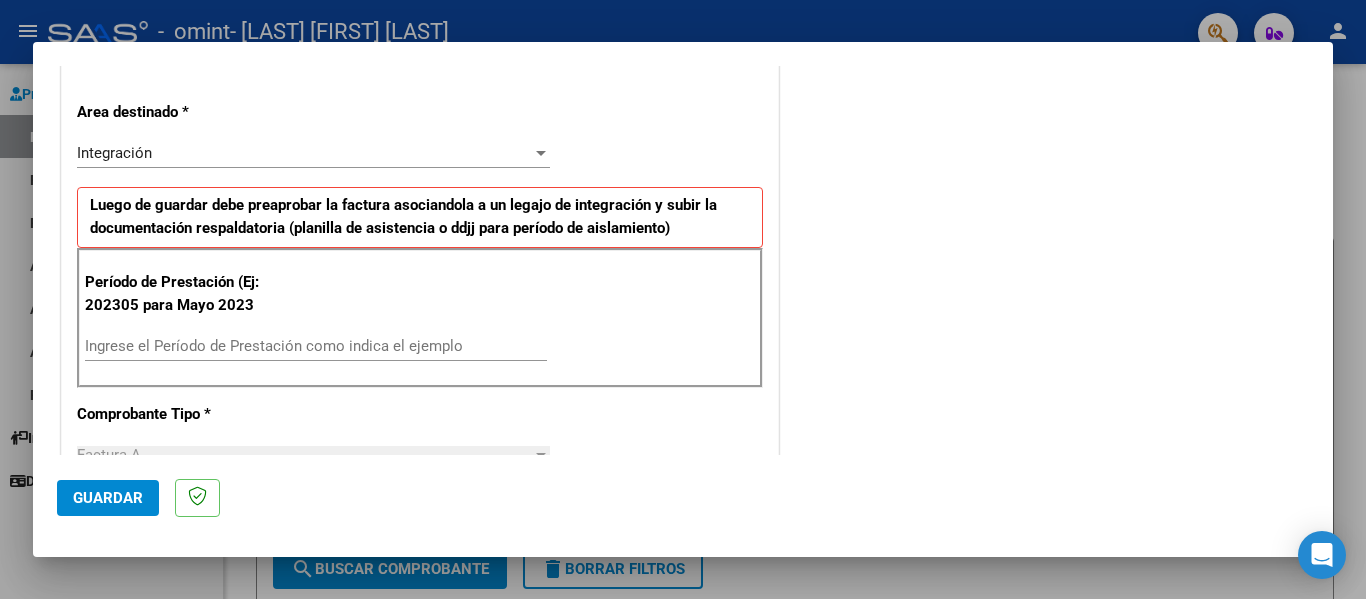 scroll, scrollTop: 400, scrollLeft: 0, axis: vertical 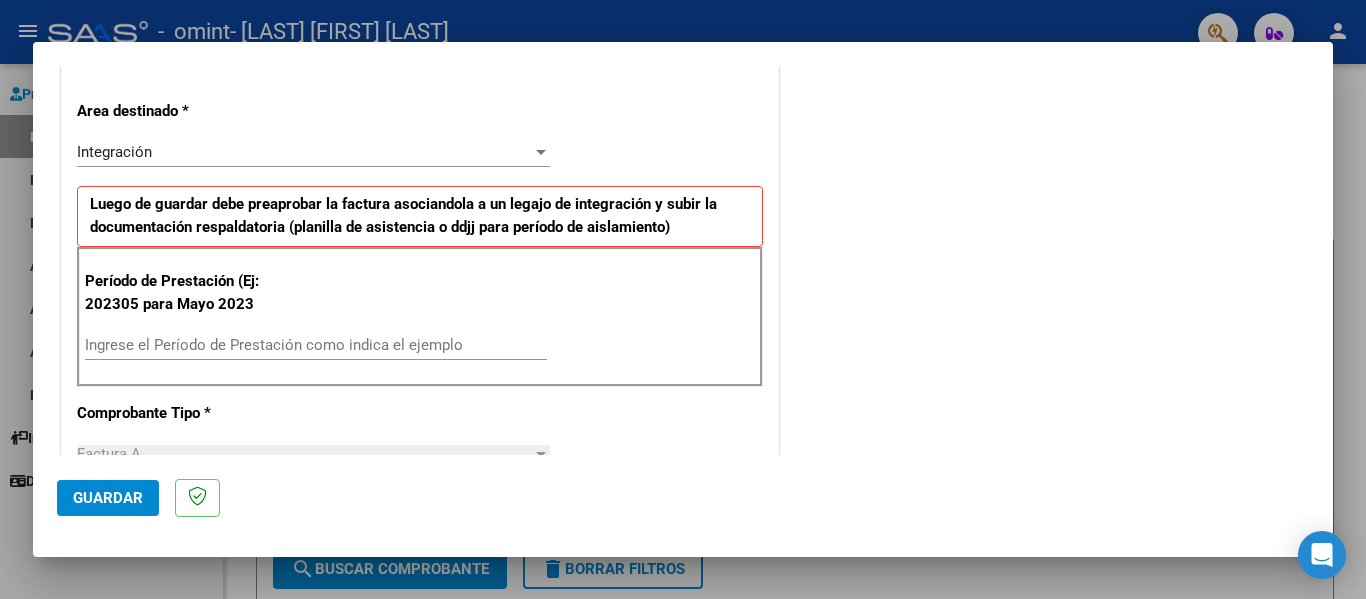 click on "Ingrese el Período de Prestación como indica el ejemplo" at bounding box center [316, 345] 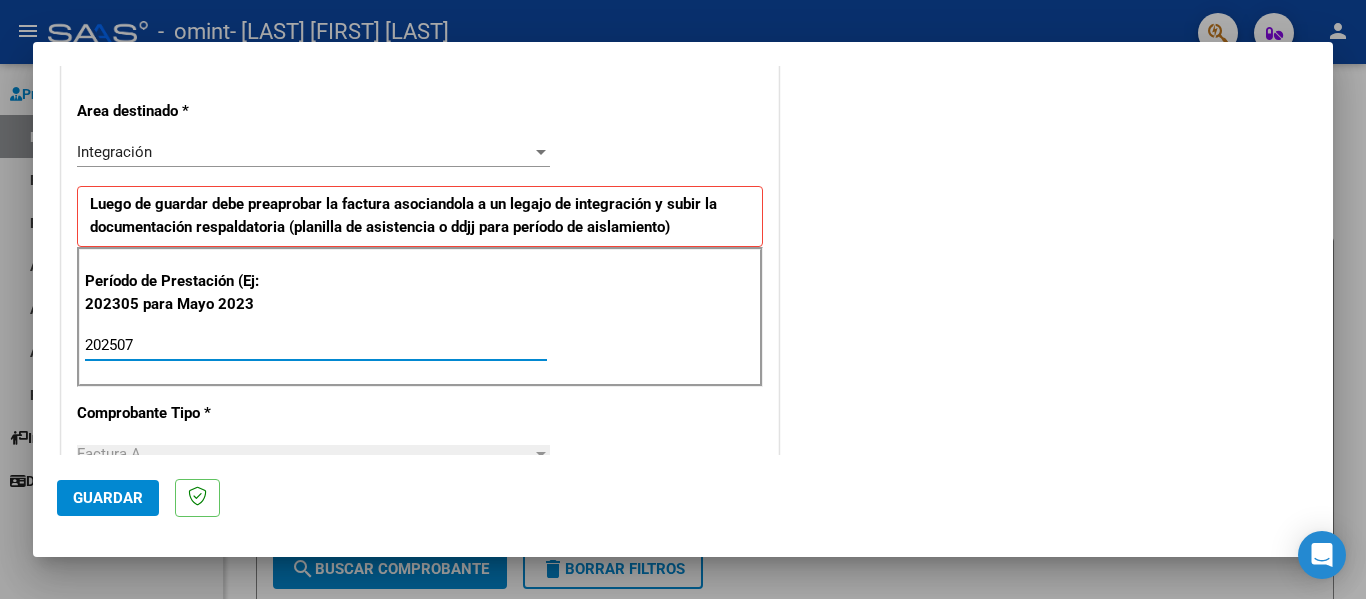 type on "202507" 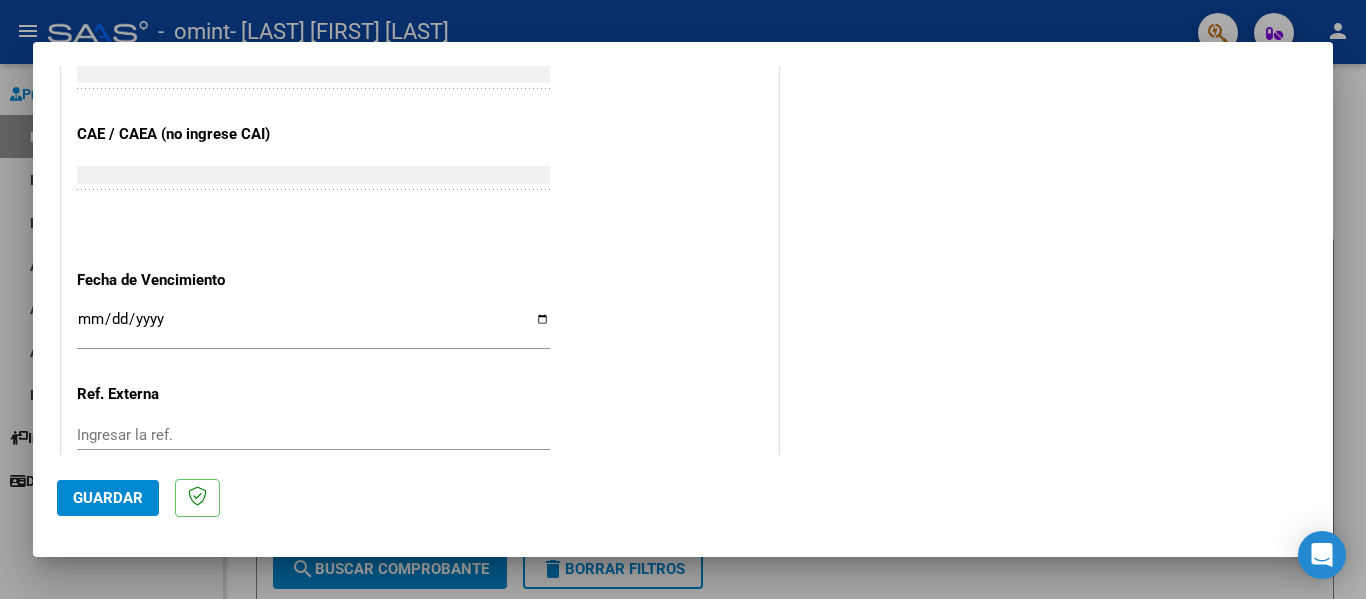 scroll, scrollTop: 1200, scrollLeft: 0, axis: vertical 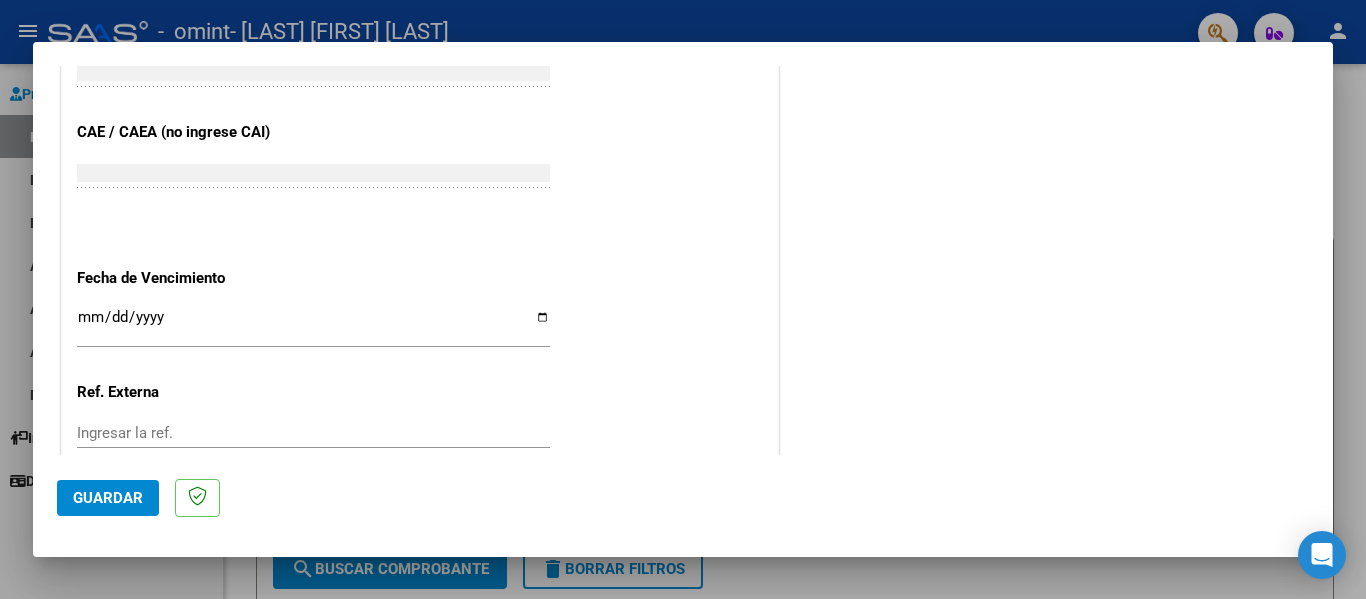 click on "Ingresar la fecha" at bounding box center [313, 325] 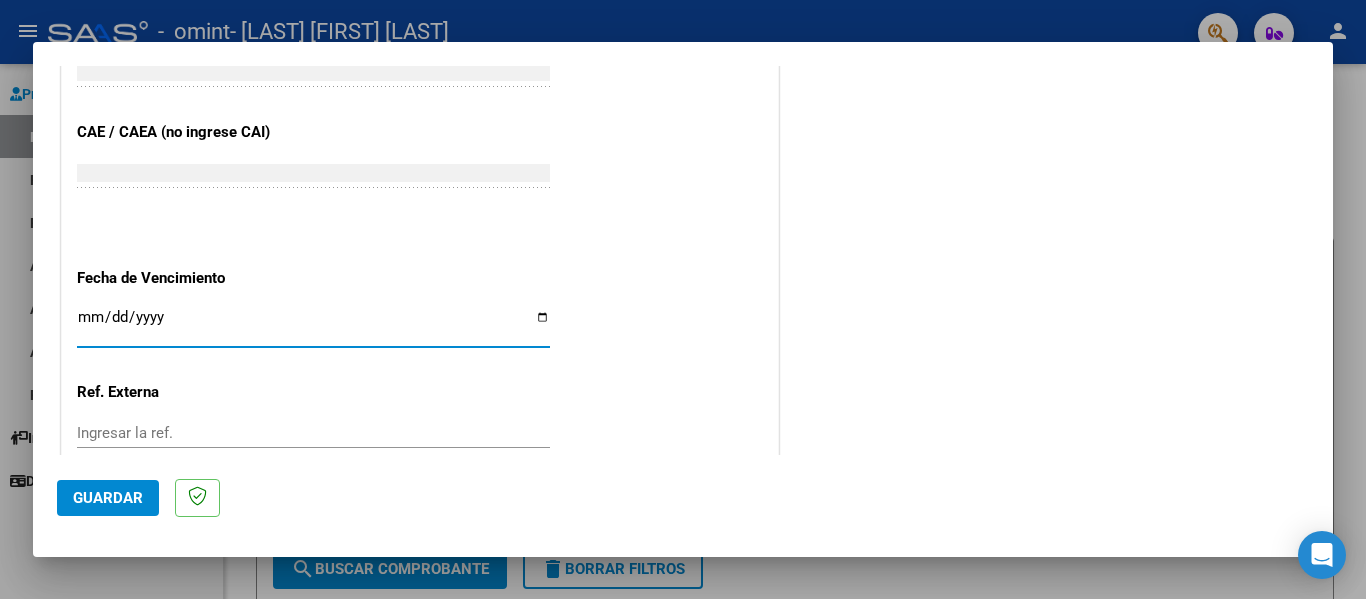 click on "Ingresar la fecha" at bounding box center (313, 325) 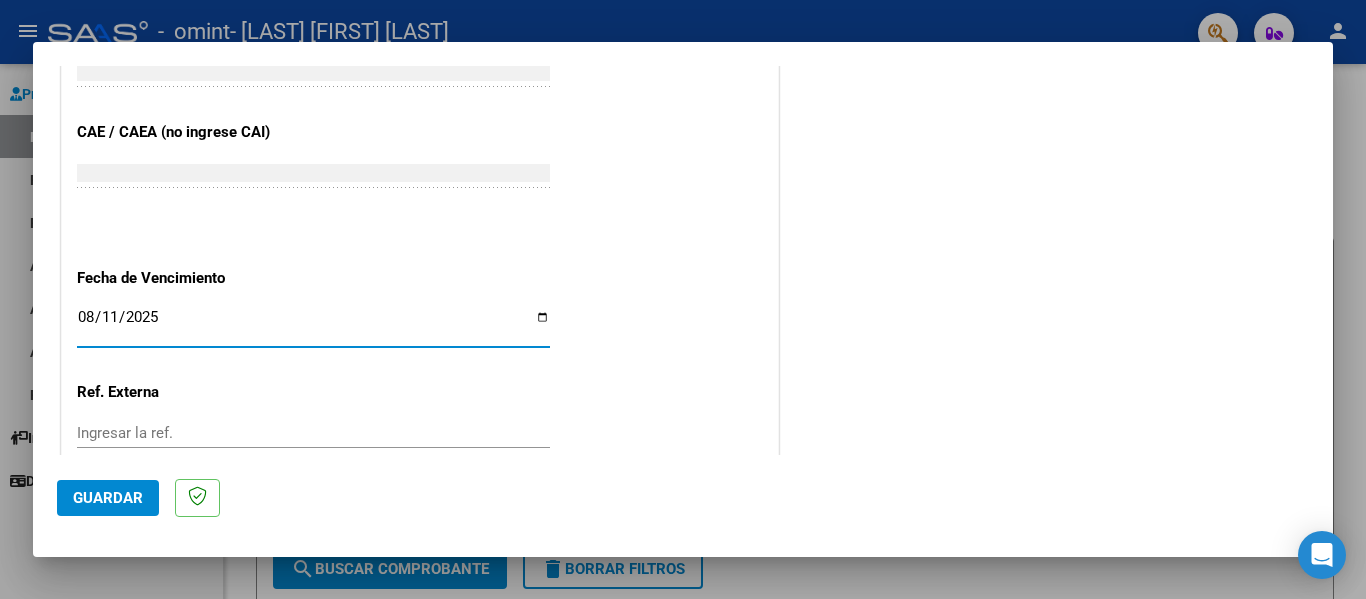 type on "2025-08-11" 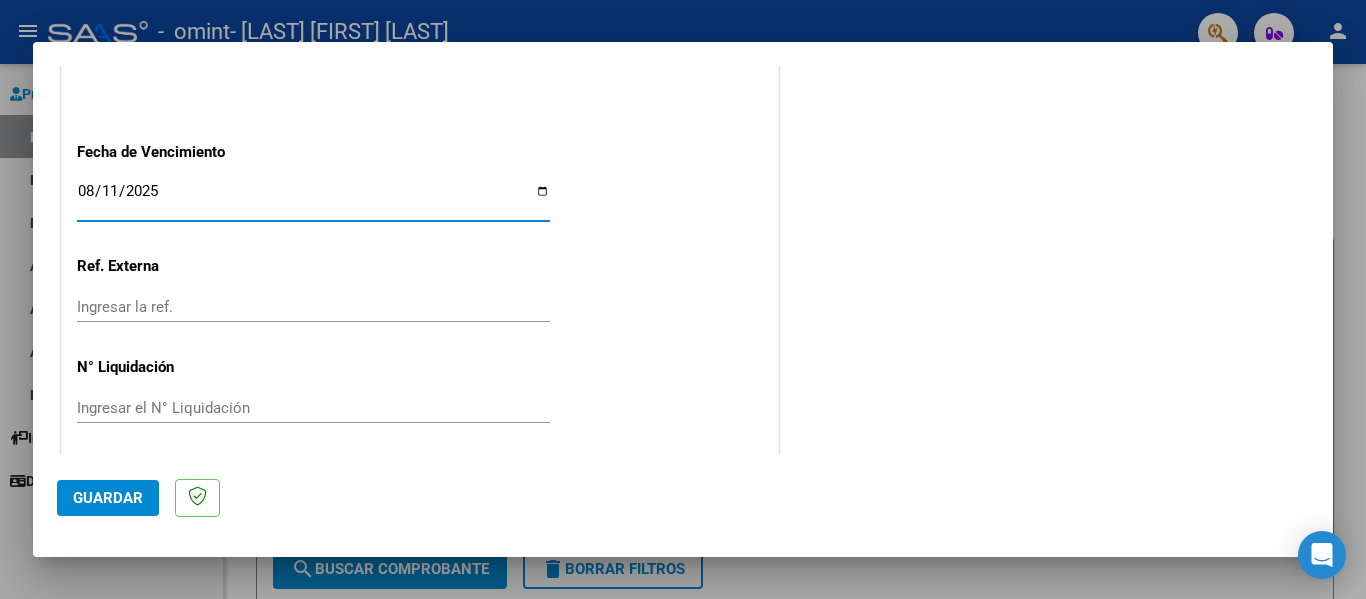 scroll, scrollTop: 1333, scrollLeft: 0, axis: vertical 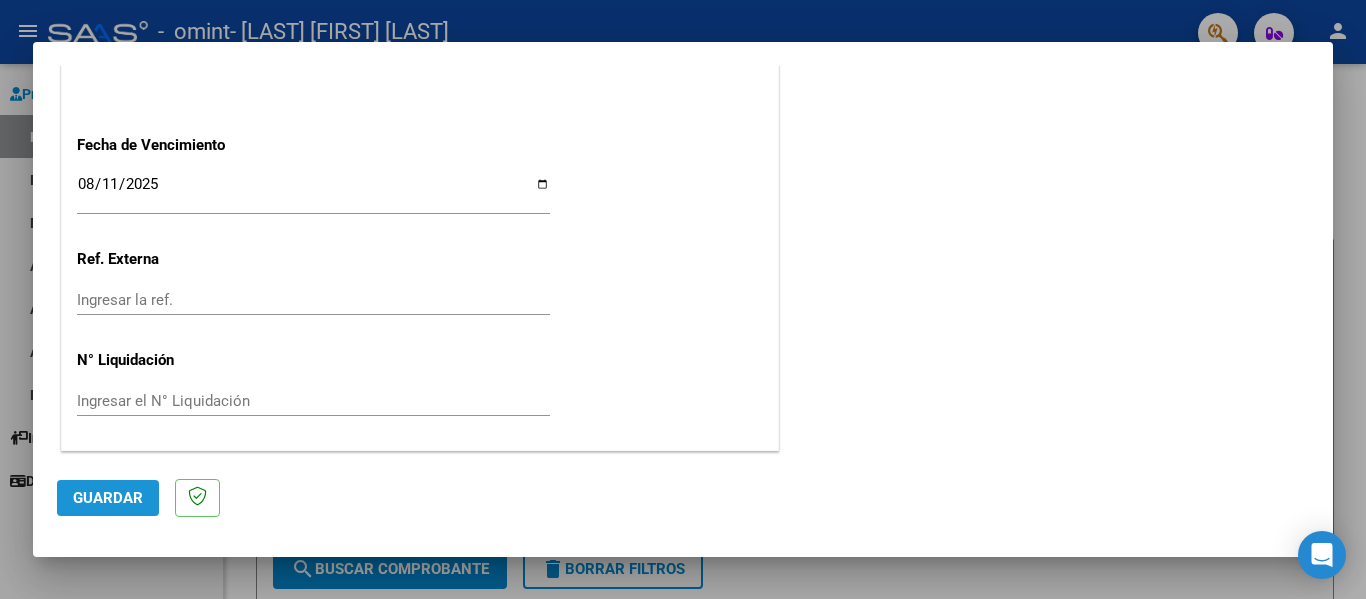 click on "Guardar" 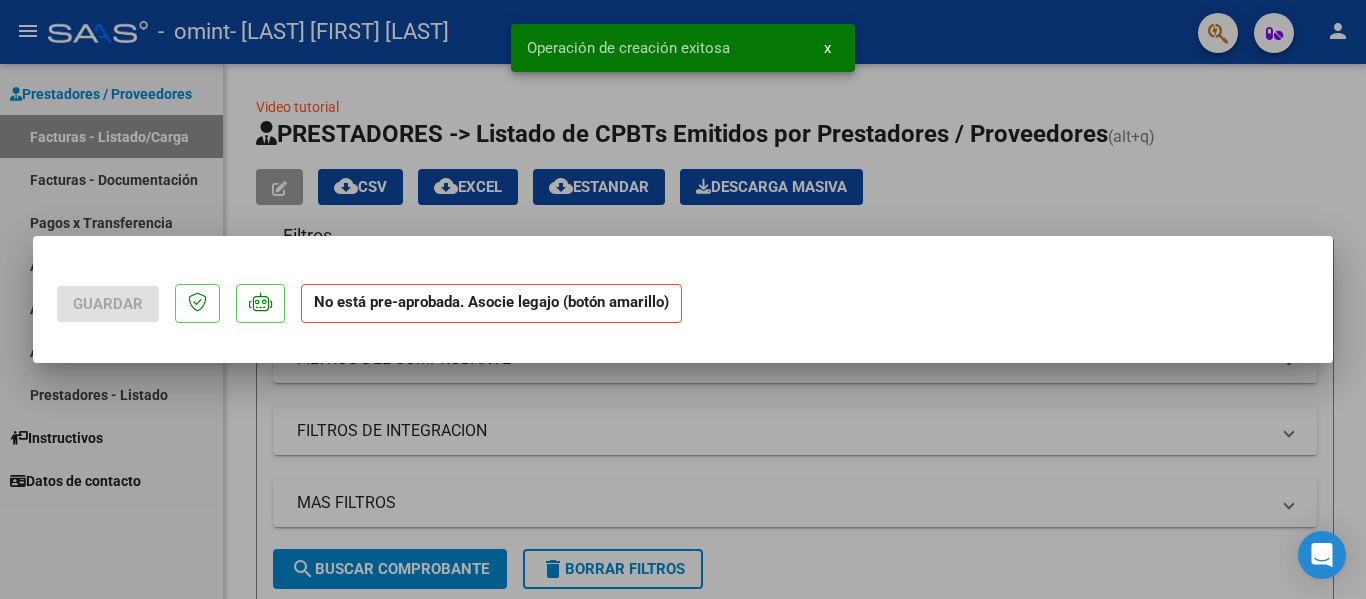 scroll, scrollTop: 0, scrollLeft: 0, axis: both 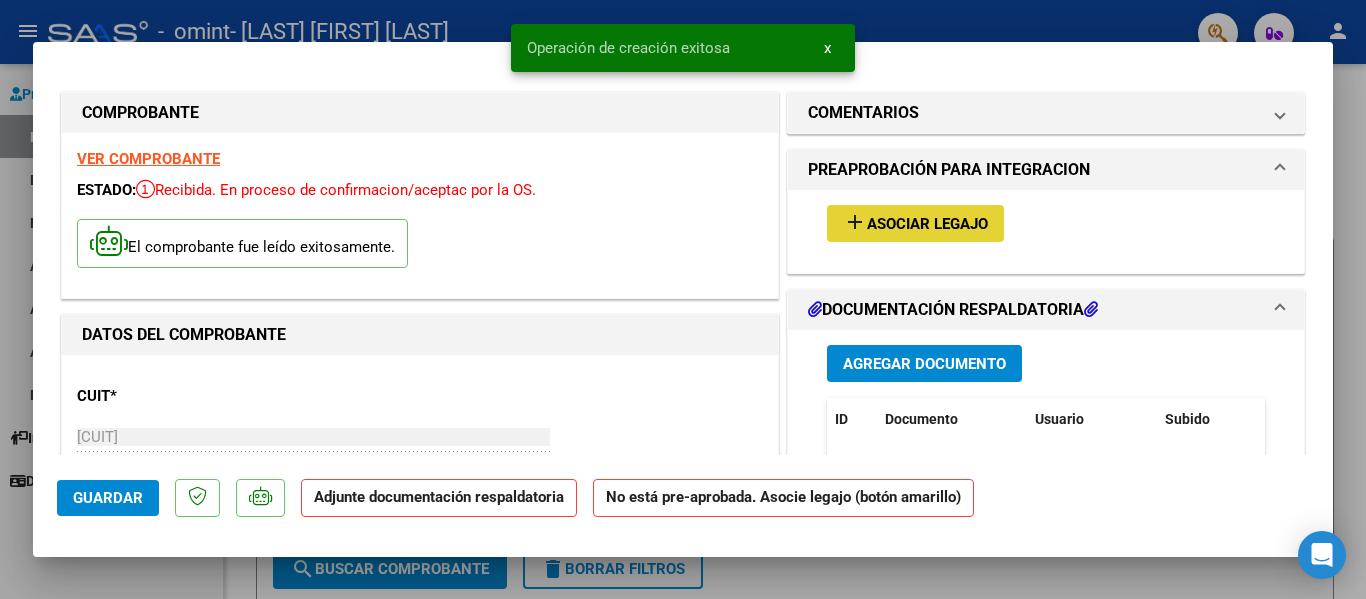 click on "Asociar Legajo" at bounding box center (927, 224) 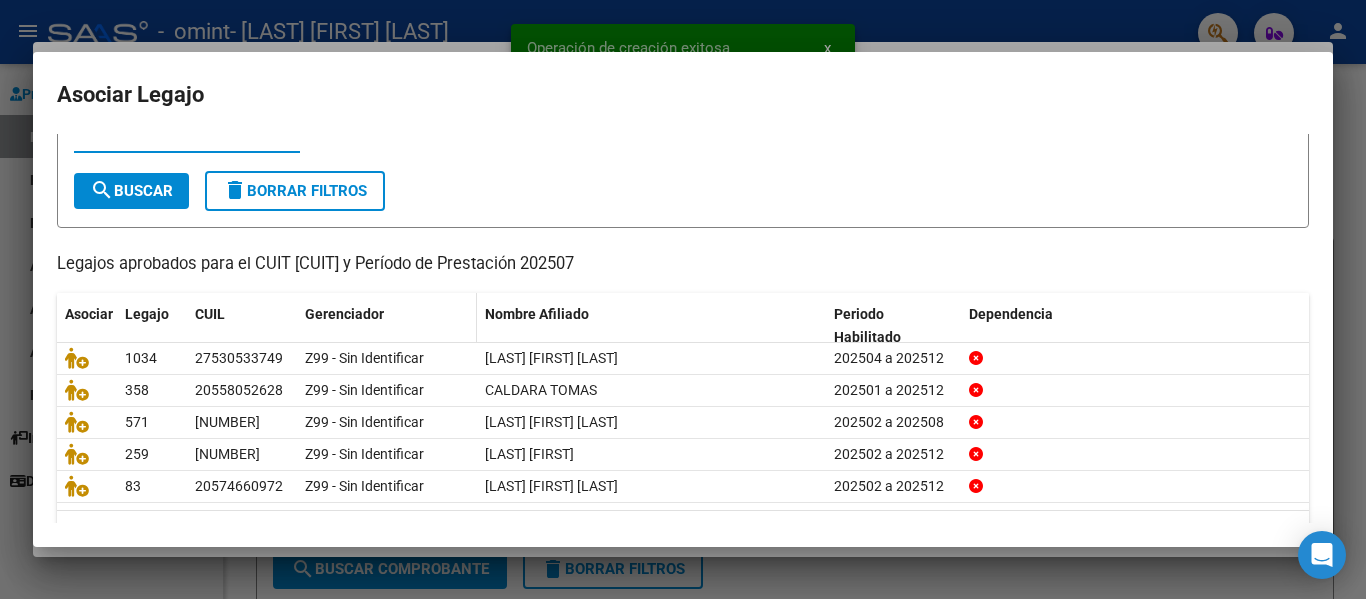 scroll, scrollTop: 137, scrollLeft: 0, axis: vertical 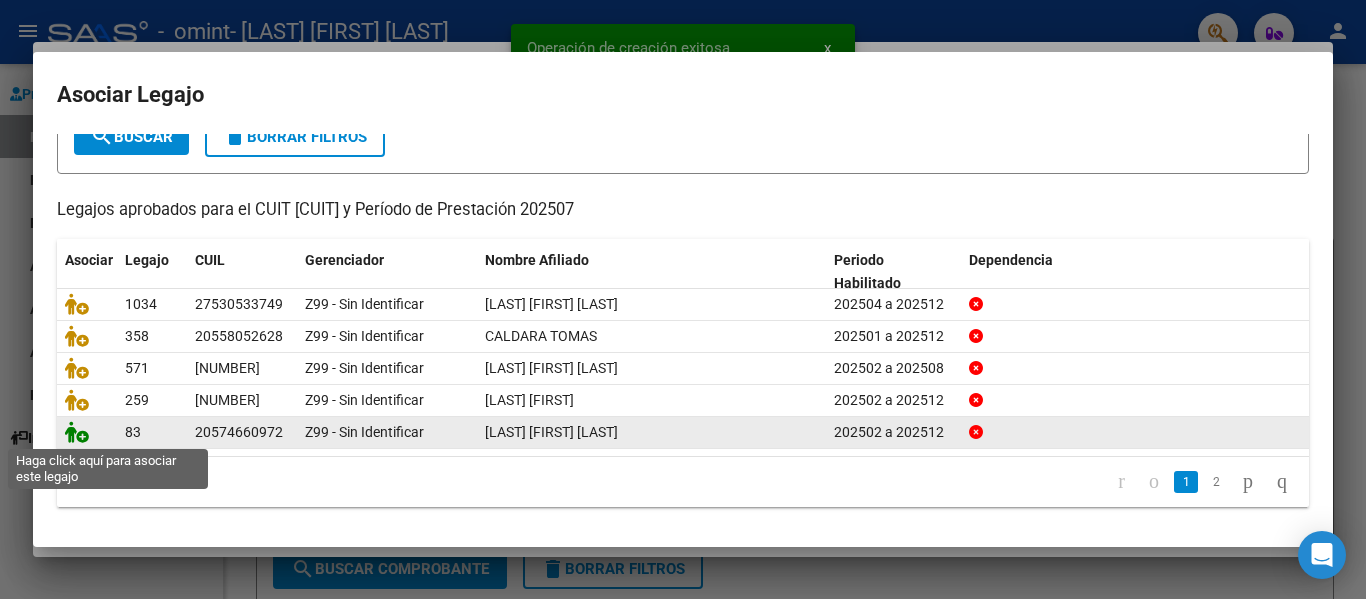 click 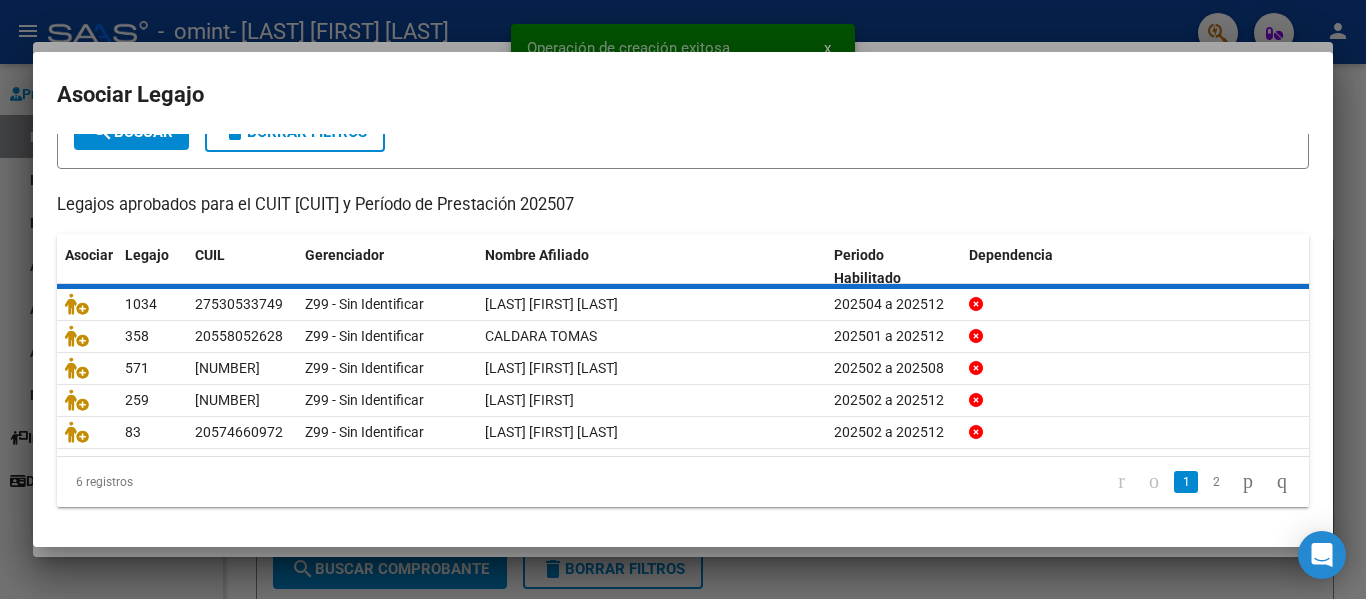 scroll, scrollTop: 0, scrollLeft: 0, axis: both 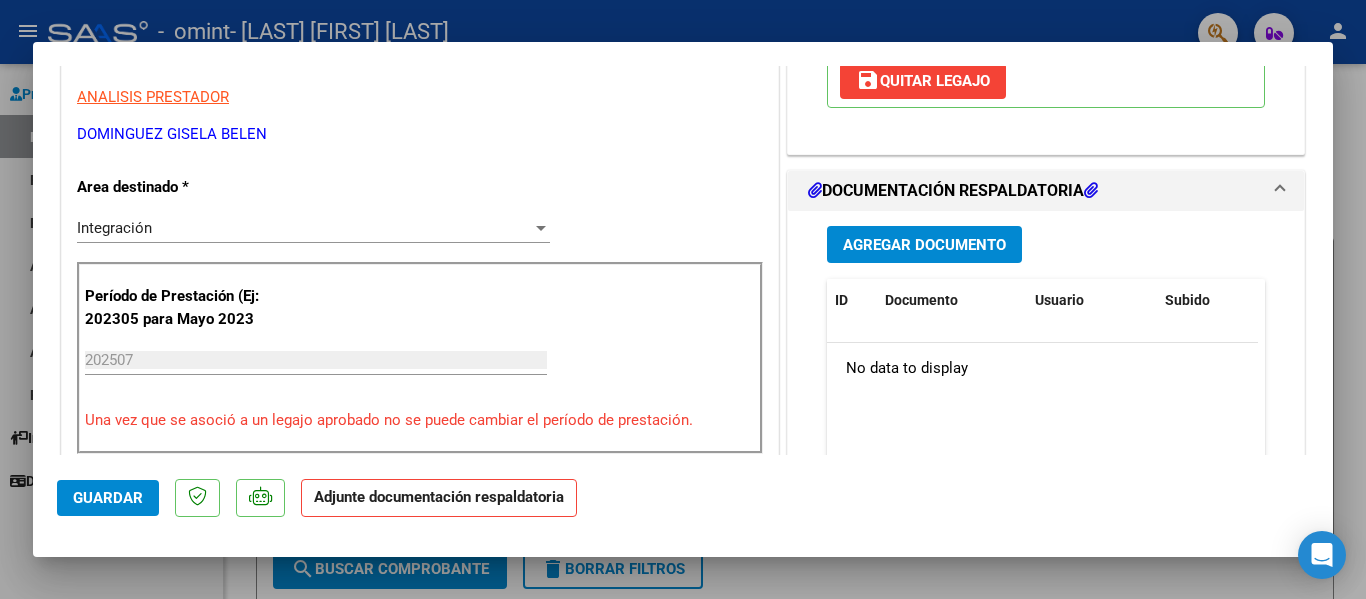 click on "Agregar Documento" at bounding box center (924, 244) 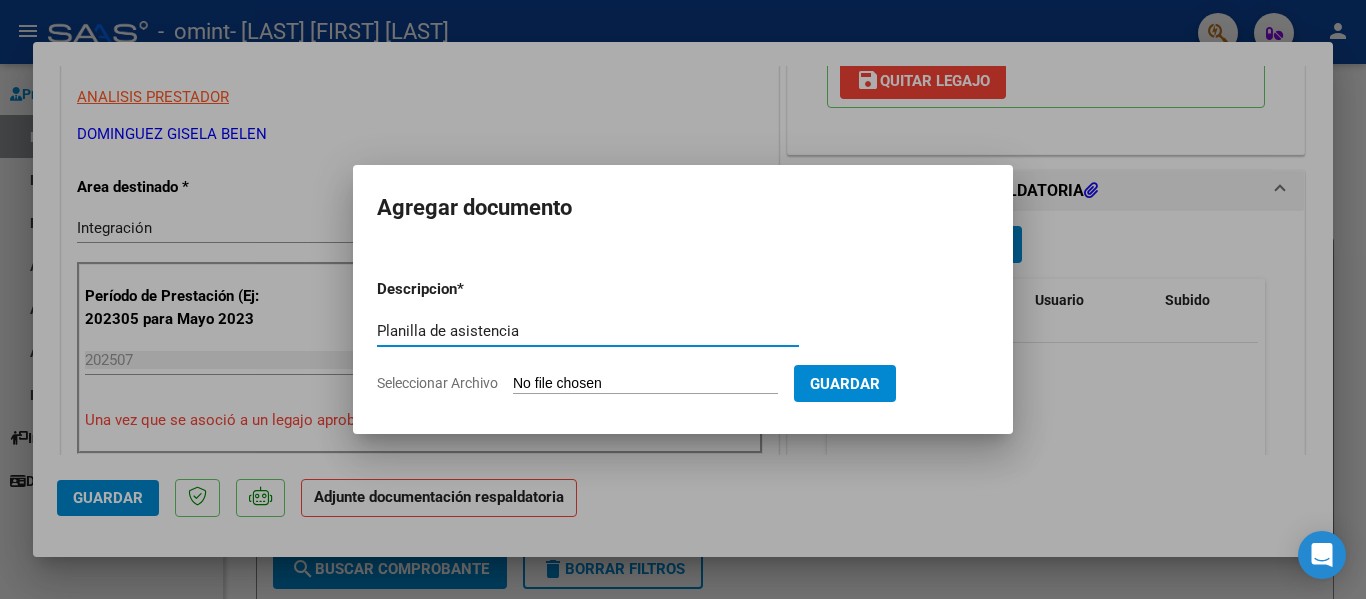 type on "Planilla de asistencia" 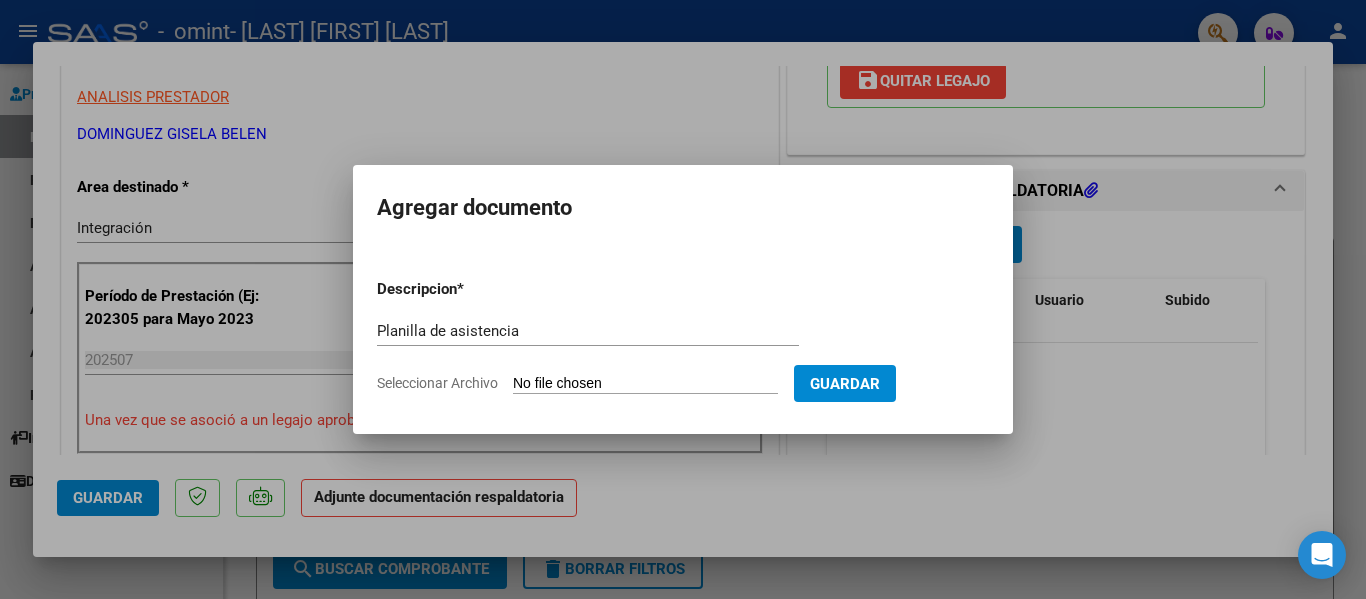 click on "Seleccionar Archivo" at bounding box center [645, 384] 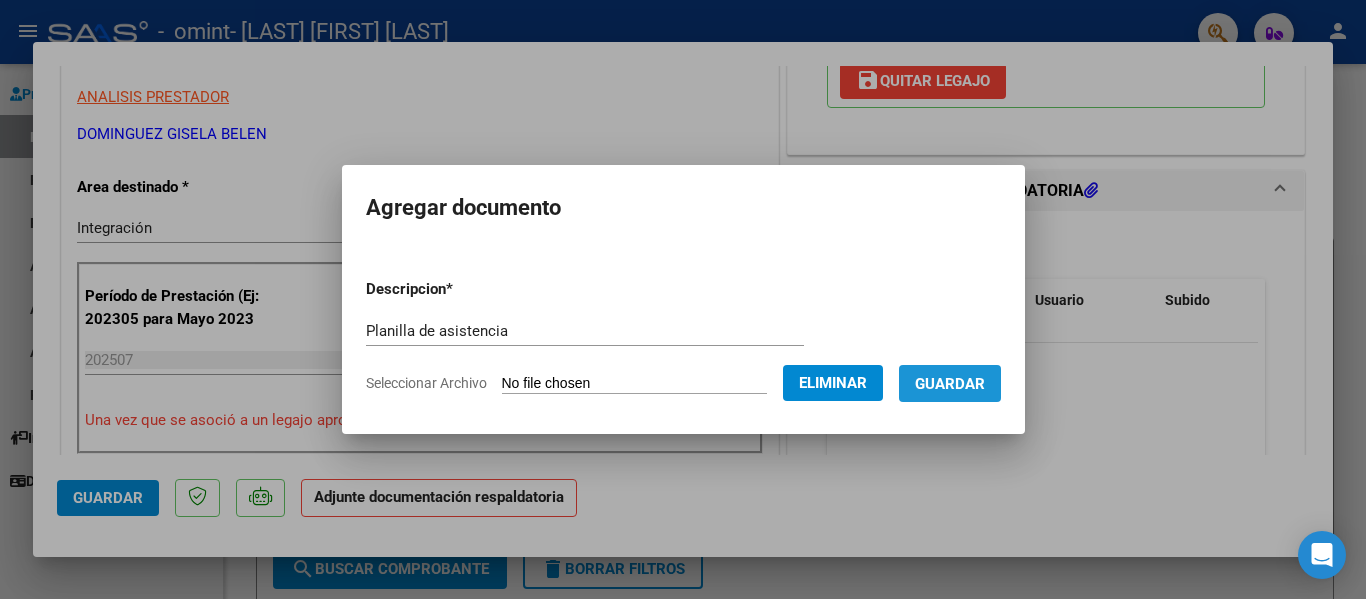 click on "Guardar" at bounding box center (950, 384) 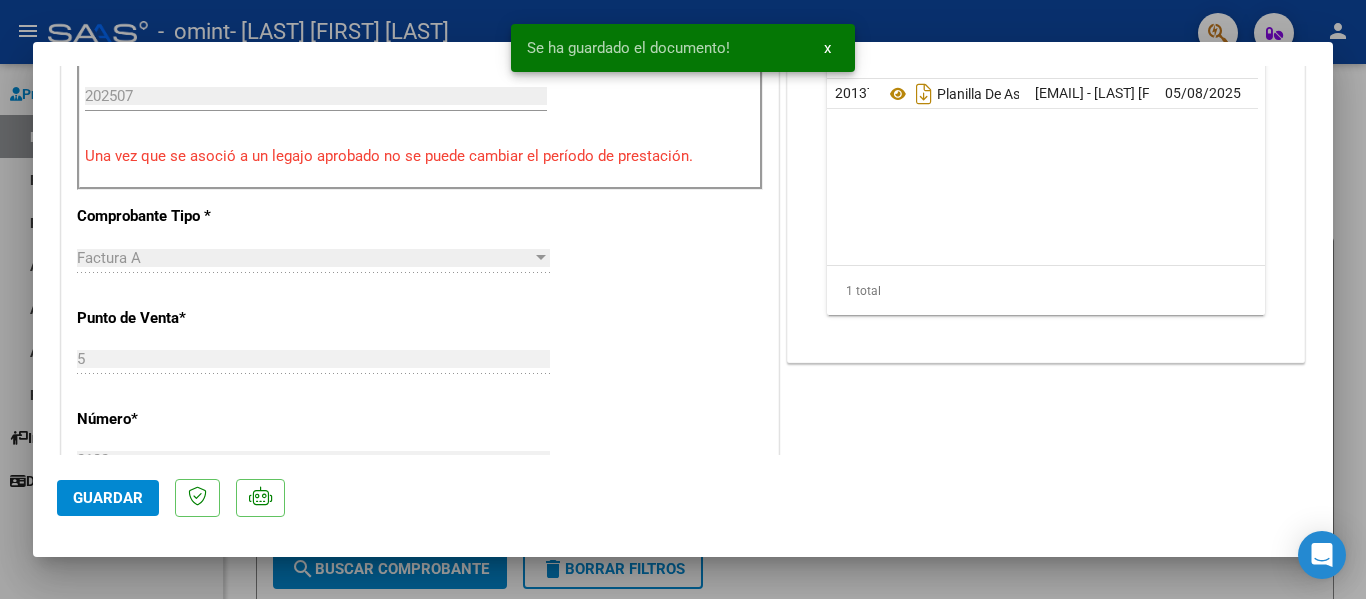 scroll, scrollTop: 700, scrollLeft: 0, axis: vertical 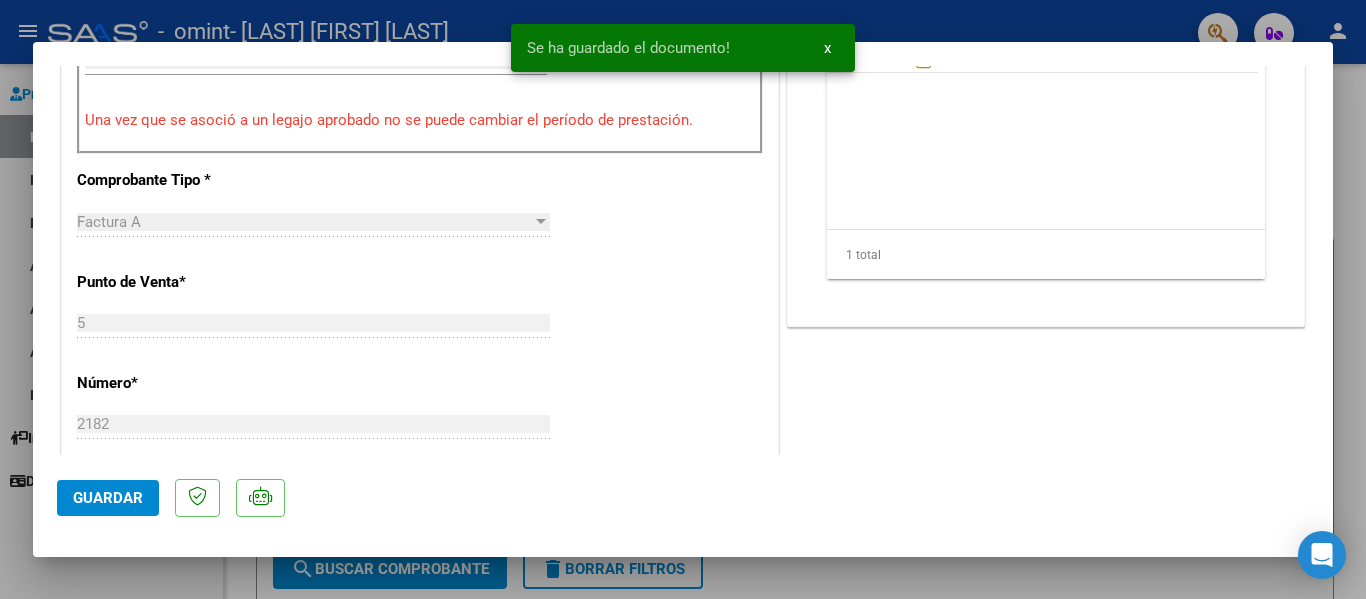 click on "Guardar" 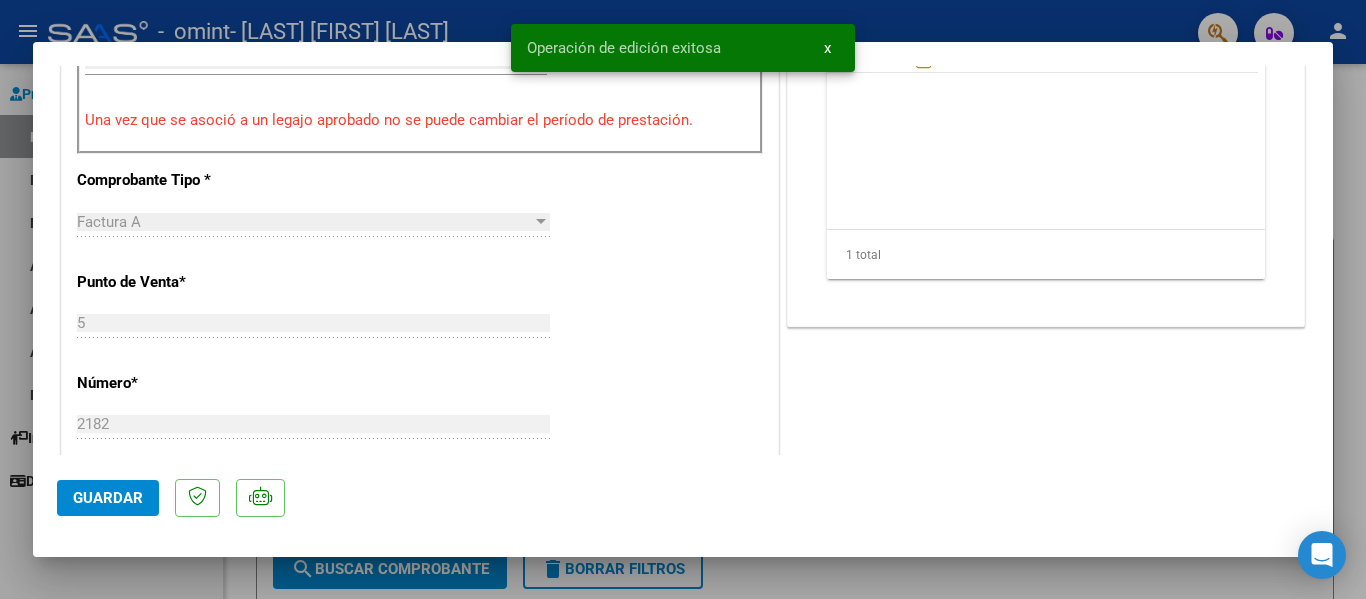click at bounding box center (683, 299) 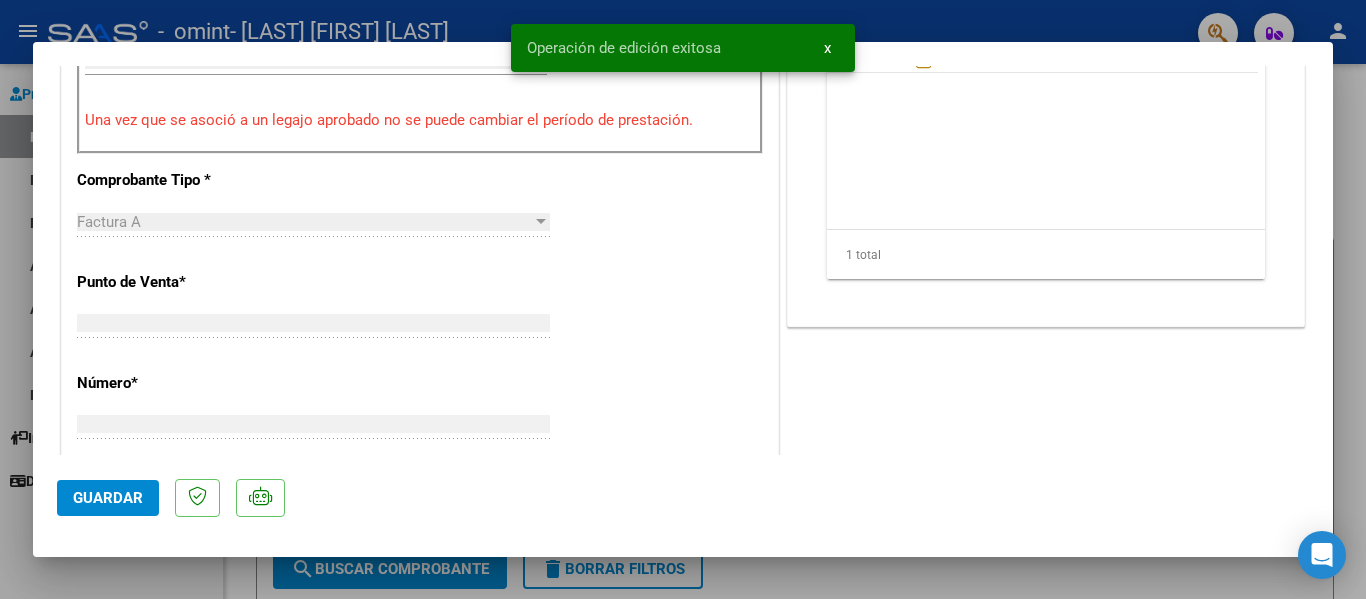 scroll, scrollTop: 0, scrollLeft: 0, axis: both 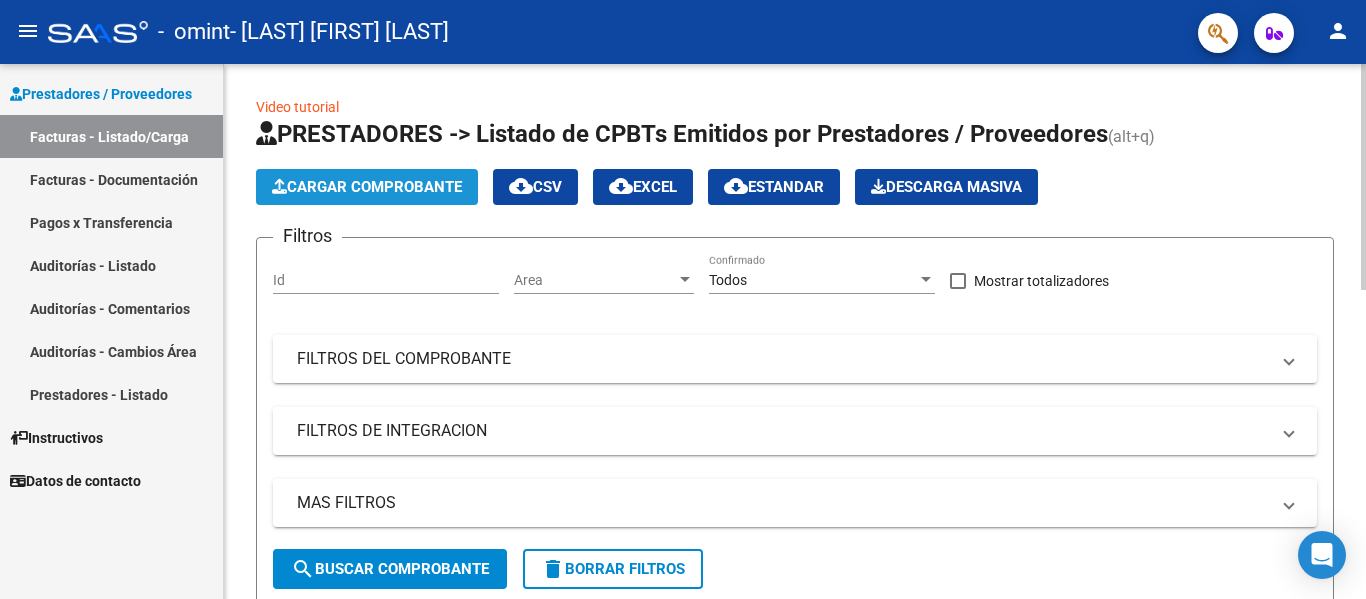 click on "Cargar Comprobante" 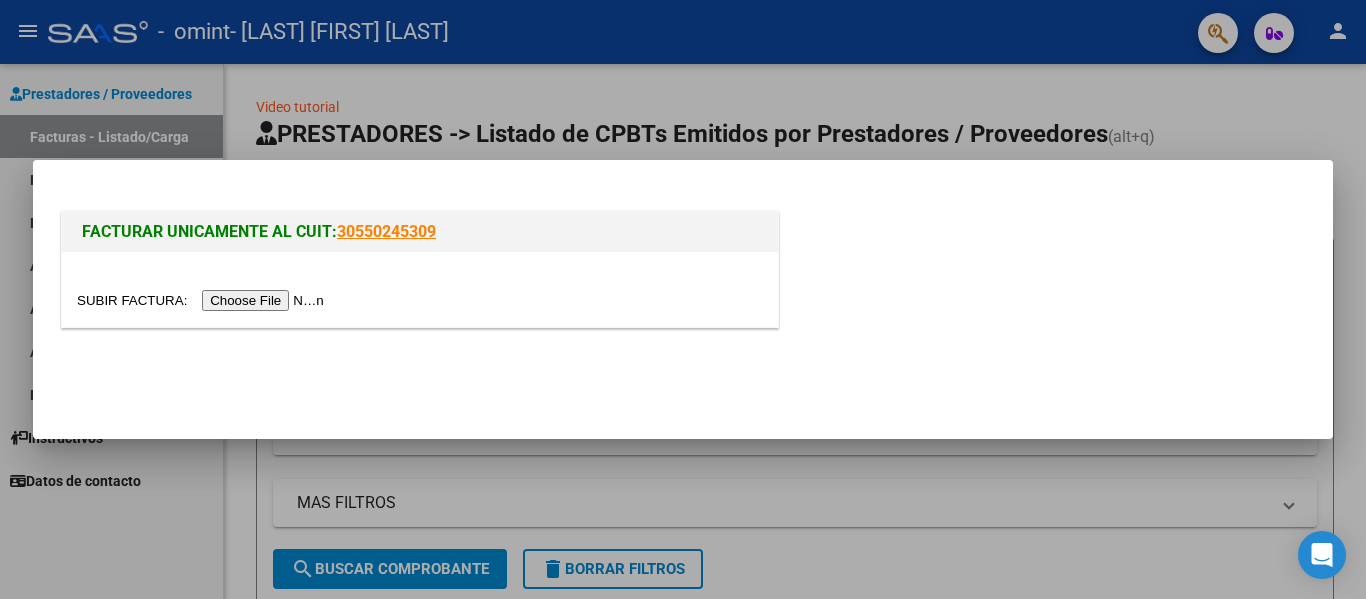 click at bounding box center (203, 300) 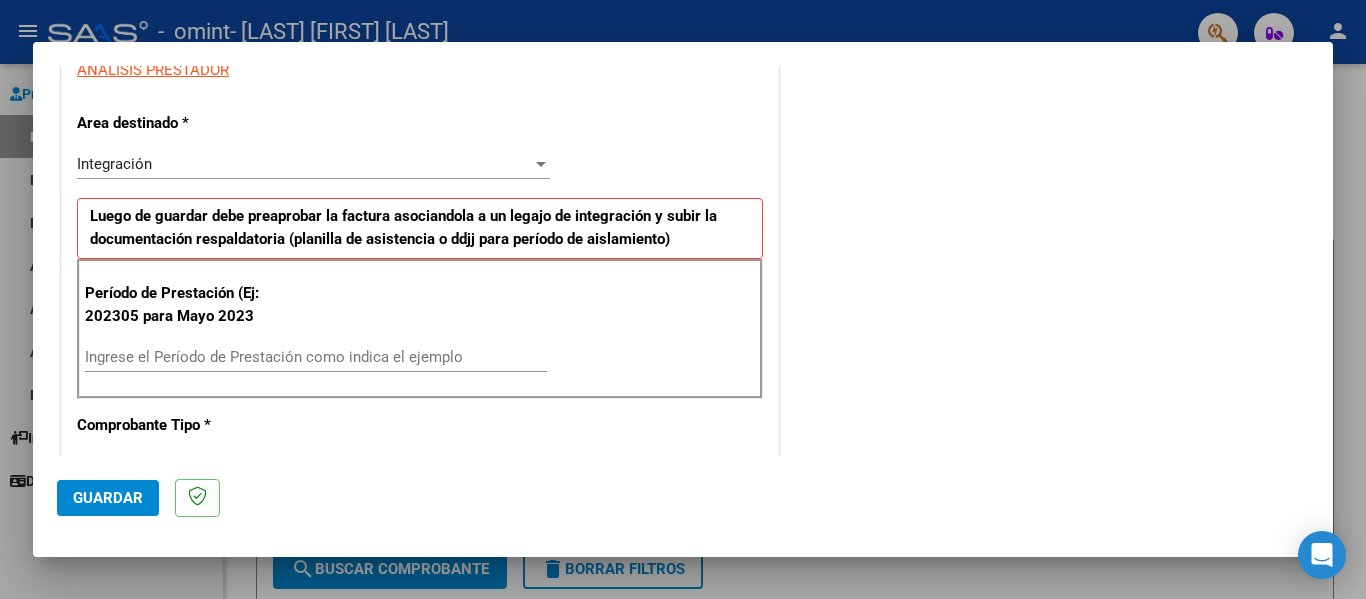 scroll, scrollTop: 400, scrollLeft: 0, axis: vertical 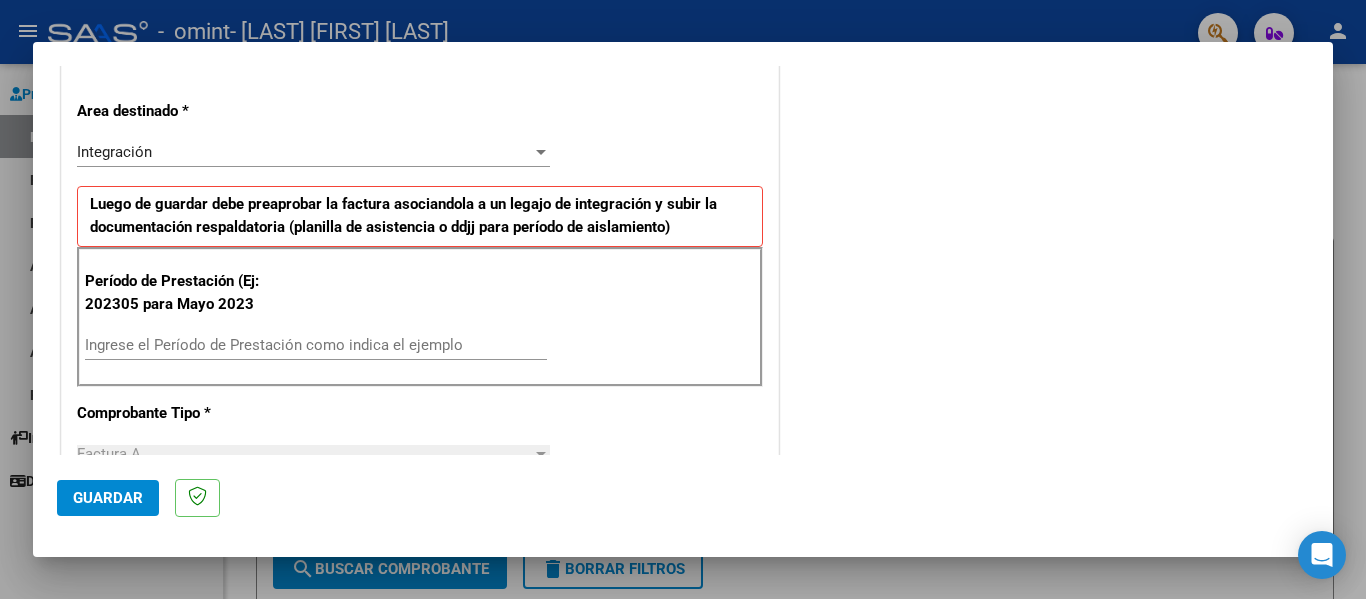 click on "Ingrese el Período de Prestación como indica el ejemplo" at bounding box center (316, 345) 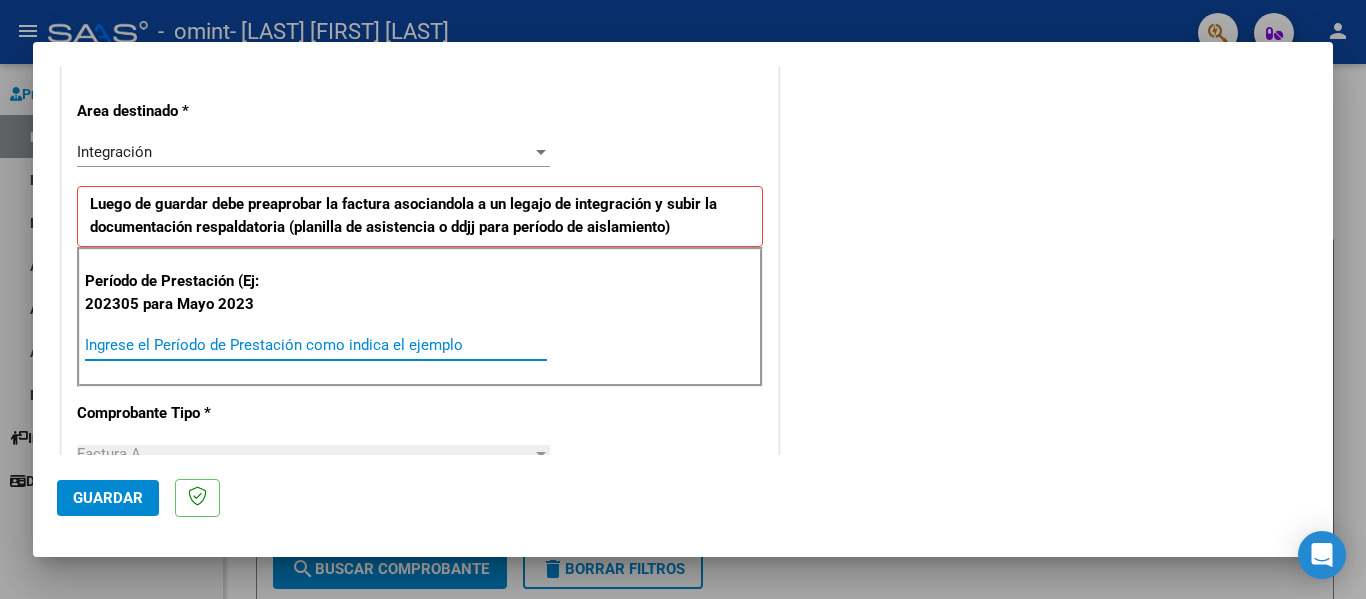 click on "Ingrese el Período de Prestación como indica el ejemplo" at bounding box center (316, 345) 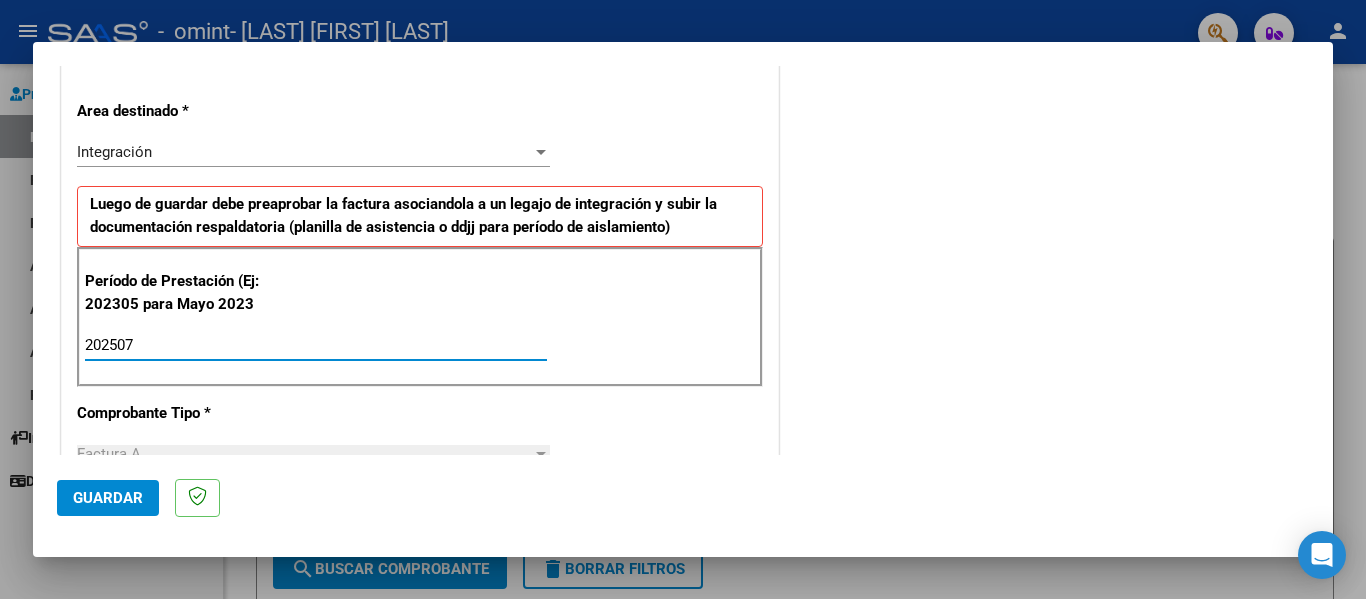 type on "202507" 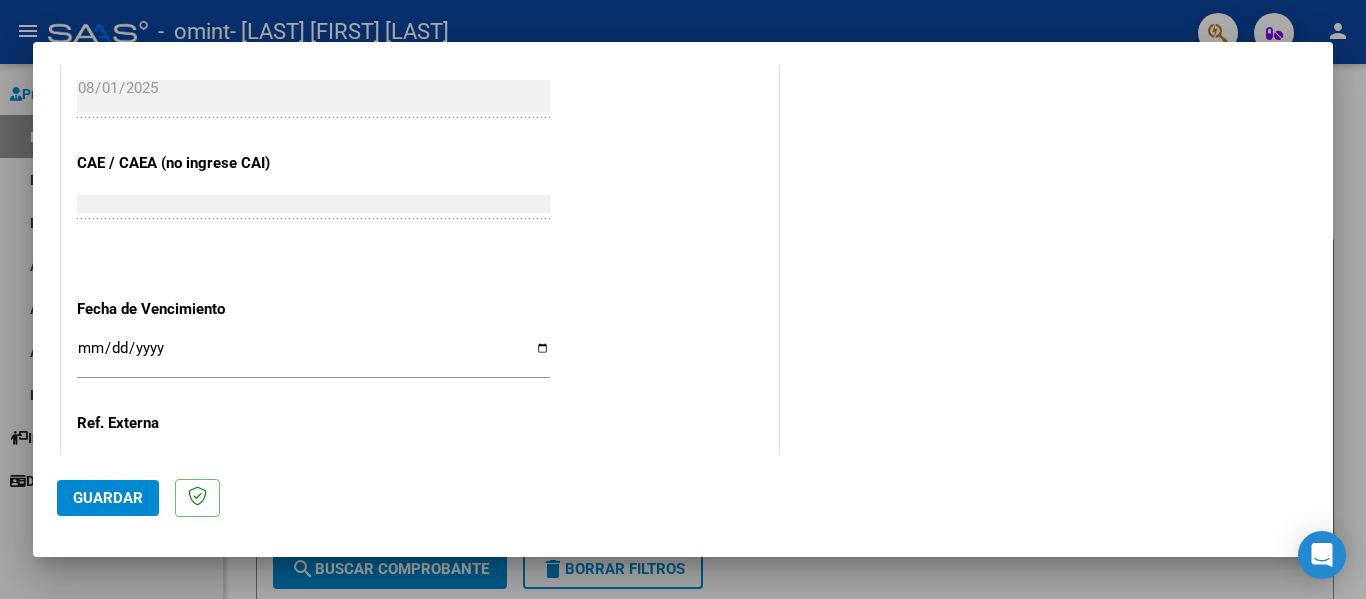 scroll, scrollTop: 1200, scrollLeft: 0, axis: vertical 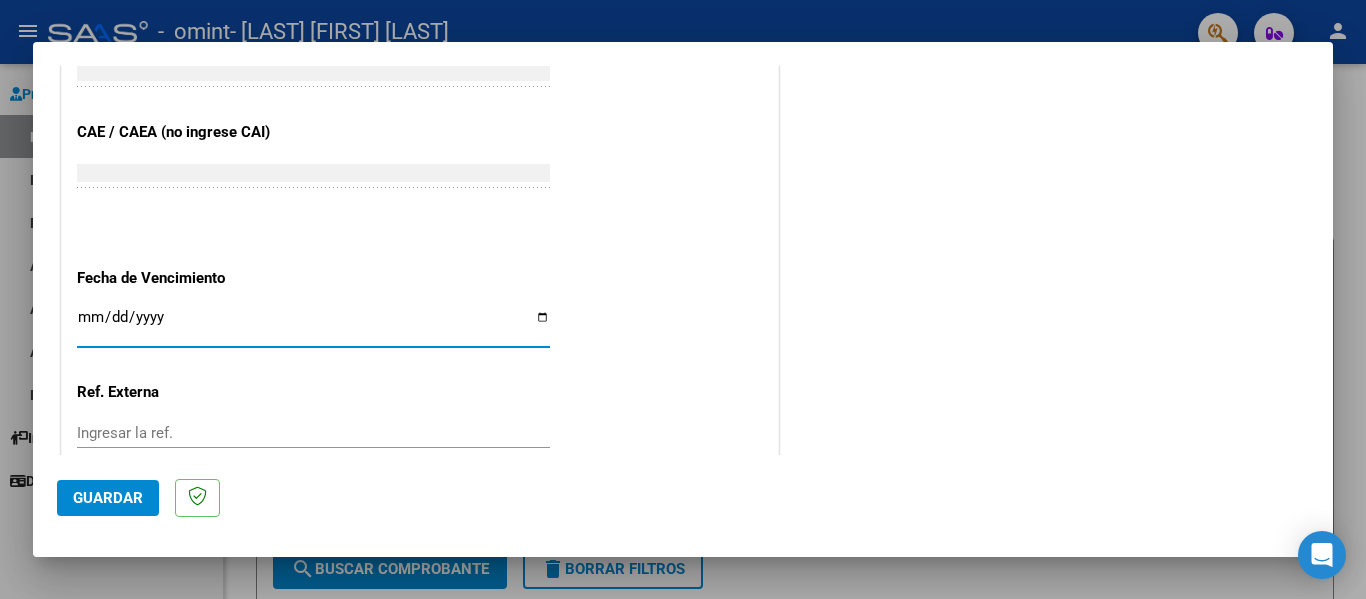 click on "Ingresar la fecha" at bounding box center [313, 325] 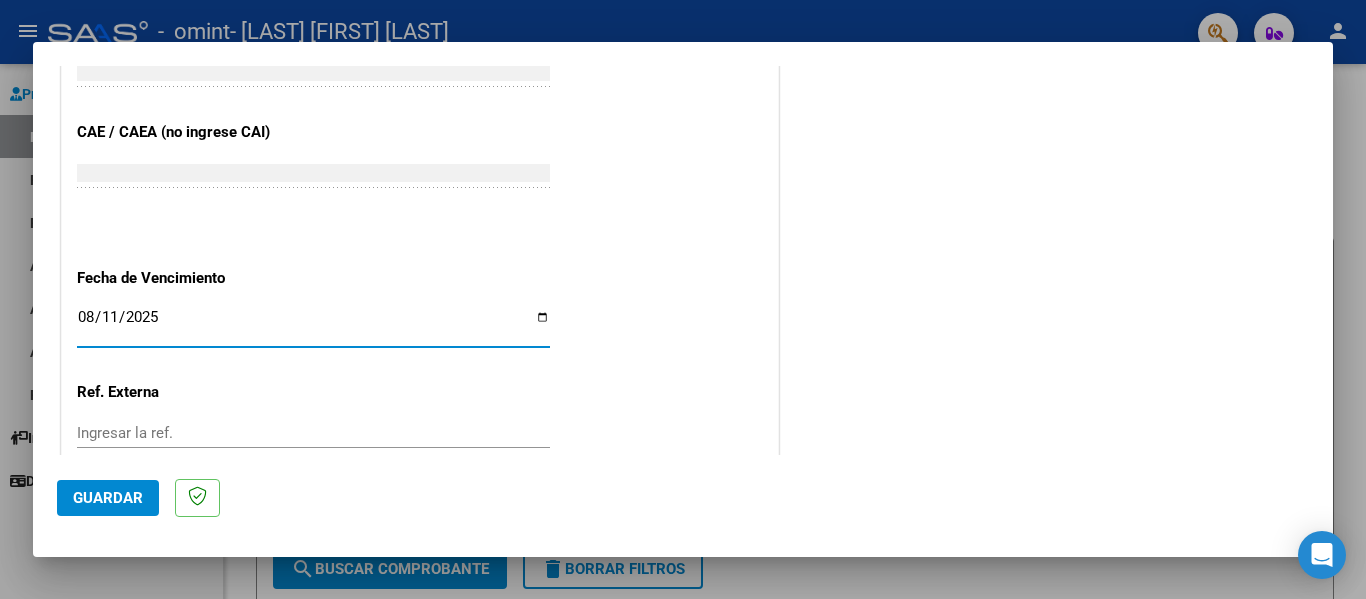 type on "2025-08-11" 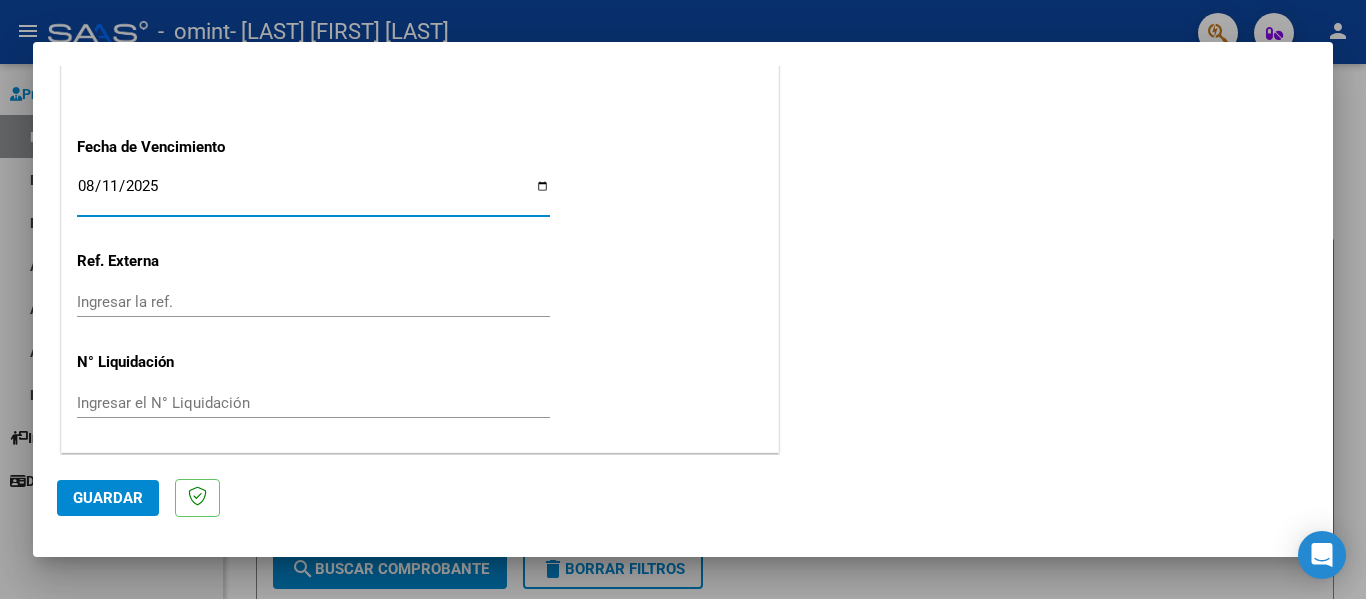 scroll, scrollTop: 1333, scrollLeft: 0, axis: vertical 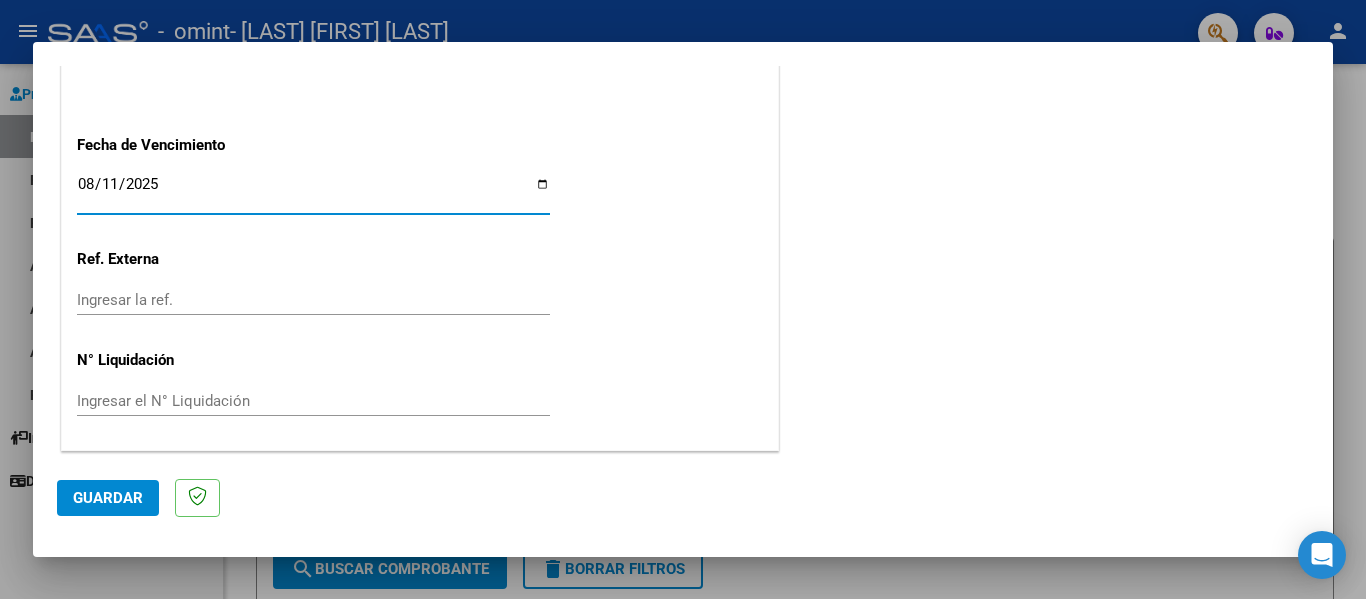 click on "Guardar" 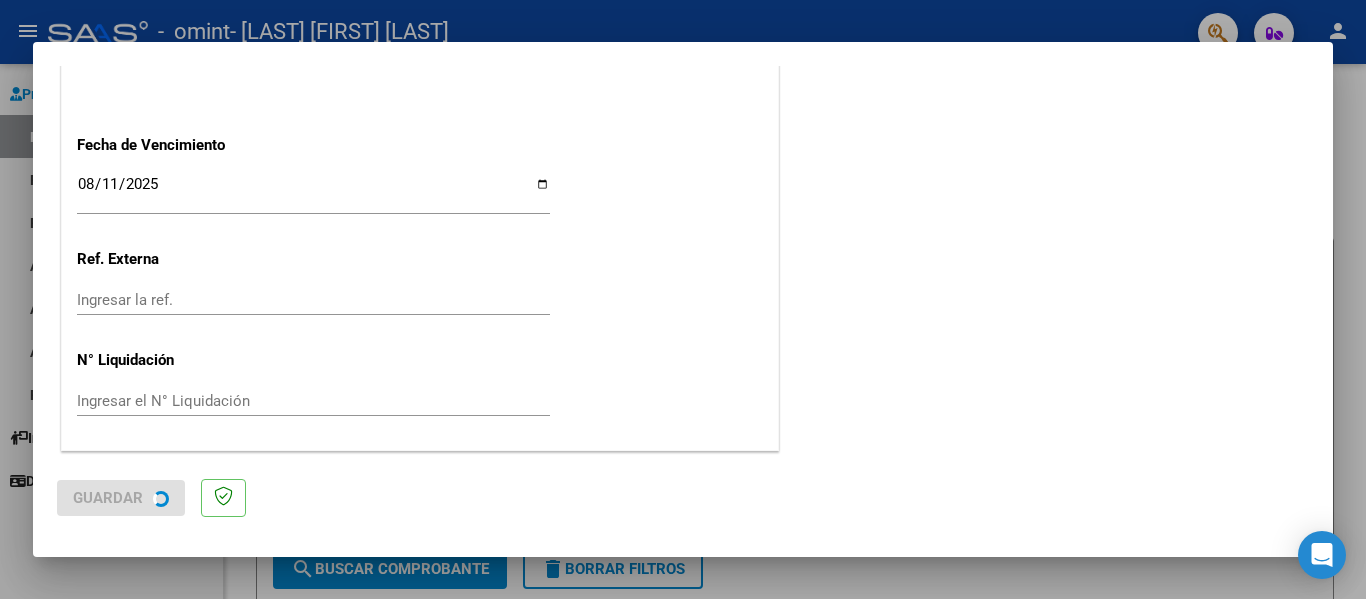 scroll, scrollTop: 0, scrollLeft: 0, axis: both 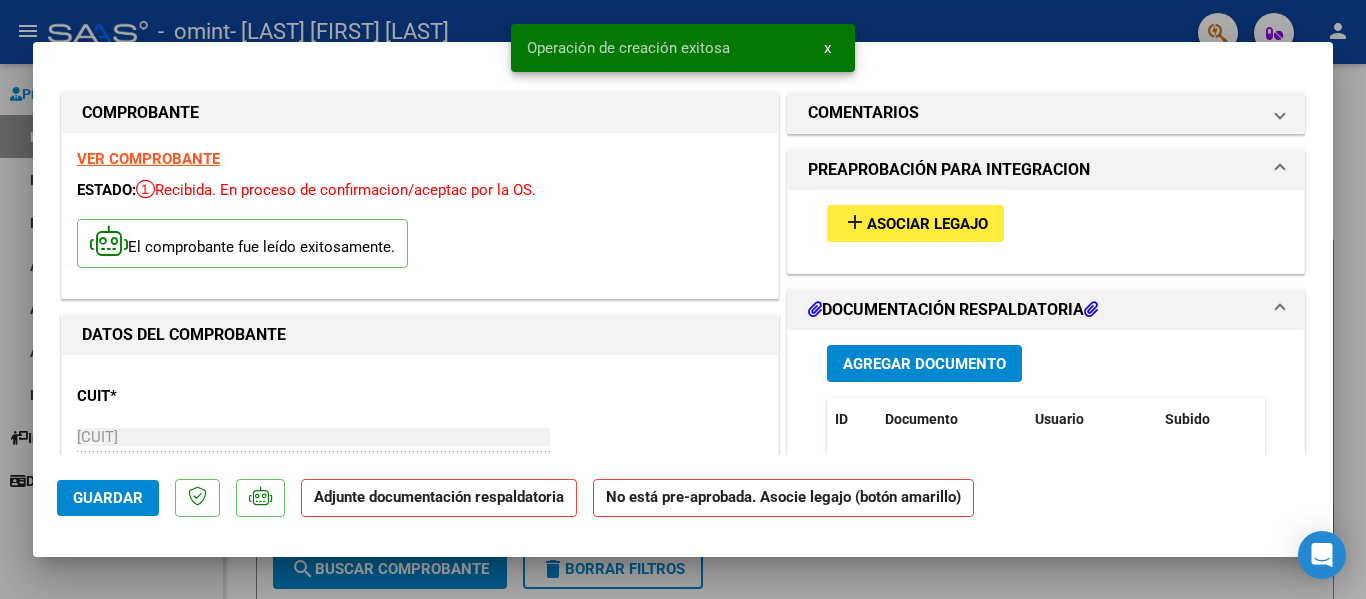 click on "add Asociar Legajo" at bounding box center [915, 223] 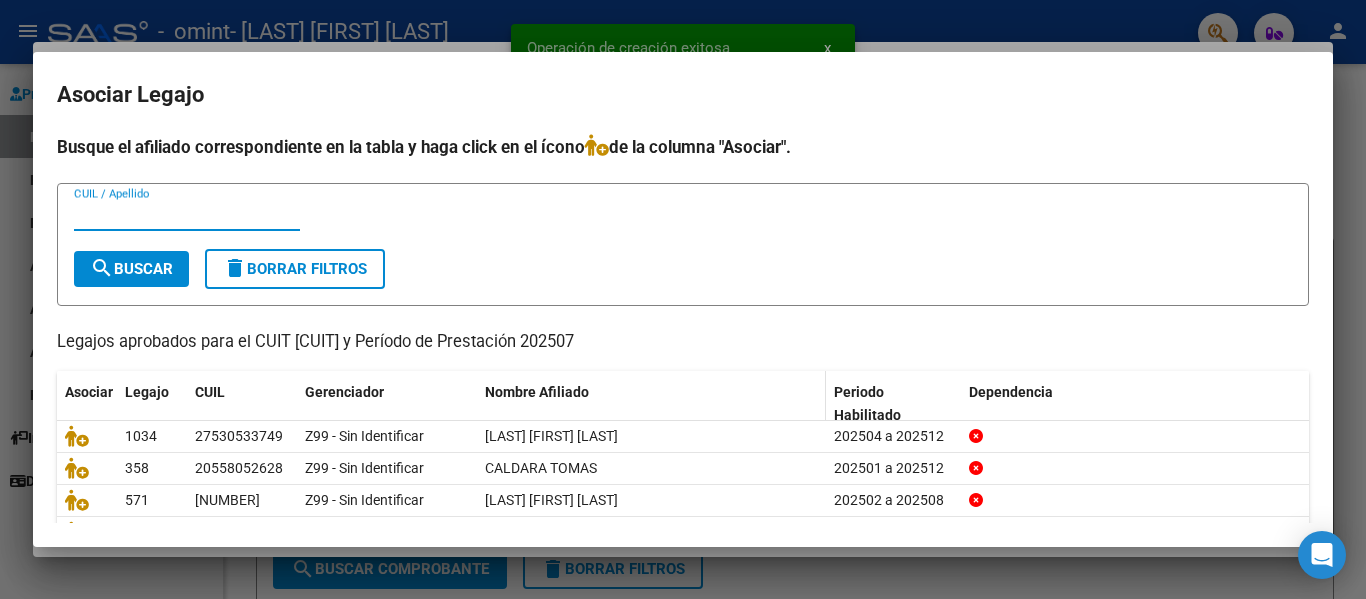 scroll, scrollTop: 137, scrollLeft: 0, axis: vertical 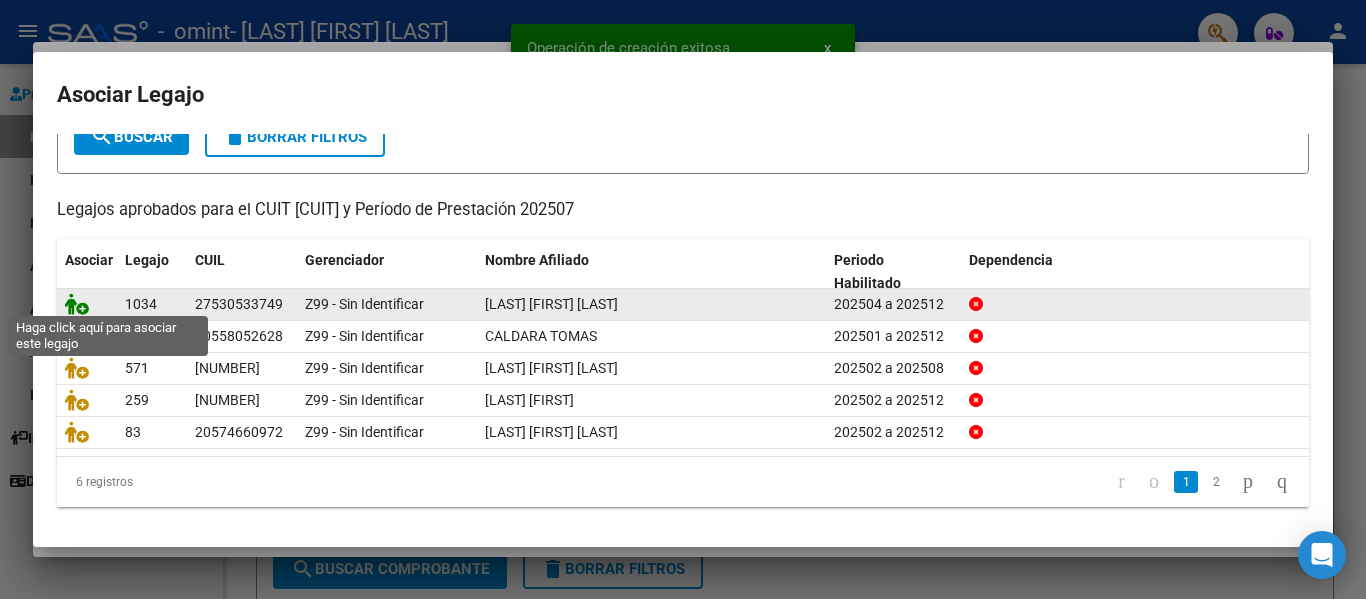 click 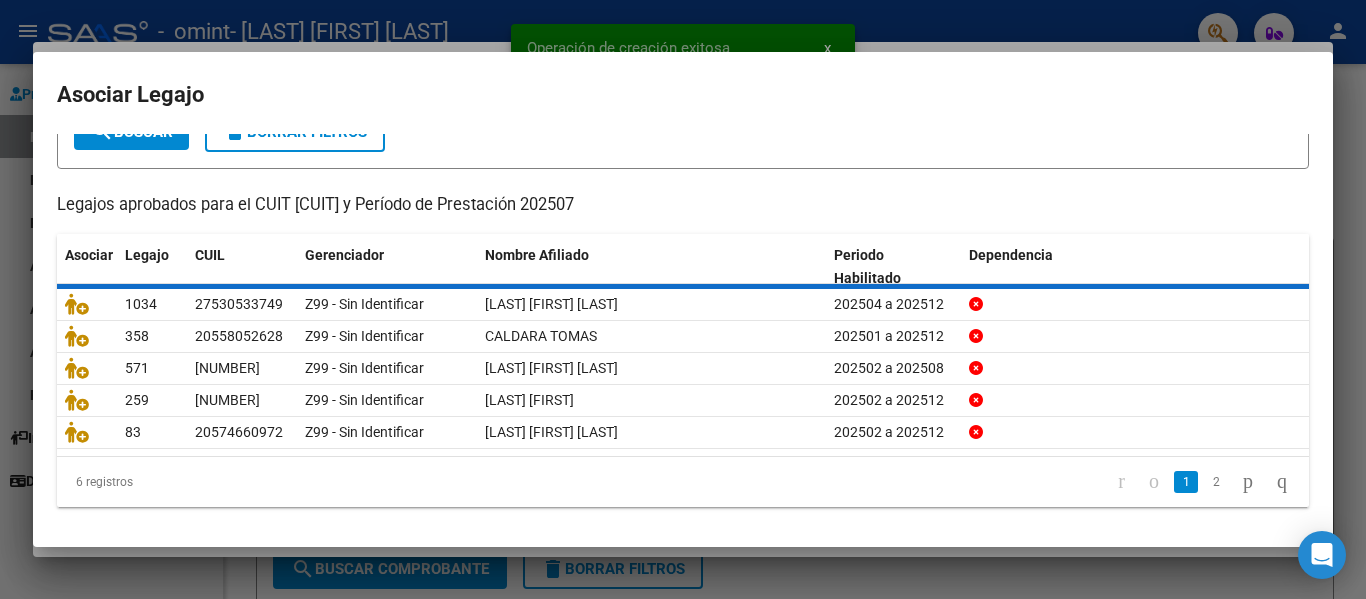 scroll, scrollTop: 0, scrollLeft: 0, axis: both 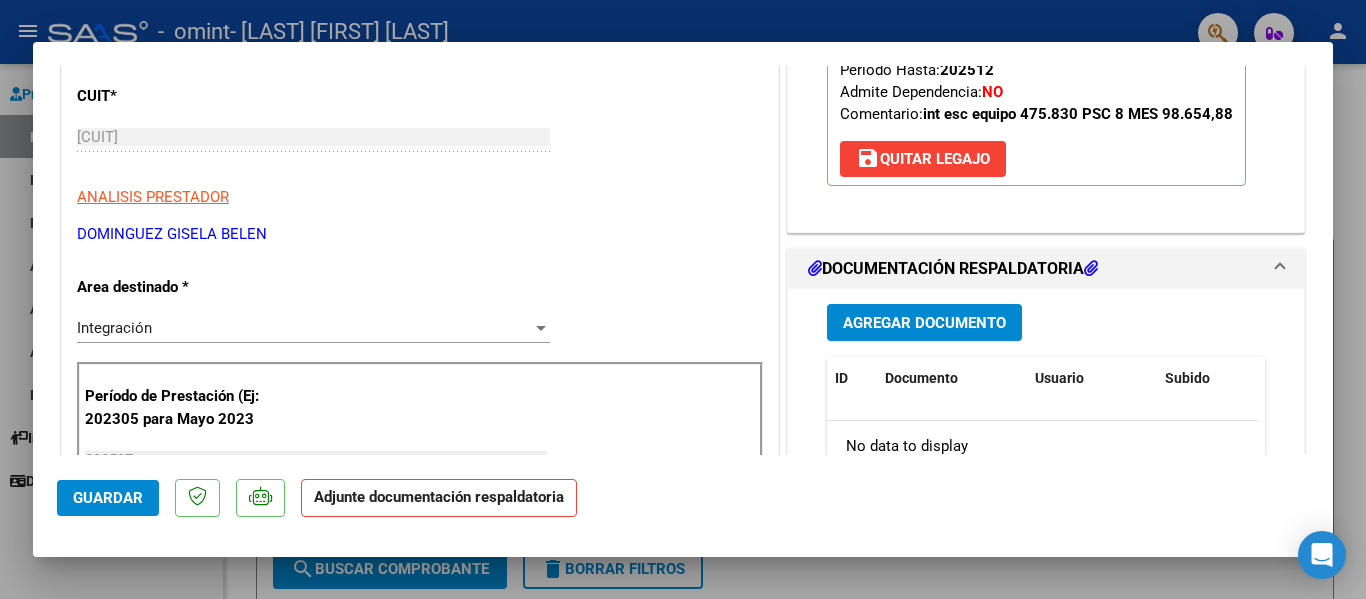 click on "Agregar Documento" at bounding box center (924, 323) 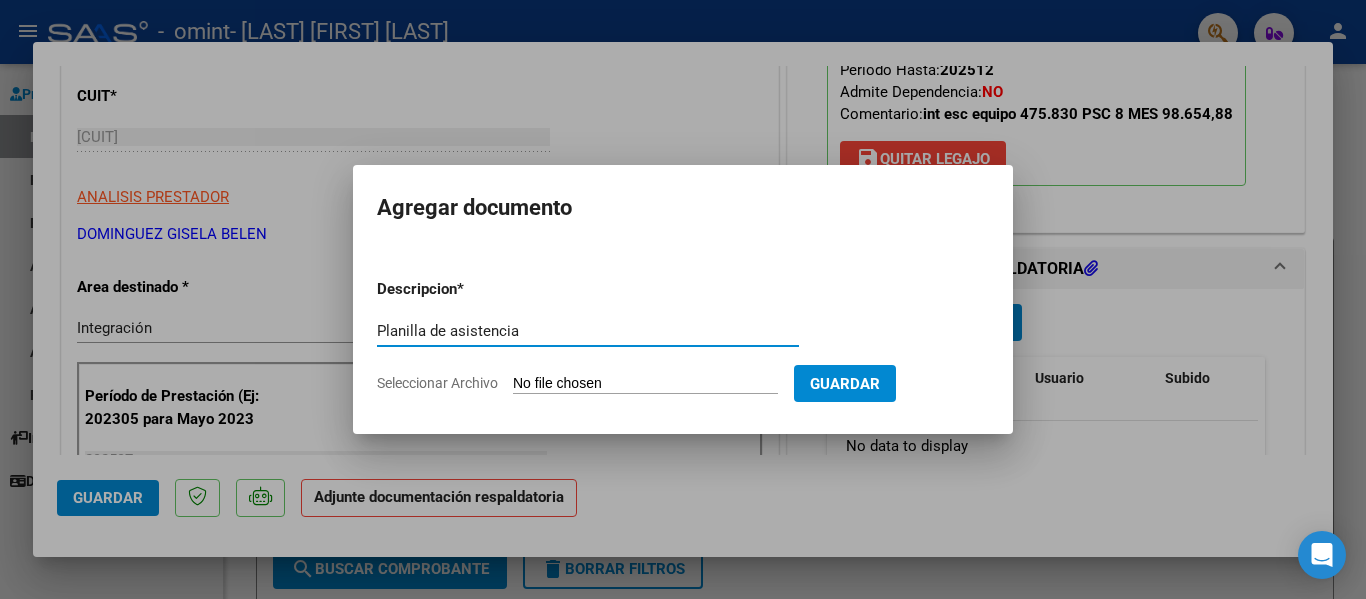 type on "Planilla de asistencia" 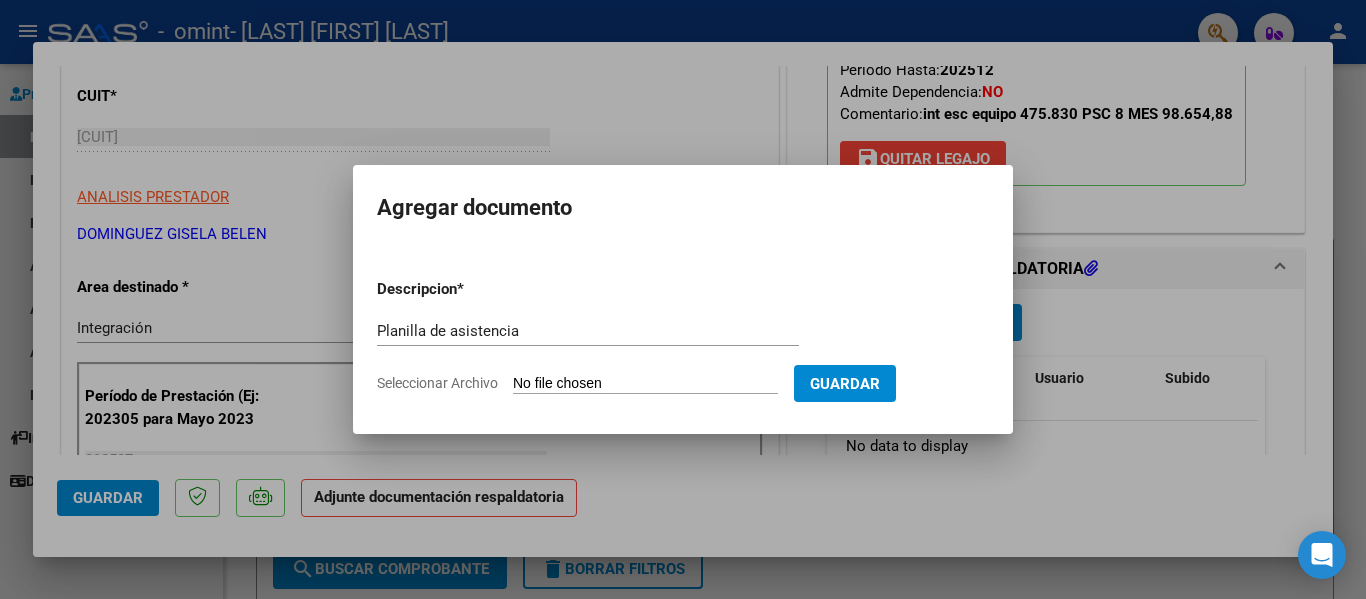 type on "C:\fakepath\[LAST] [FIRST].pdf" 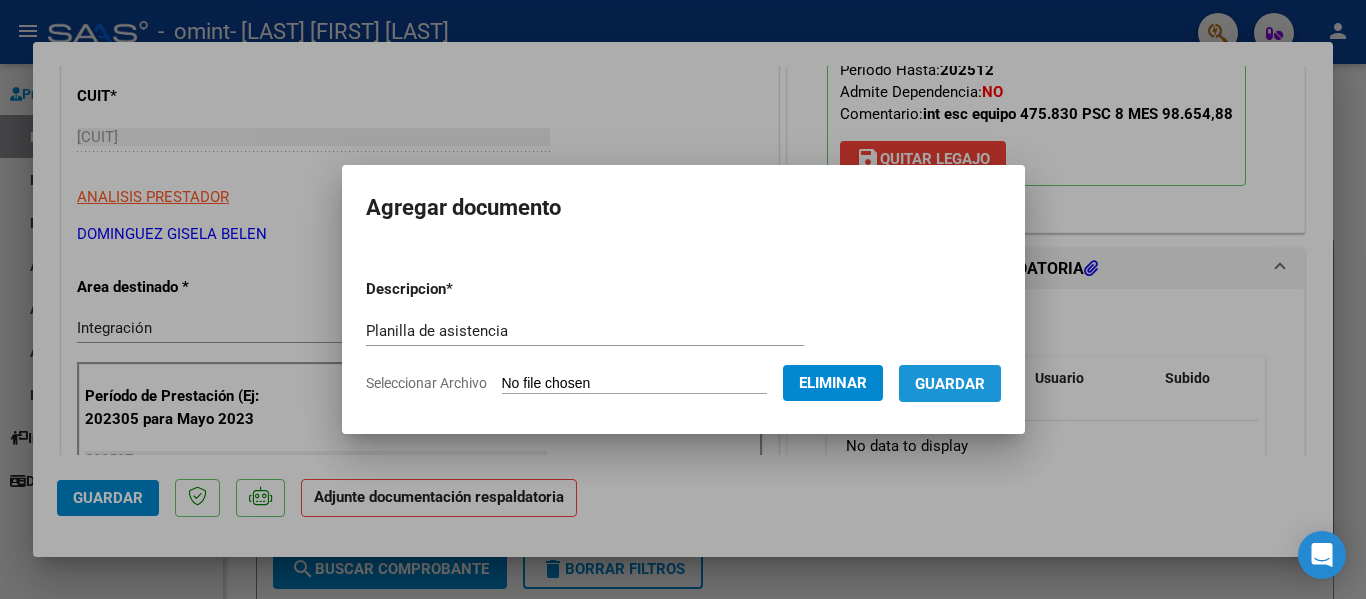 click on "Guardar" at bounding box center [950, 383] 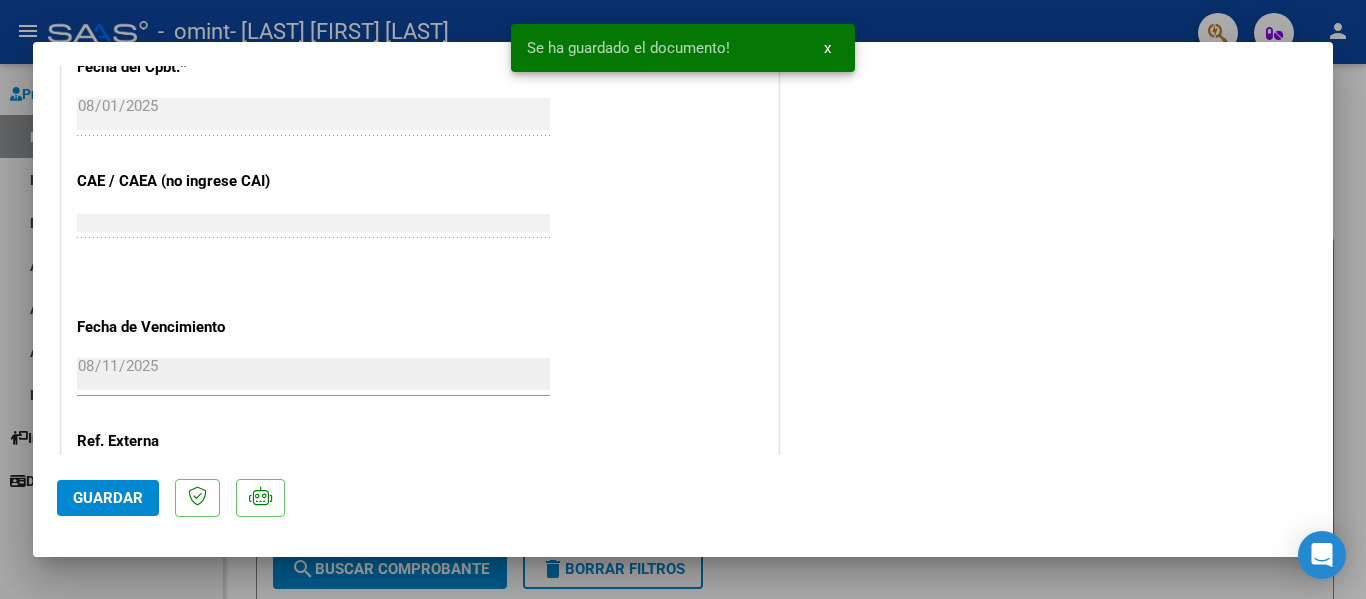 scroll, scrollTop: 1300, scrollLeft: 0, axis: vertical 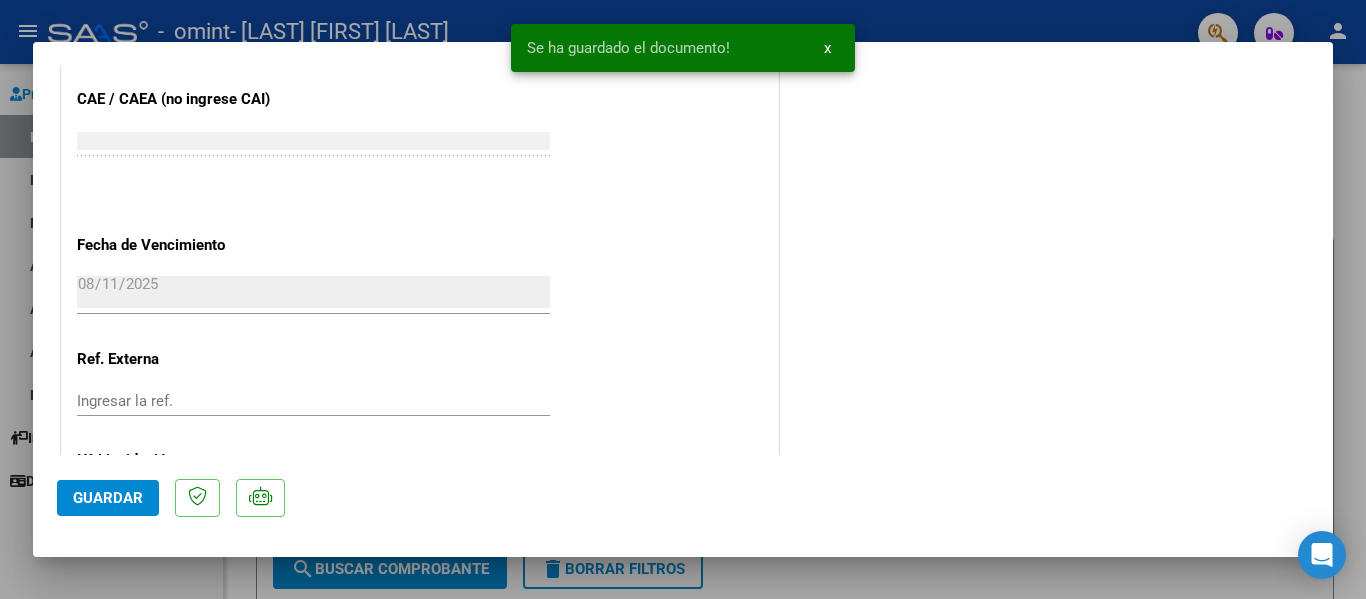 click on "Guardar" 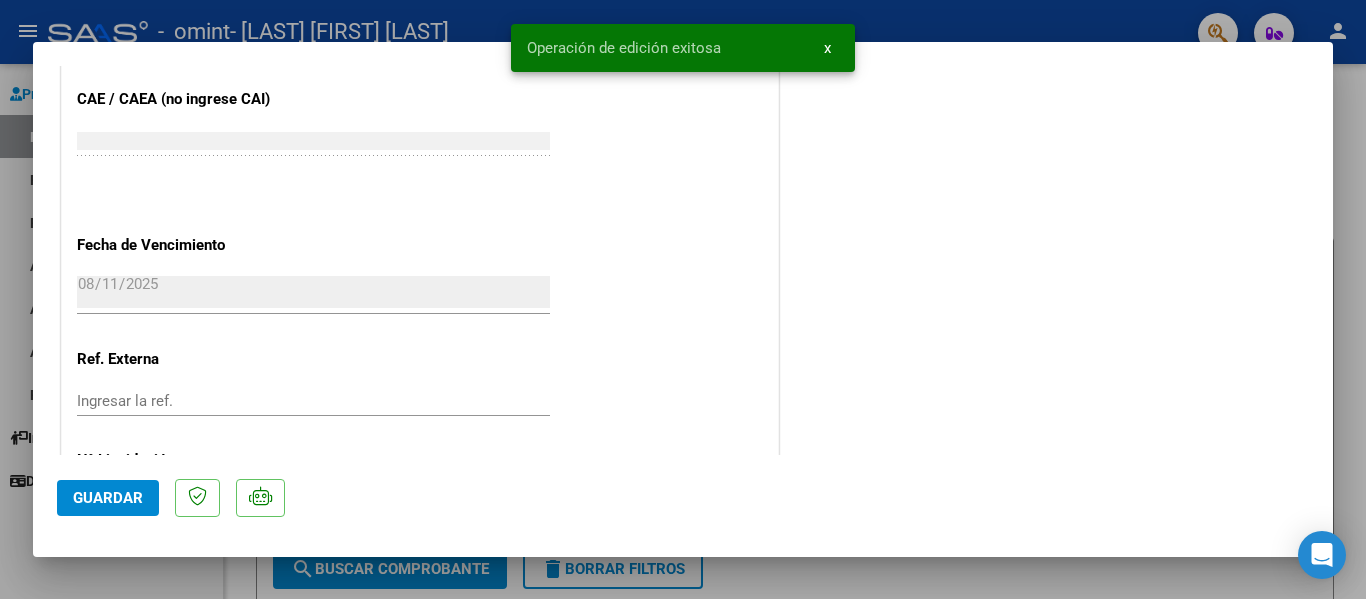 click on "COMPROBANTE VER COMPROBANTE       ESTADO:   Recibida. En proceso de confirmacion/aceptac por la OS.     El comprobante fue leído exitosamente.  DATOS DEL COMPROBANTE CUIT  *   [CUIT] Ingresar CUIT  ANALISIS PRESTADOR  [LAST] [FIRST] [LAST]  ARCA Padrón  Area destinado * Integración Seleccionar Area Período de Prestación (Ej: 202305 para Mayo 2023    202507 Ingrese el Período de Prestación como indica el ejemplo   Una vez que se asoció a un legajo aprobado no se puede cambiar el período de prestación.   Comprobante Tipo * Factura A Seleccionar Tipo Punto de Venta  *   5 Ingresar el Nro.  Número  *   2183 Ingresar el Nro.  Monto  *   $ 475.830,36 Ingresar el monto  Fecha del Cpbt.  *   2025-08-01 Ingresar la fecha  CAE / CAEA (no ingrese CAI)    [CAE] Ingresar el CAE o CAEA (no ingrese CAI)  Fecha de Vencimiento    2025-08-11 Ingresar la fecha  Ref. Externa    Ingresar la ref.  N° Liquidación    Ingresar el N° Liquidación  COMENTARIOS Comentarios del Prestador / Gerenciador:" at bounding box center (683, 260) 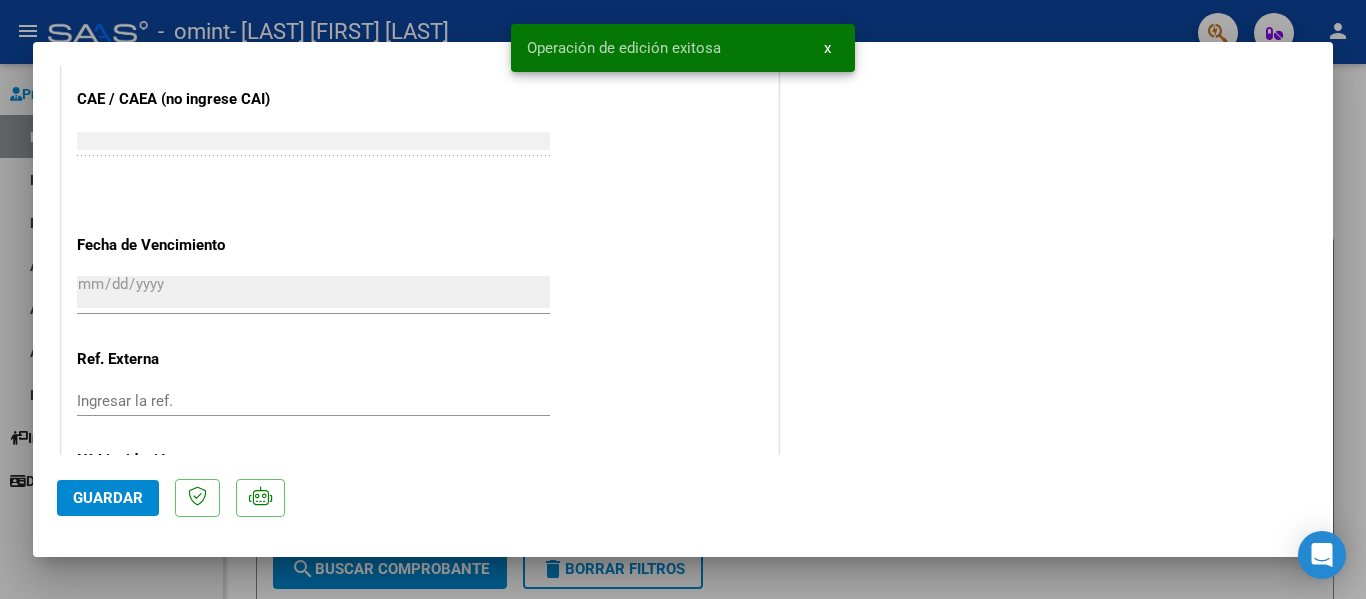scroll, scrollTop: 1439, scrollLeft: 0, axis: vertical 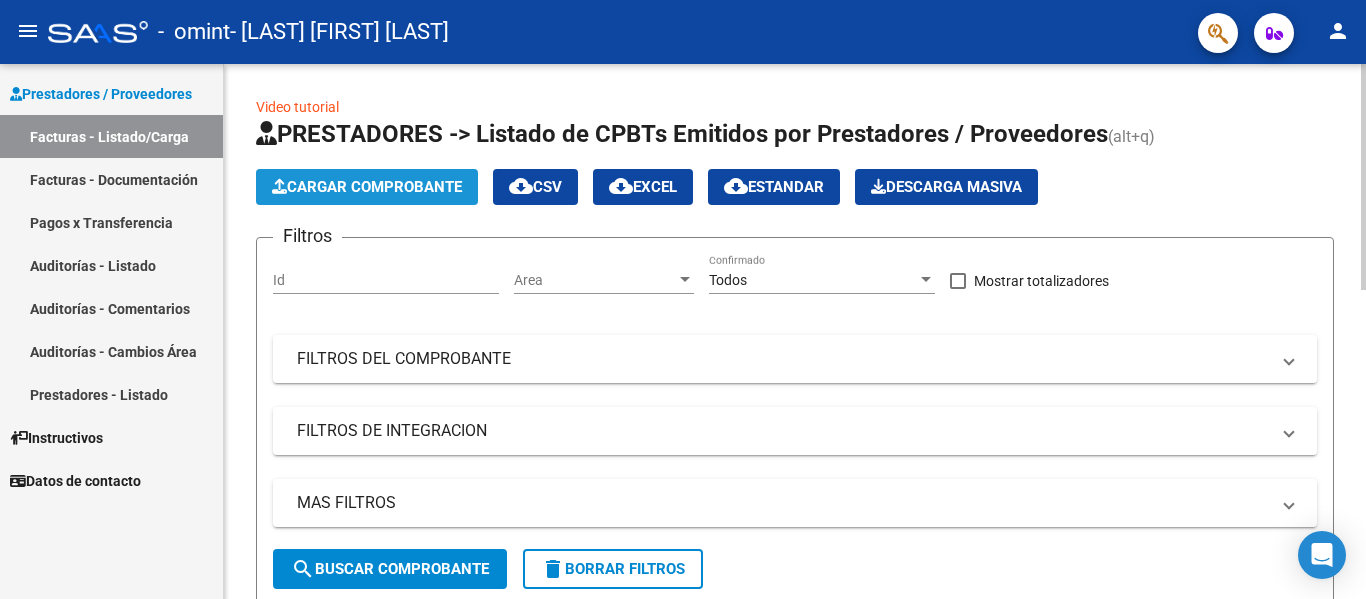 click on "Cargar Comprobante" 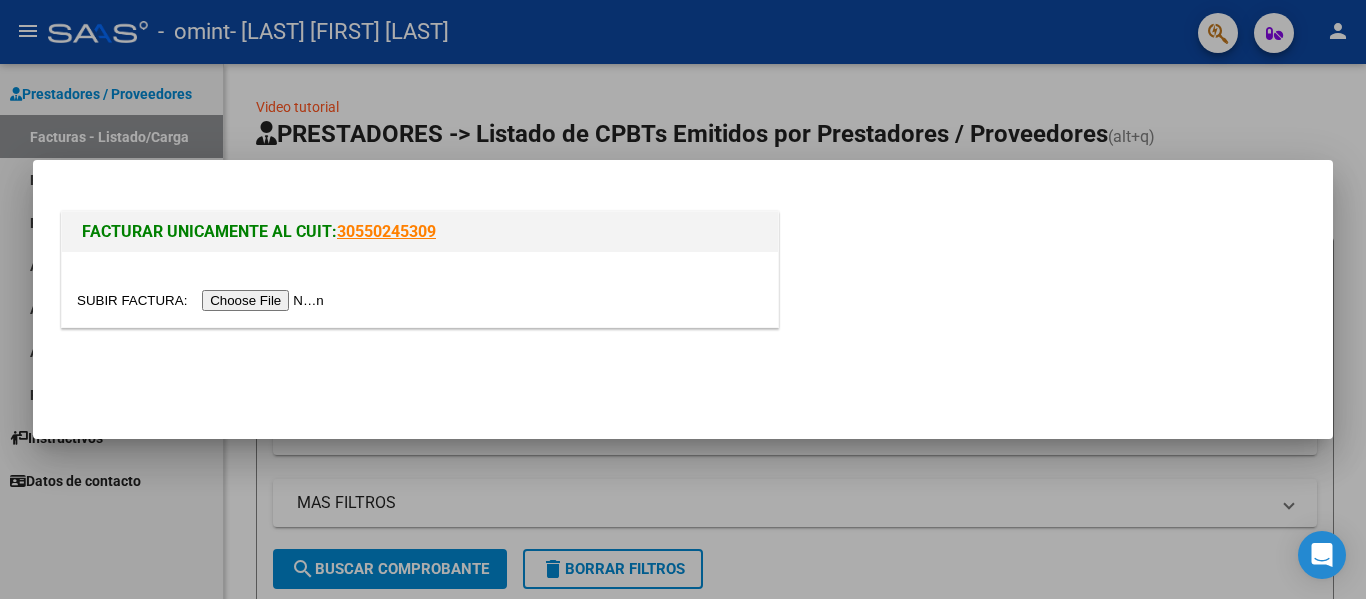 click at bounding box center (203, 300) 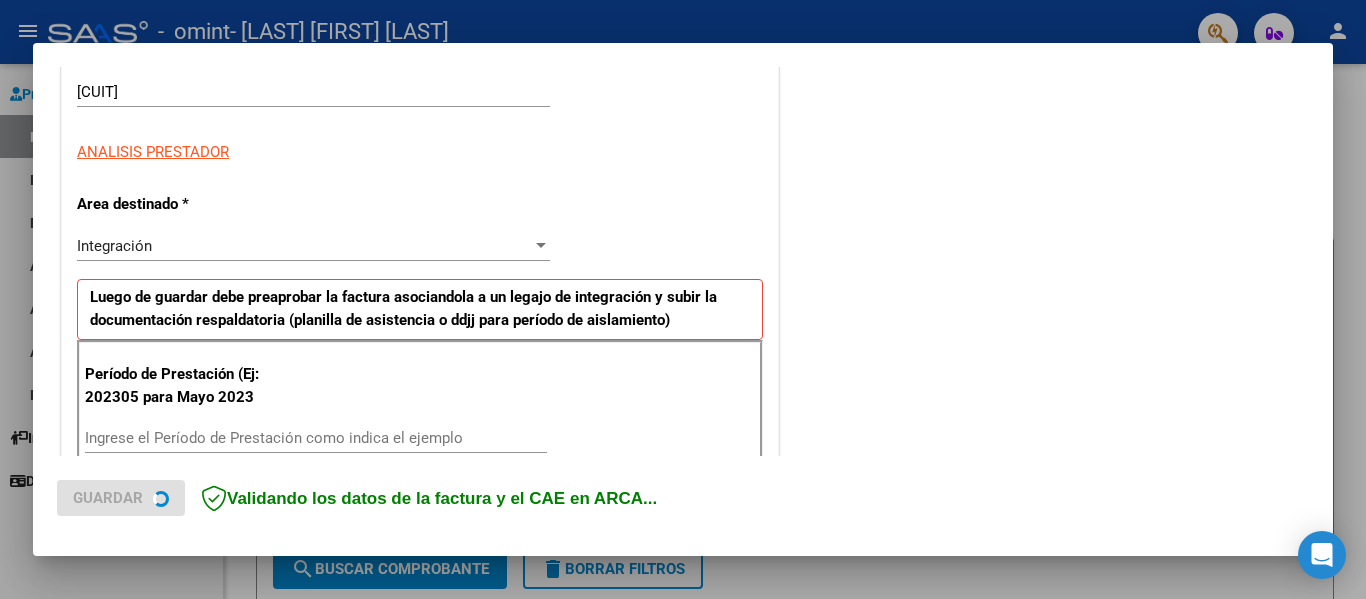 scroll, scrollTop: 400, scrollLeft: 0, axis: vertical 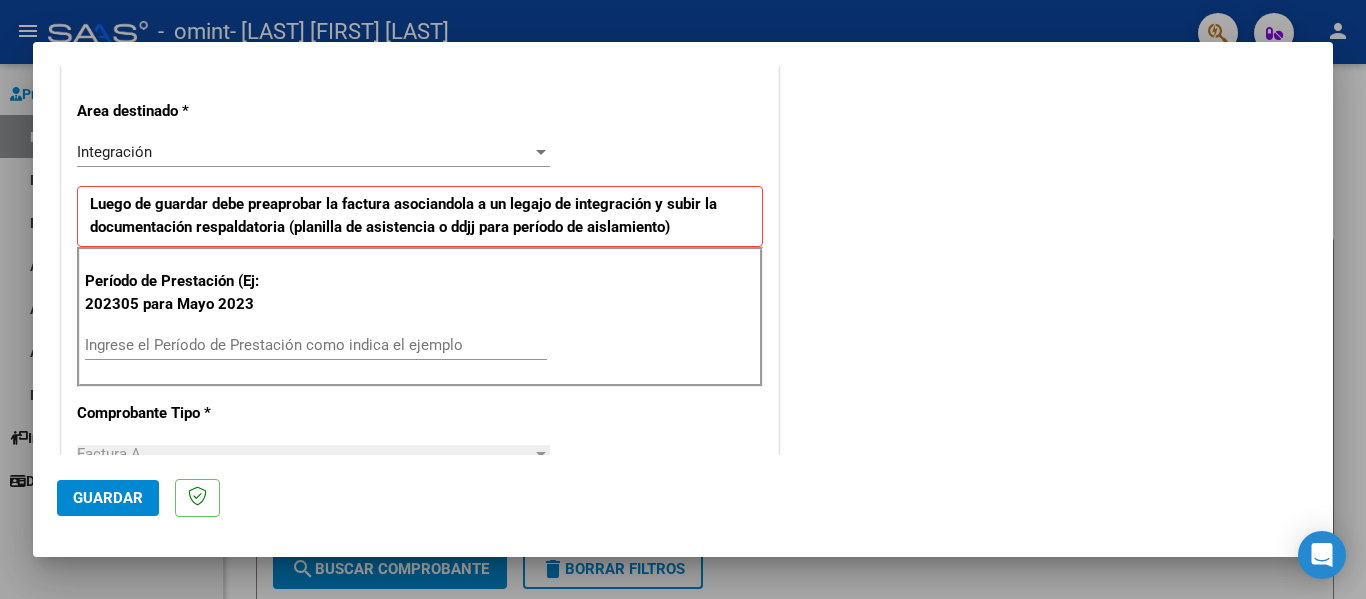 click on "Ingrese el Período de Prestación como indica el ejemplo" at bounding box center [316, 345] 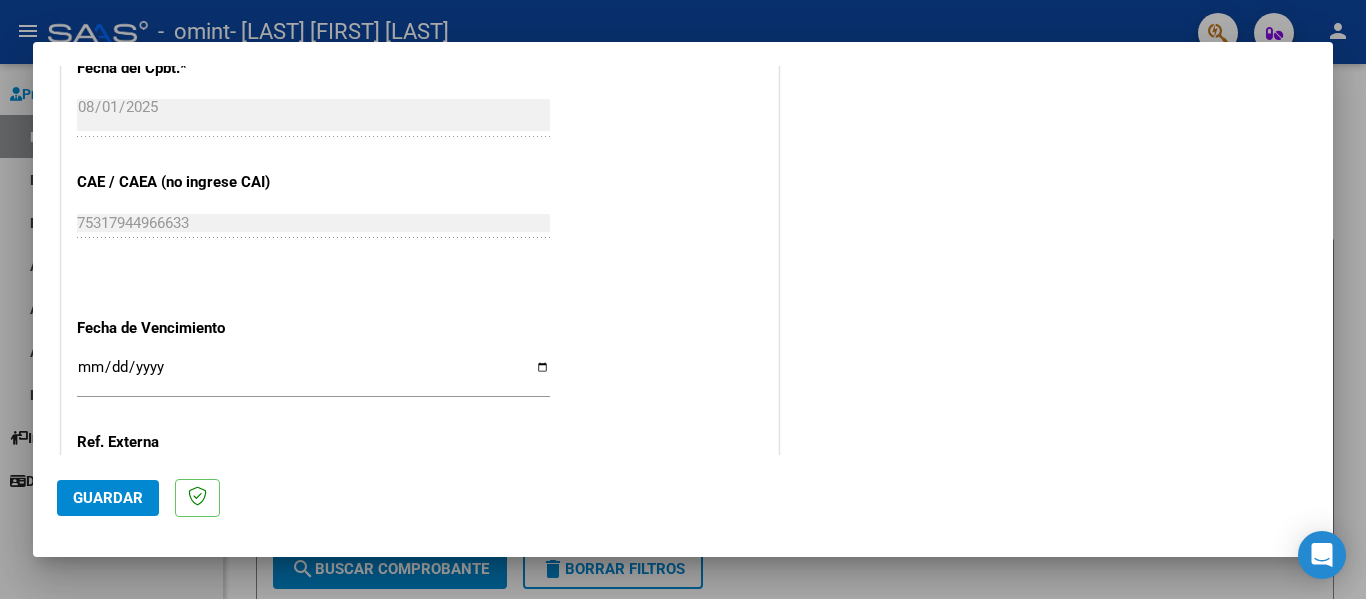 scroll, scrollTop: 1200, scrollLeft: 0, axis: vertical 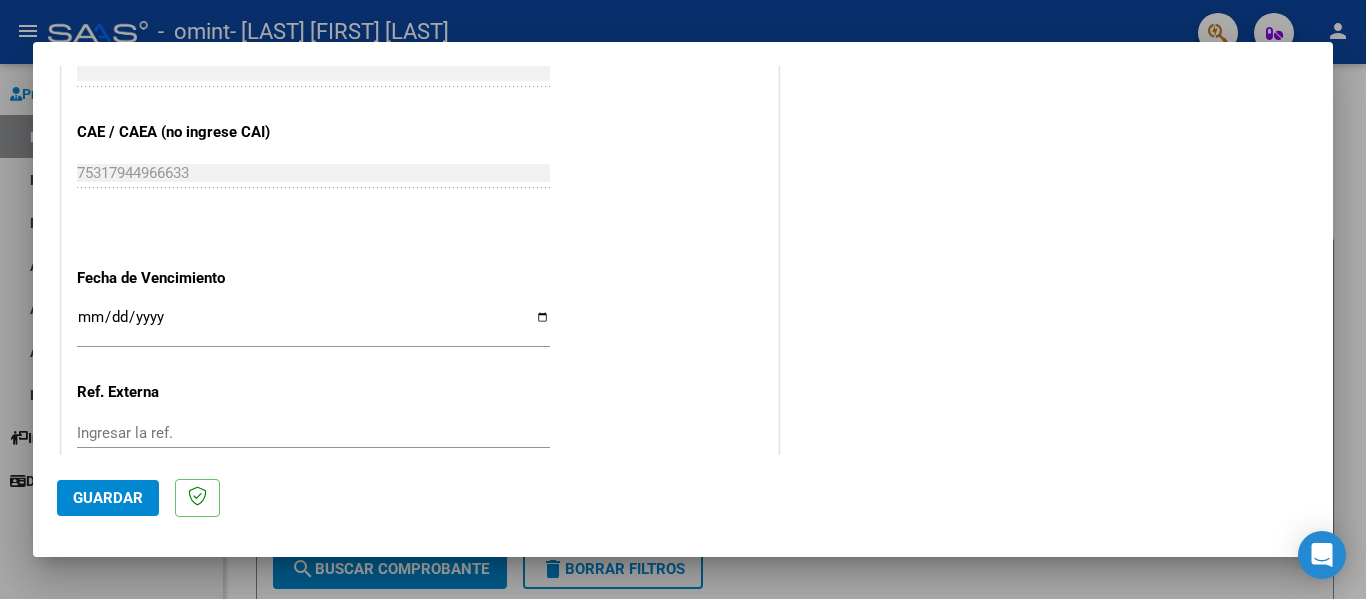 type on "202507" 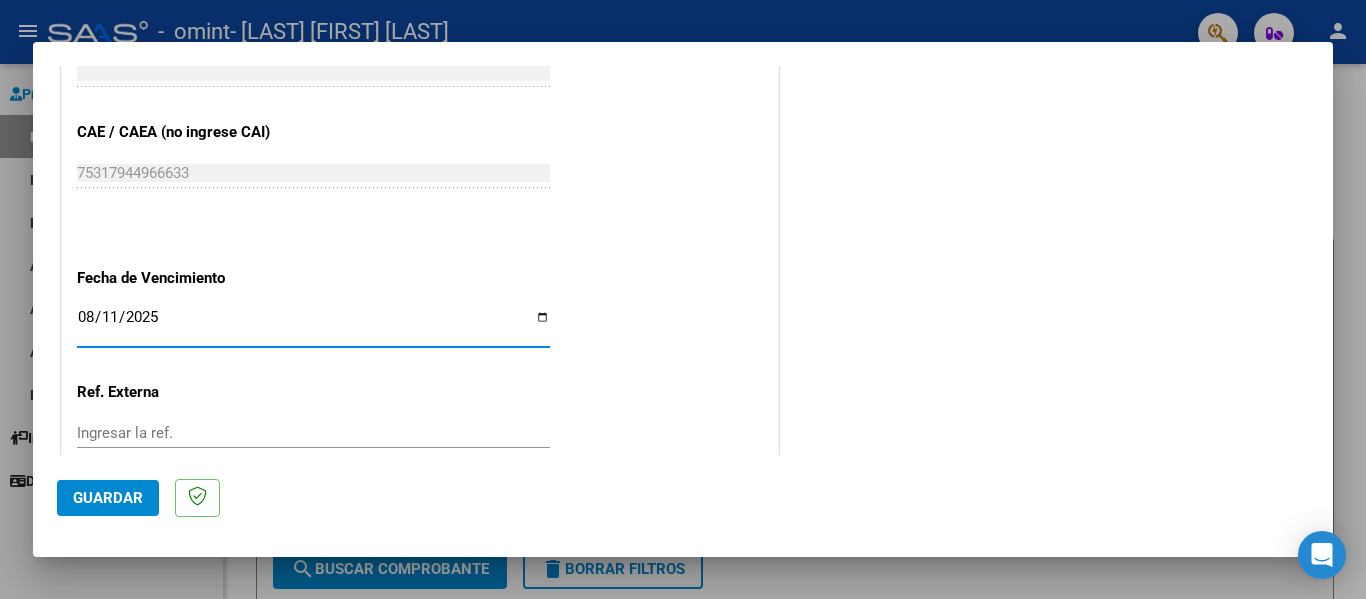 type on "2025-08-11" 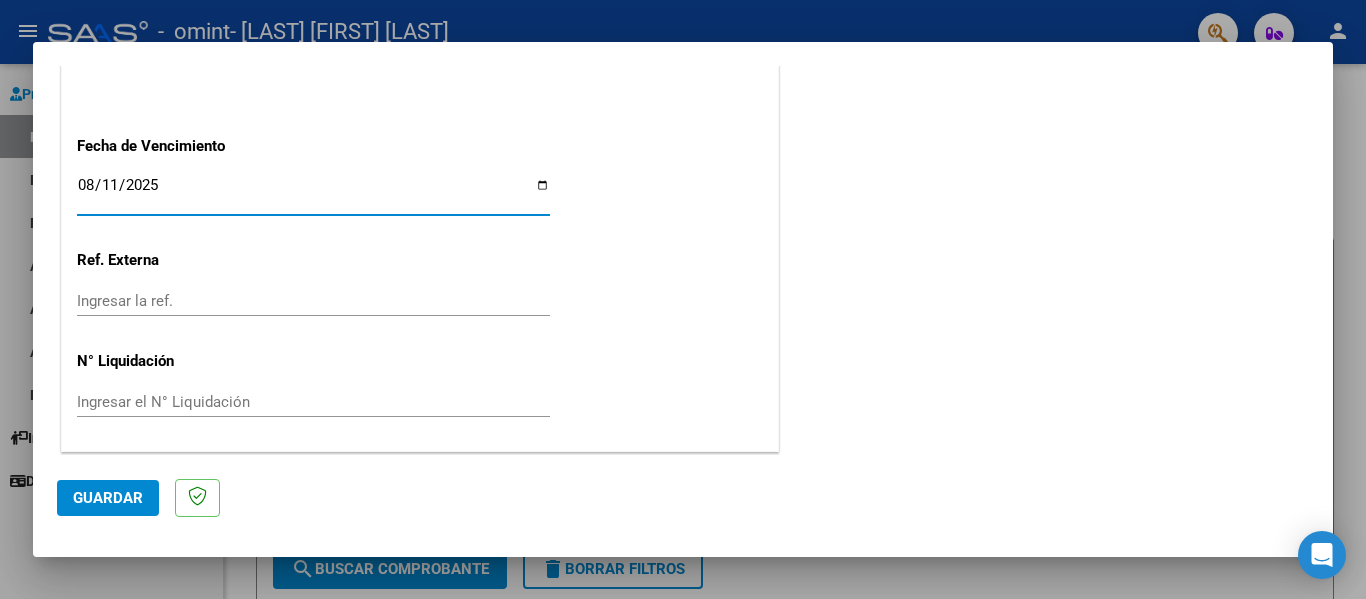 scroll, scrollTop: 1333, scrollLeft: 0, axis: vertical 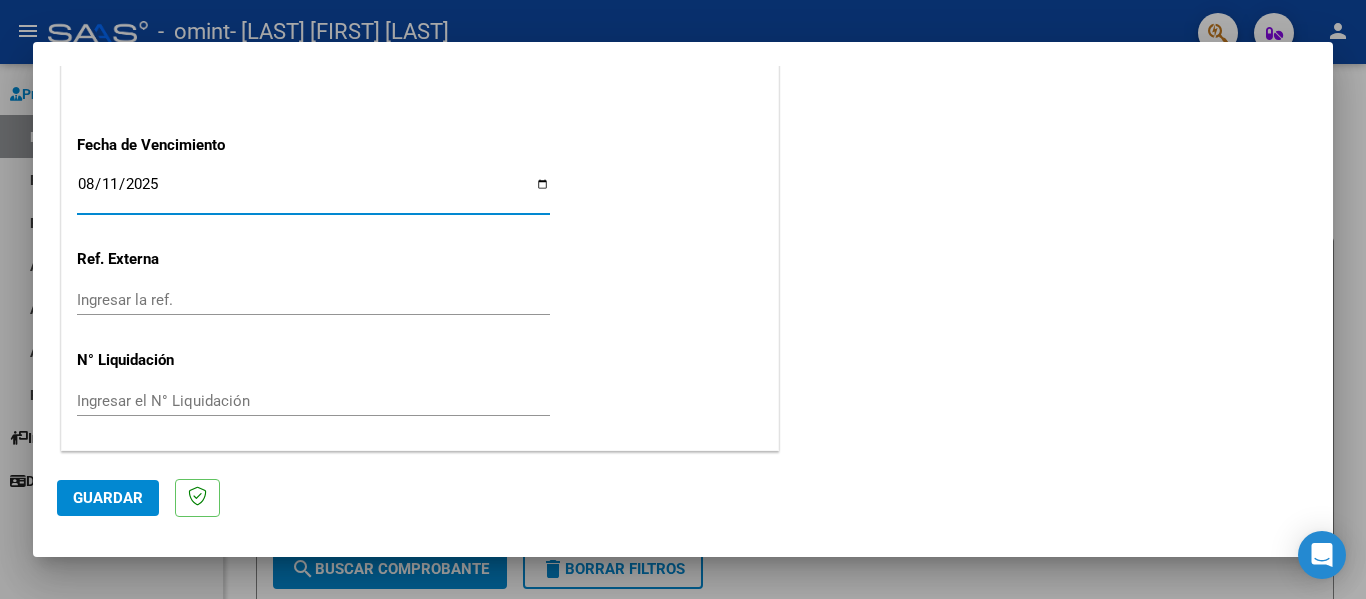 click on "Guardar" 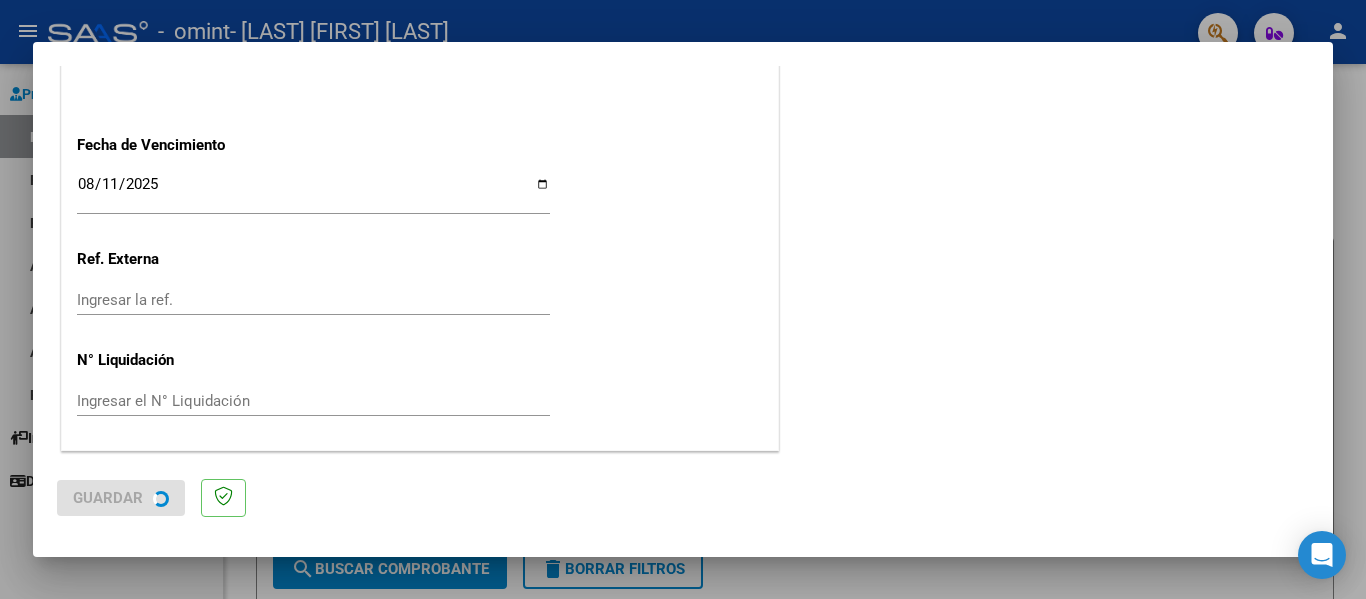 scroll, scrollTop: 0, scrollLeft: 0, axis: both 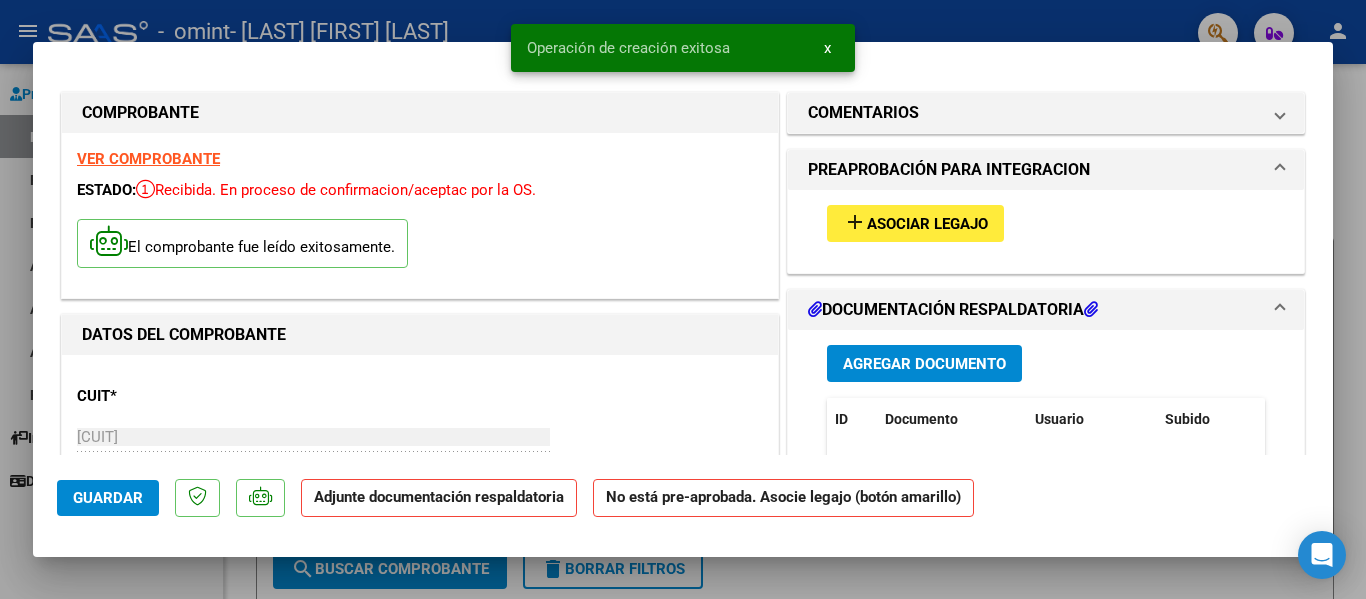 click on "Asociar Legajo" at bounding box center [927, 224] 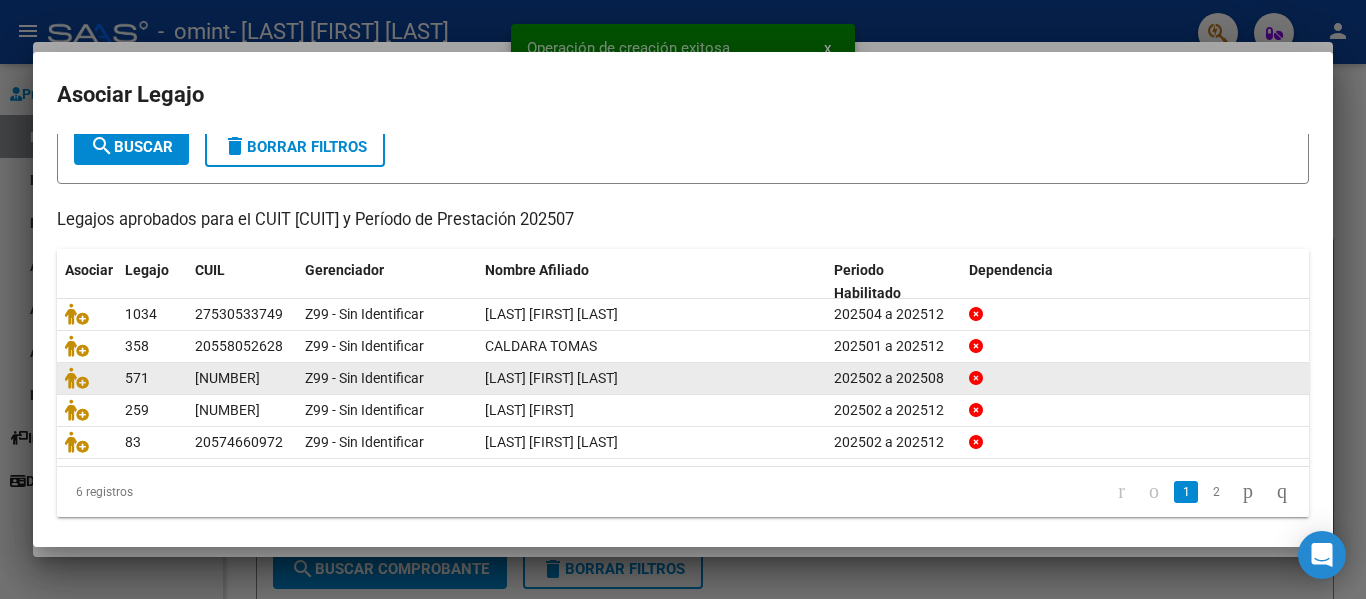 scroll, scrollTop: 137, scrollLeft: 0, axis: vertical 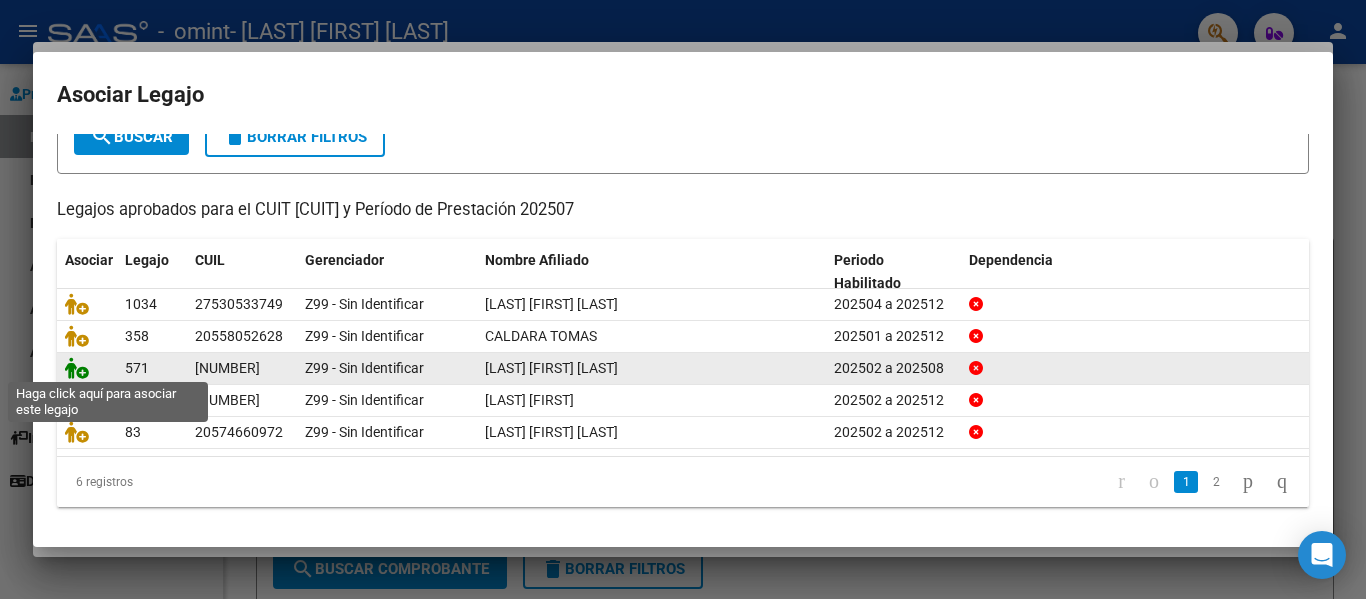 click 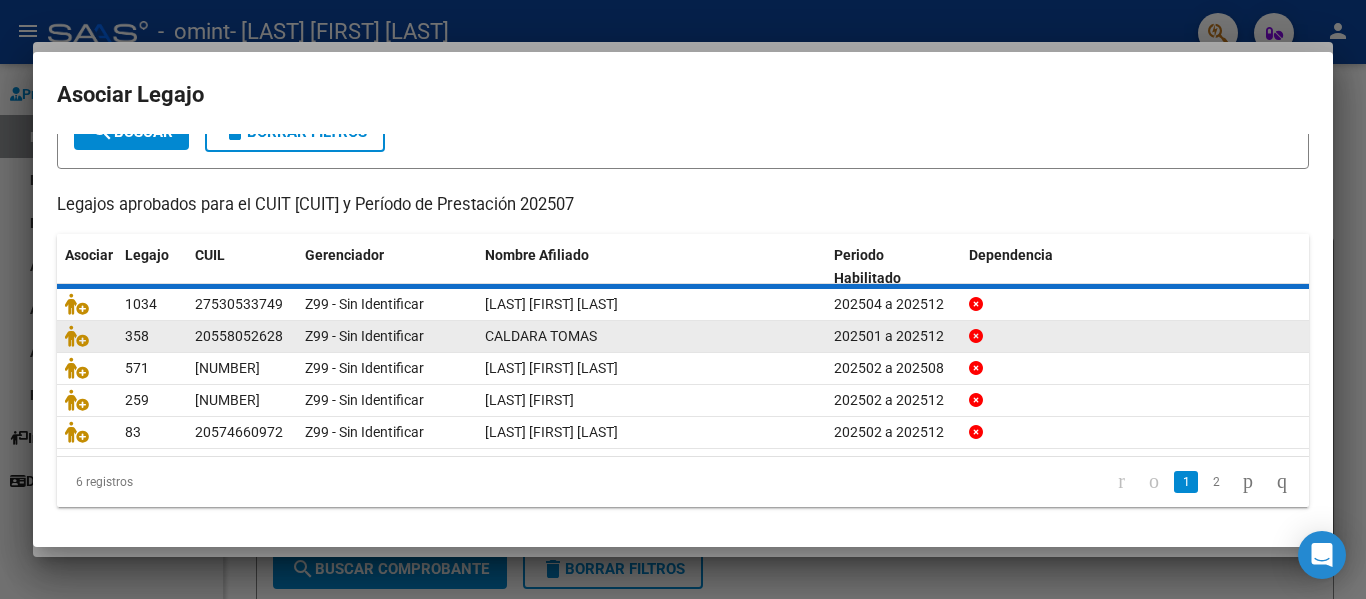 scroll, scrollTop: 0, scrollLeft: 0, axis: both 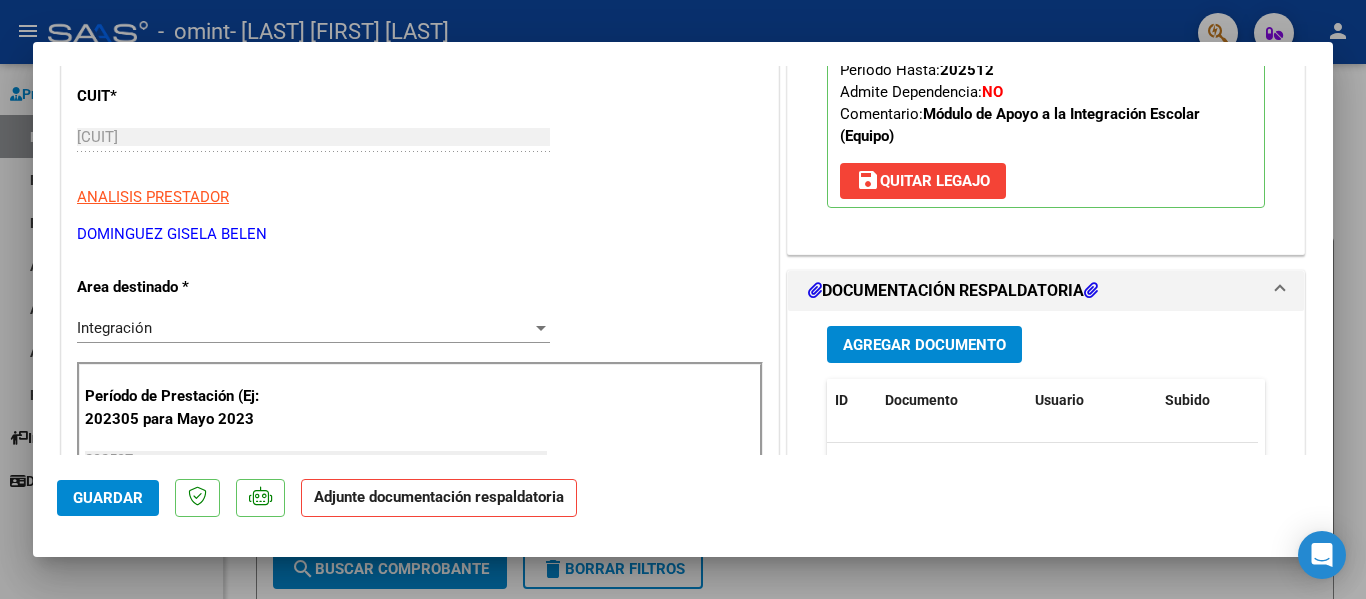 click on "Agregar Documento" at bounding box center (924, 345) 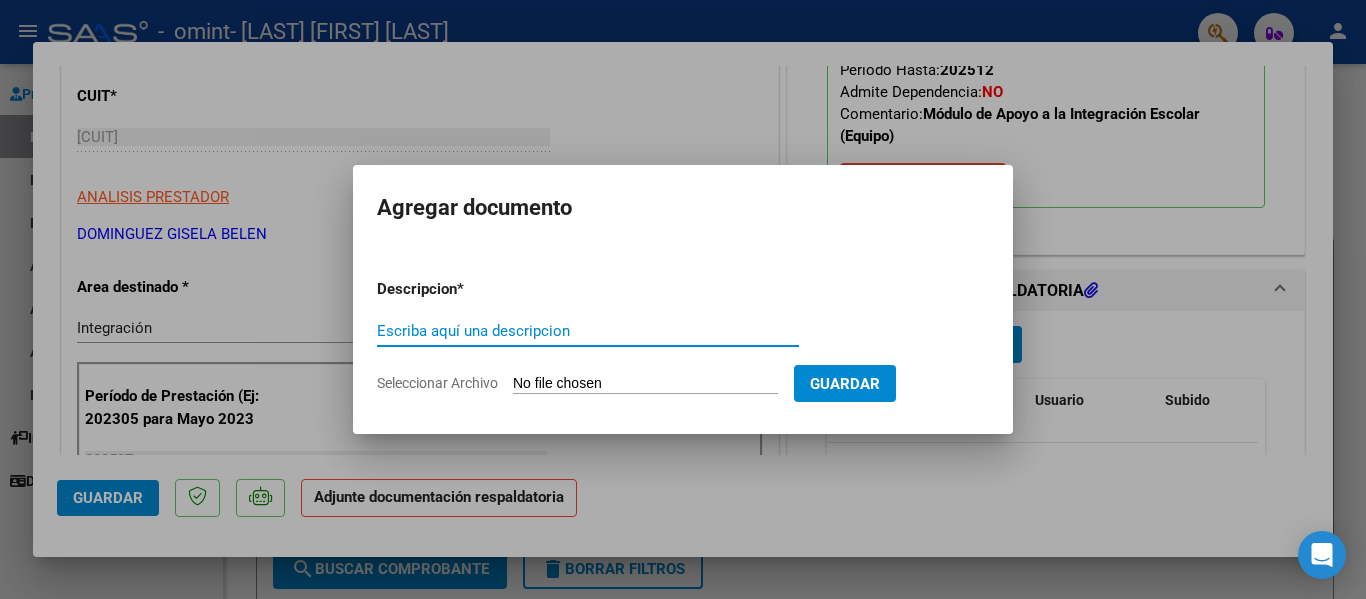 click on "Escriba aquí una descripcion" at bounding box center (588, 331) 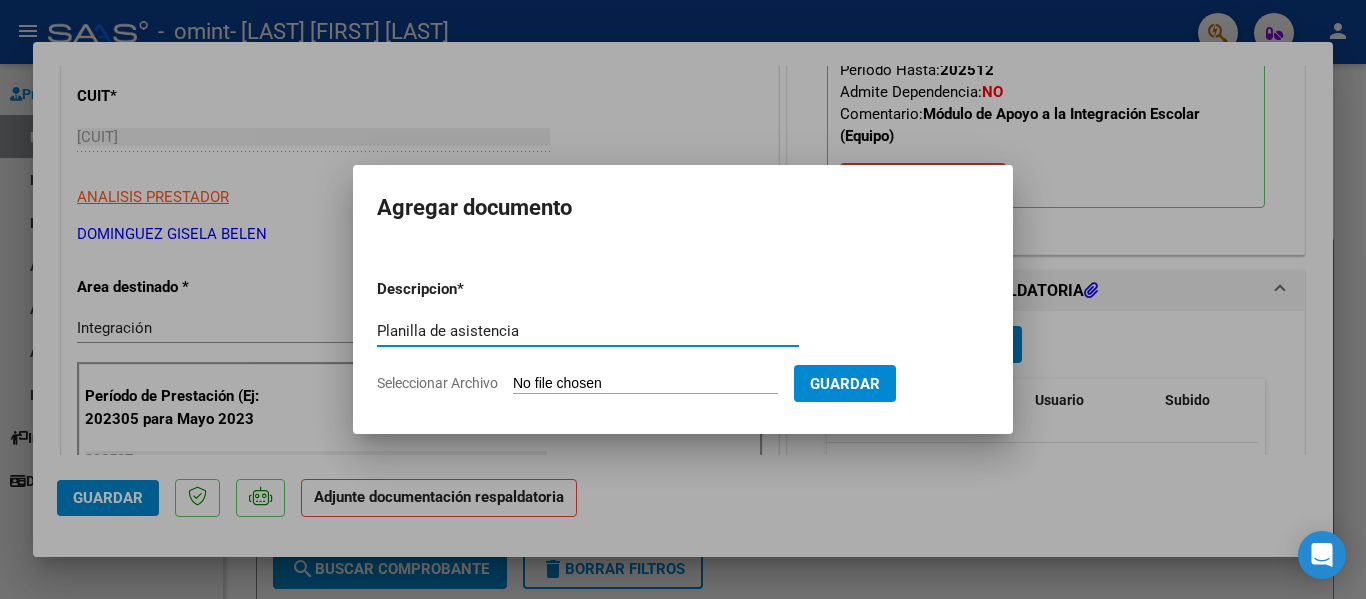 type on "Planilla de asistencia" 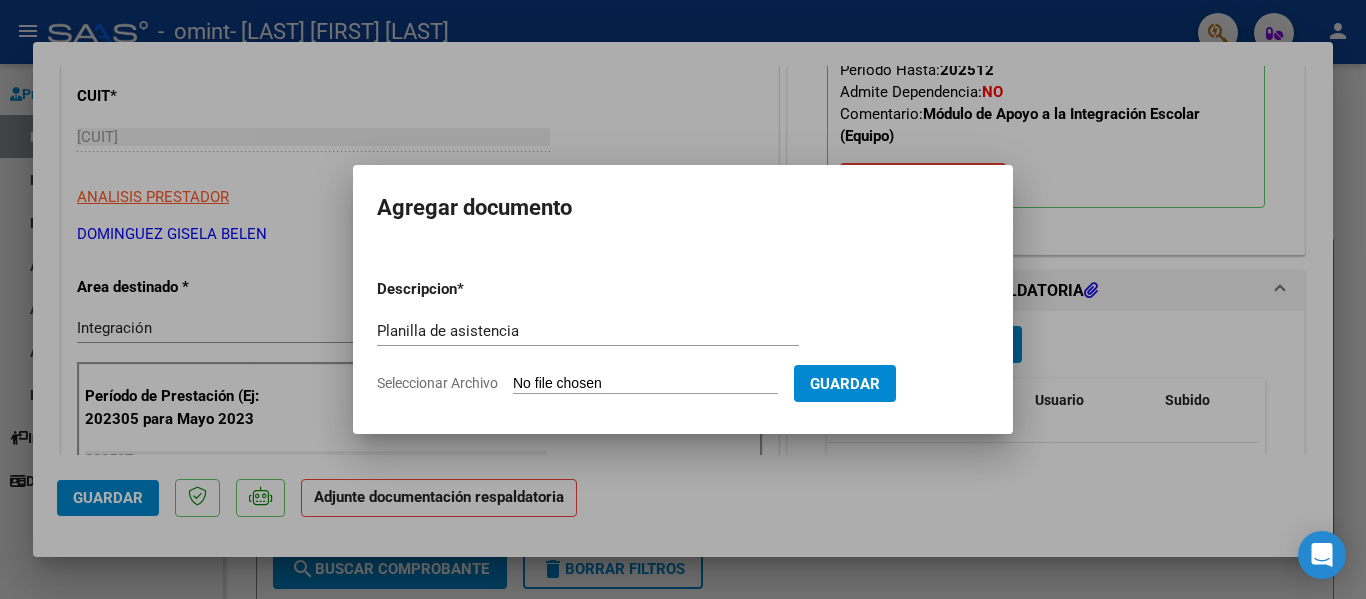 click on "Descripcion  *   Planilla de asistencia Escriba aquí una descripcion  Seleccionar Archivo Guardar" at bounding box center [683, 336] 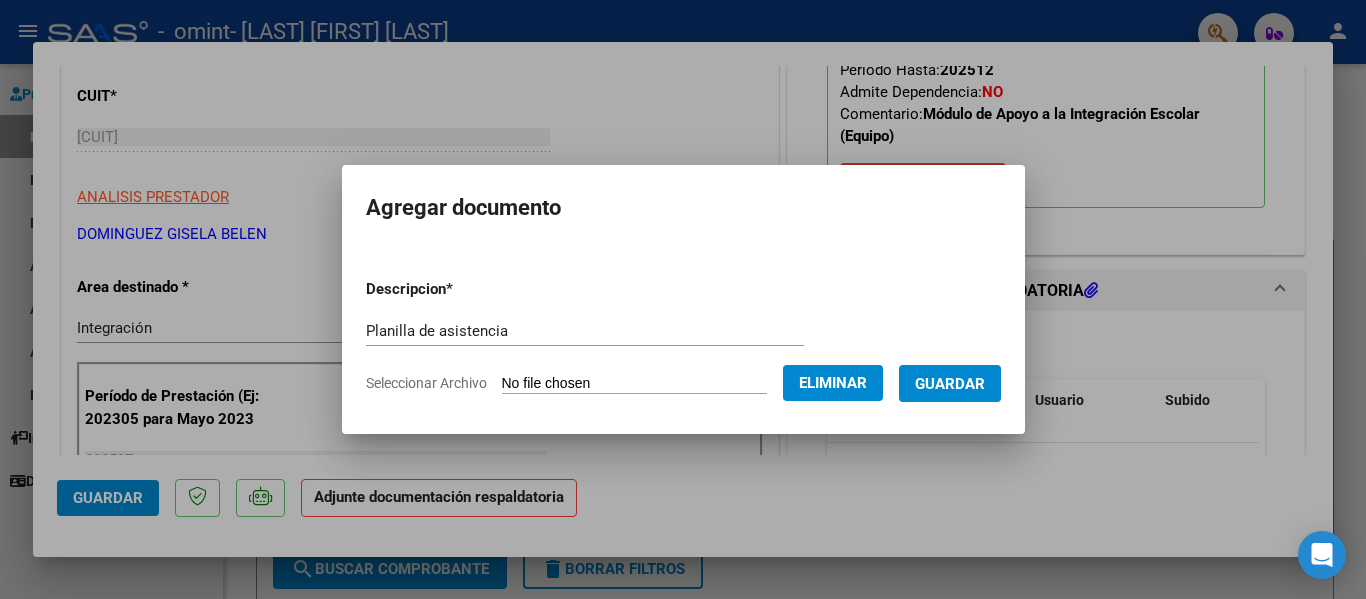 click on "Descripcion  *   Planilla de asistencia Escriba aquí una descripcion  Seleccionar Archivo Eliminar Guardar" at bounding box center [683, 336] 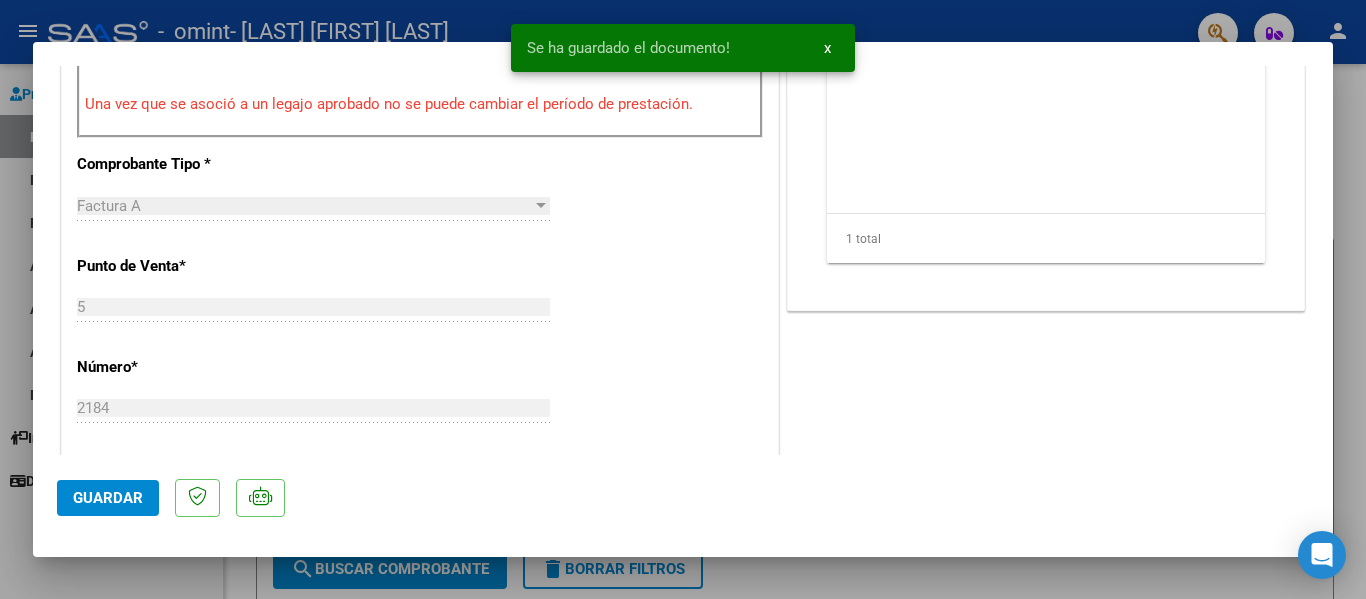 scroll, scrollTop: 900, scrollLeft: 0, axis: vertical 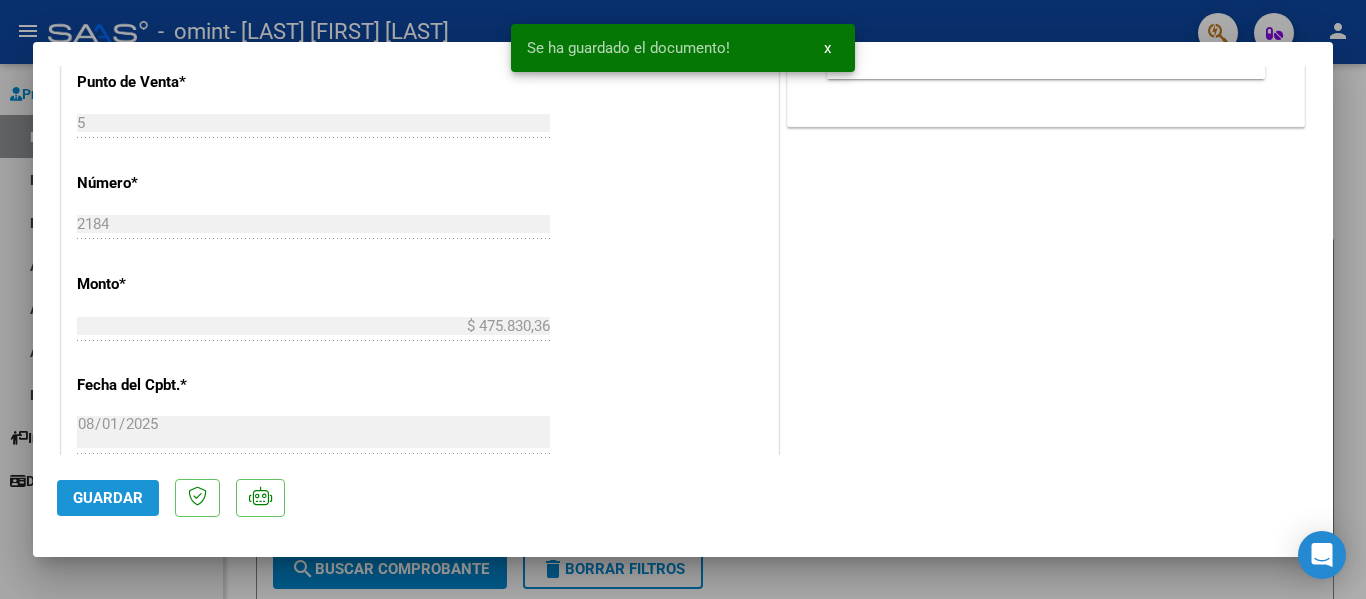 click on "Guardar" 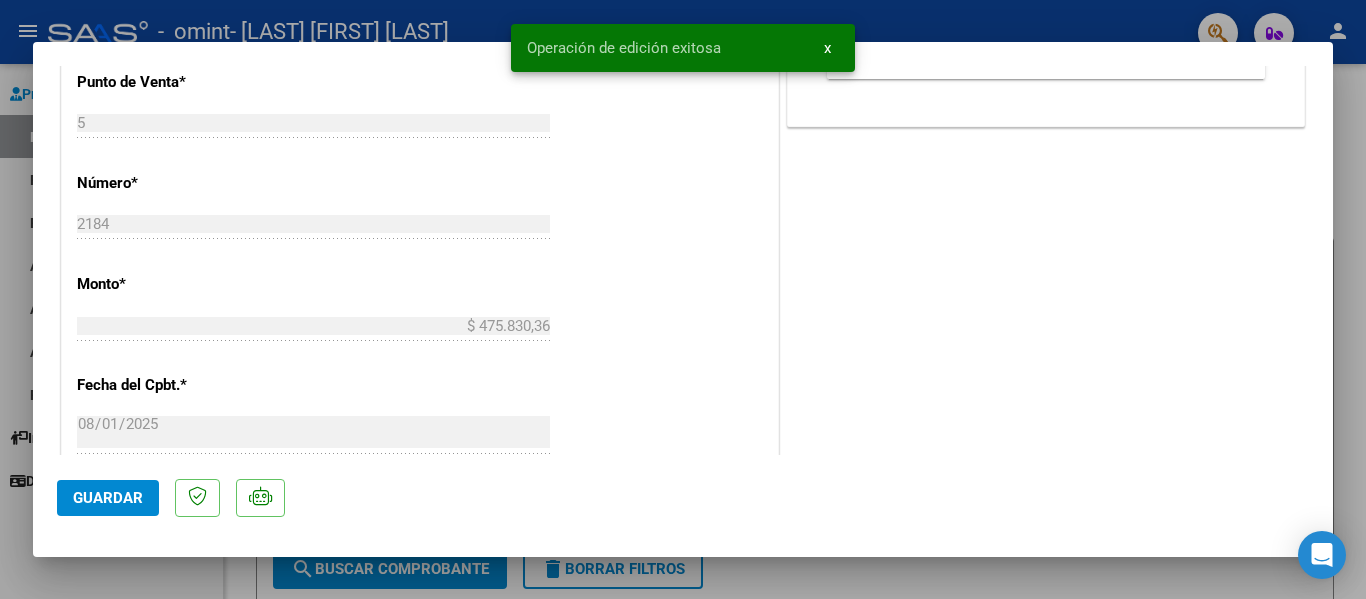 click at bounding box center [683, 299] 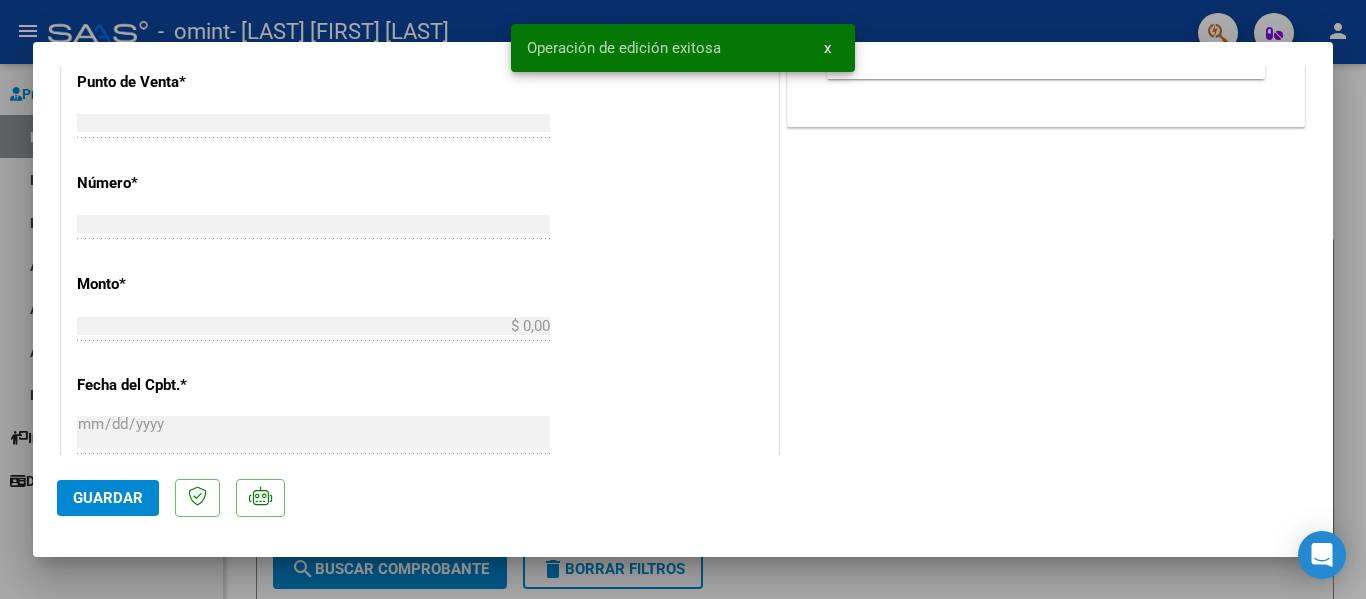 scroll, scrollTop: 934, scrollLeft: 0, axis: vertical 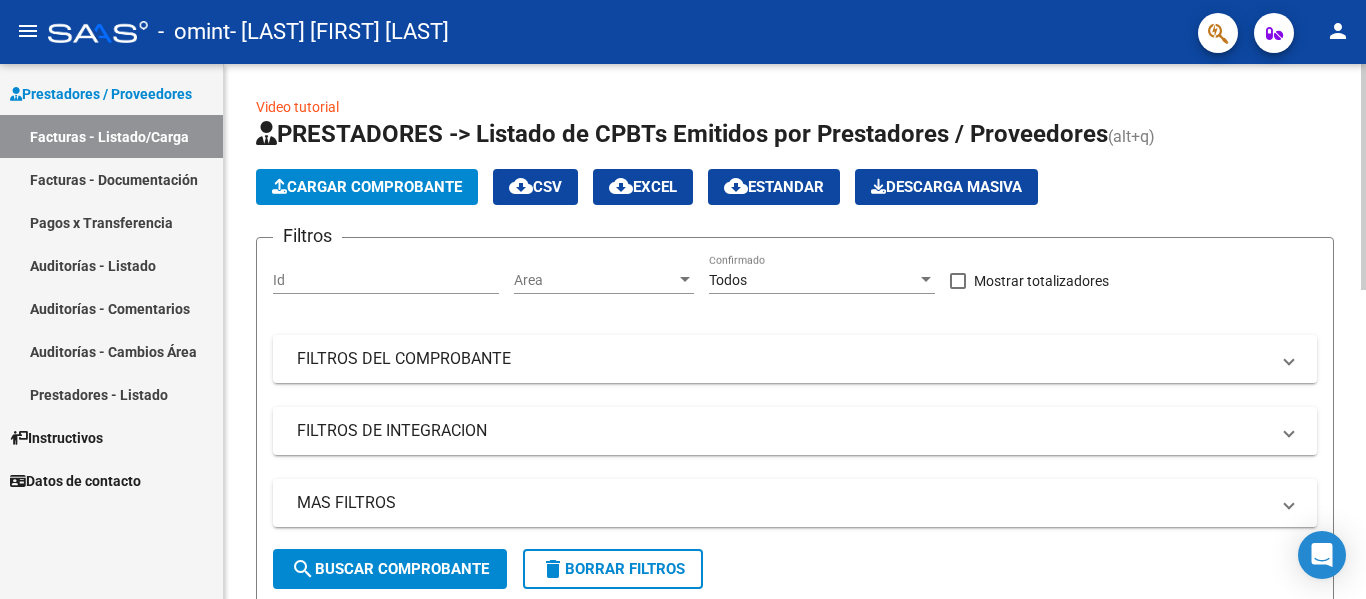 click on "Cargar Comprobante" 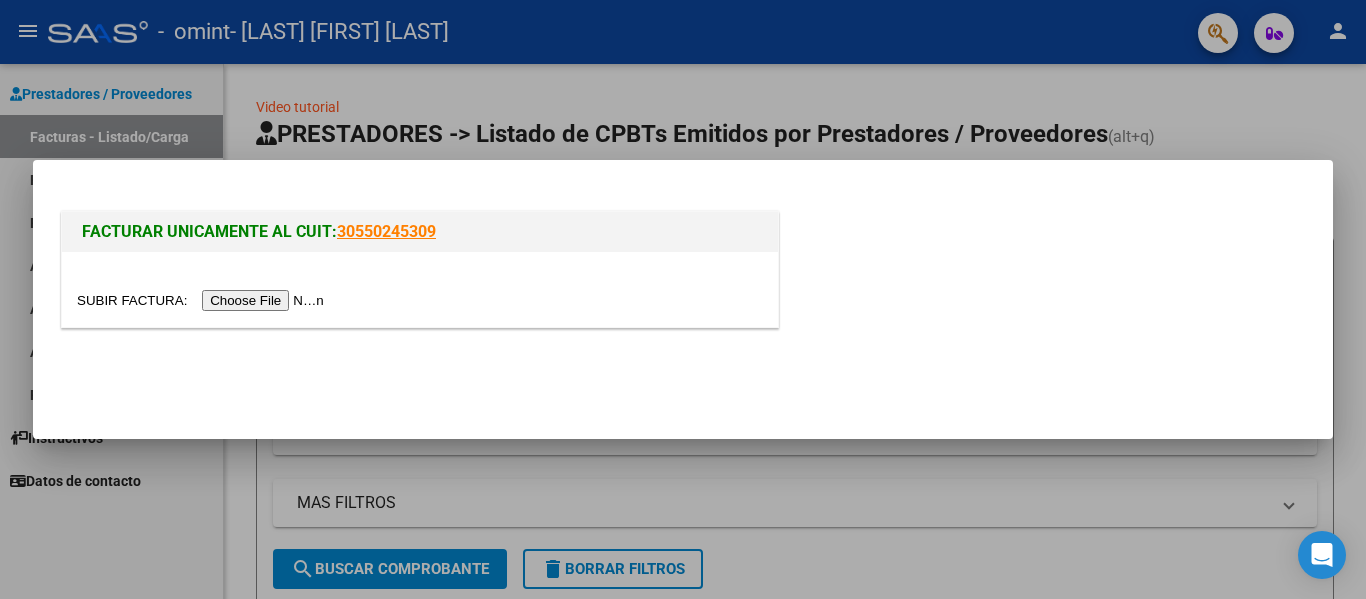 click at bounding box center (203, 300) 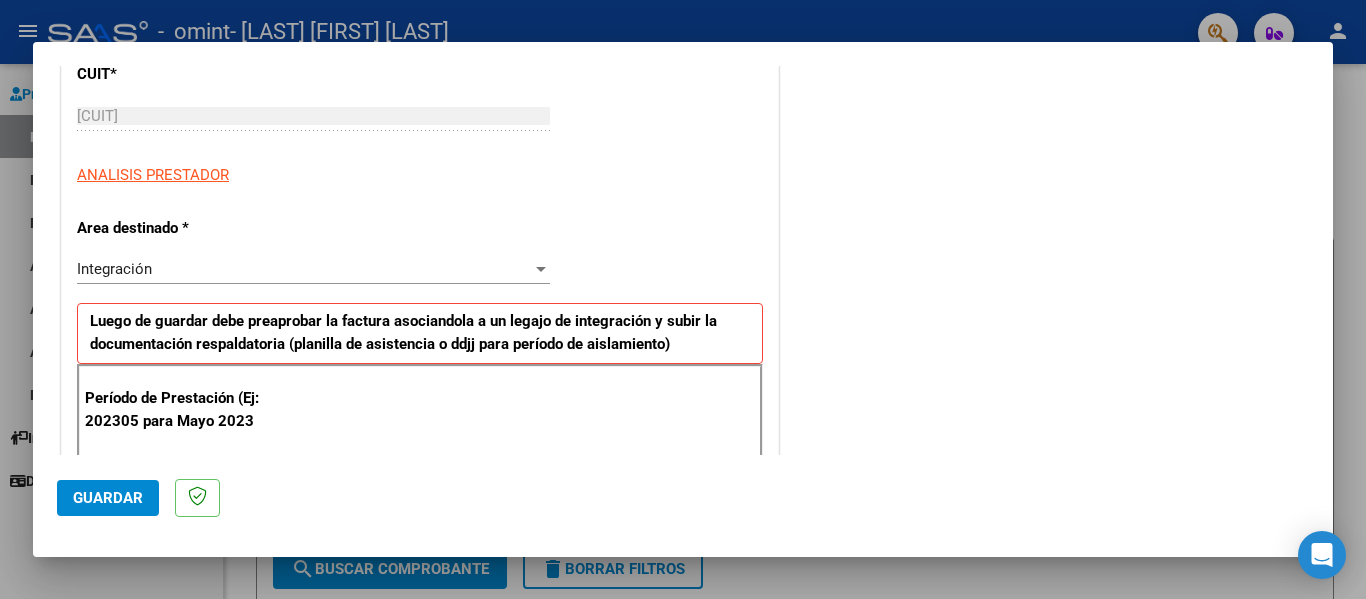 scroll, scrollTop: 400, scrollLeft: 0, axis: vertical 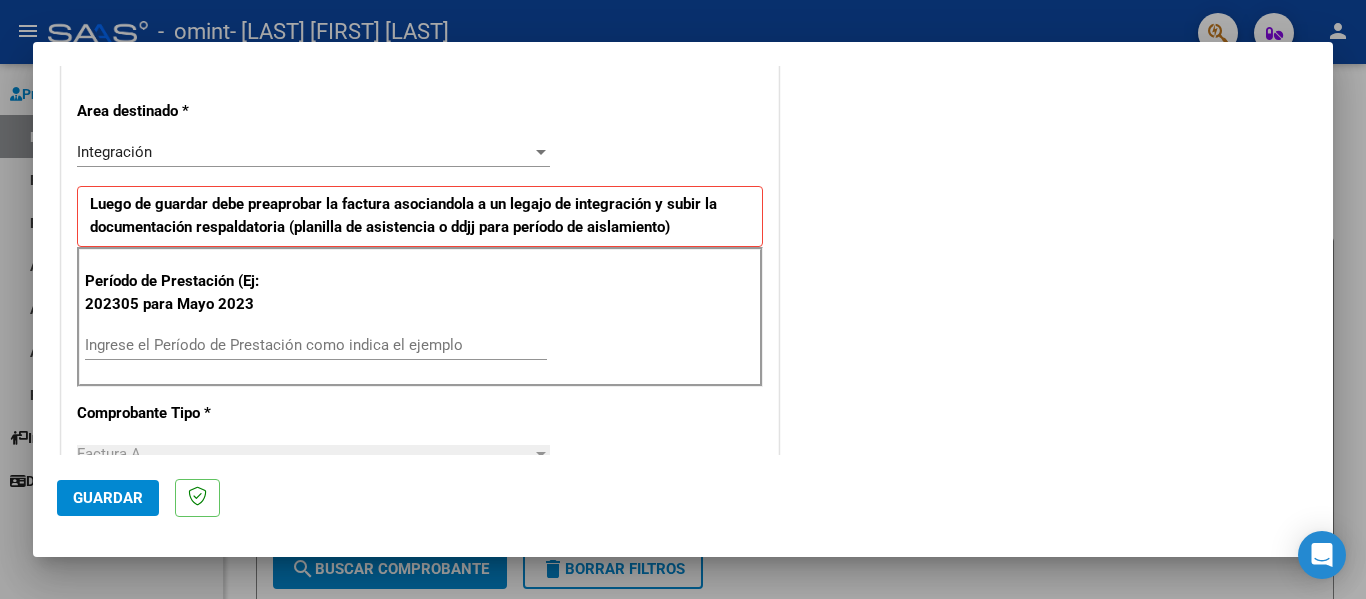click on "Ingrese el Período de Prestación como indica el ejemplo" at bounding box center [316, 345] 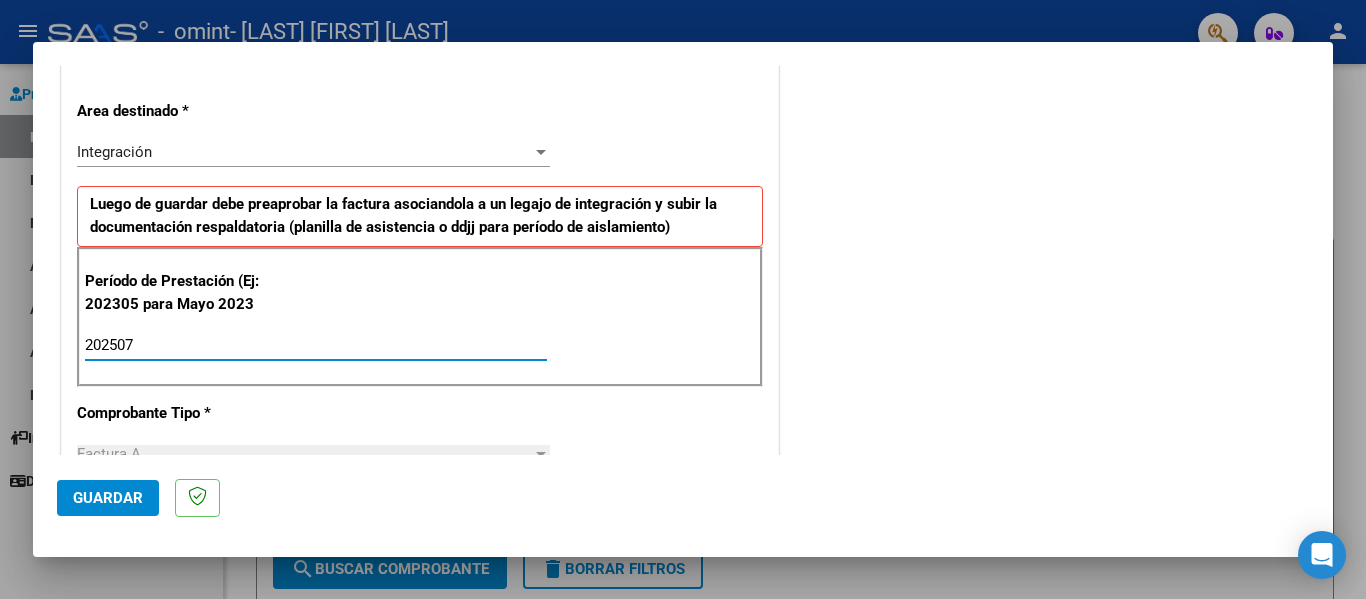 type on "202507" 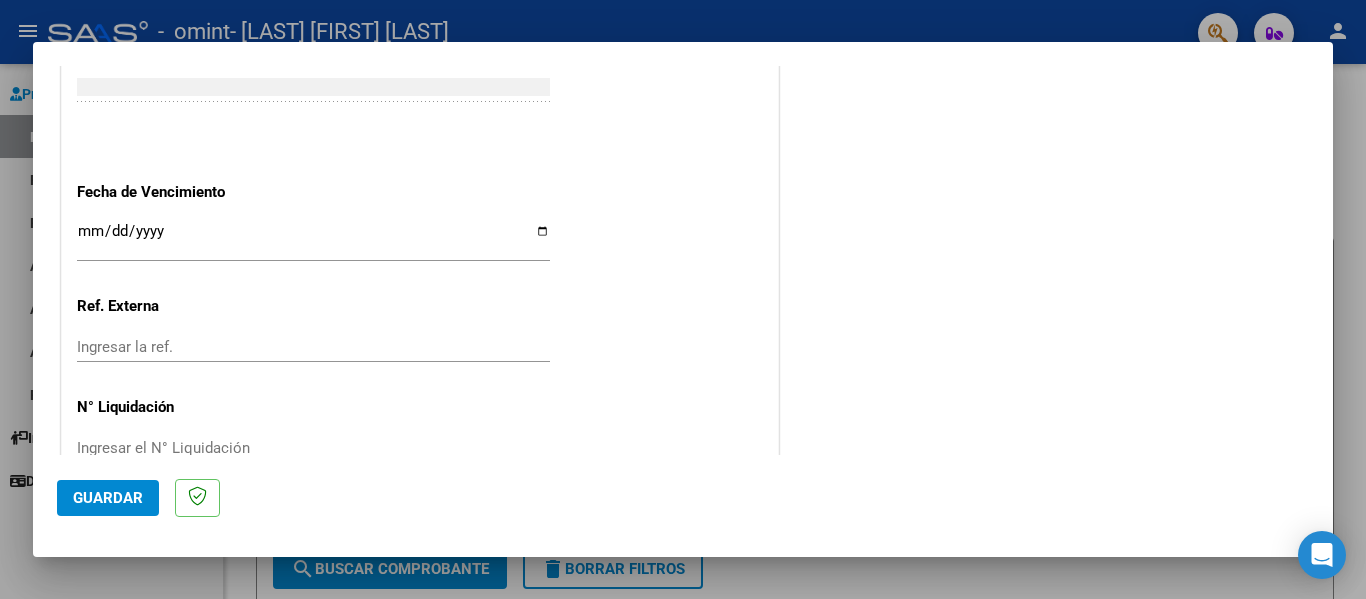 scroll, scrollTop: 1300, scrollLeft: 0, axis: vertical 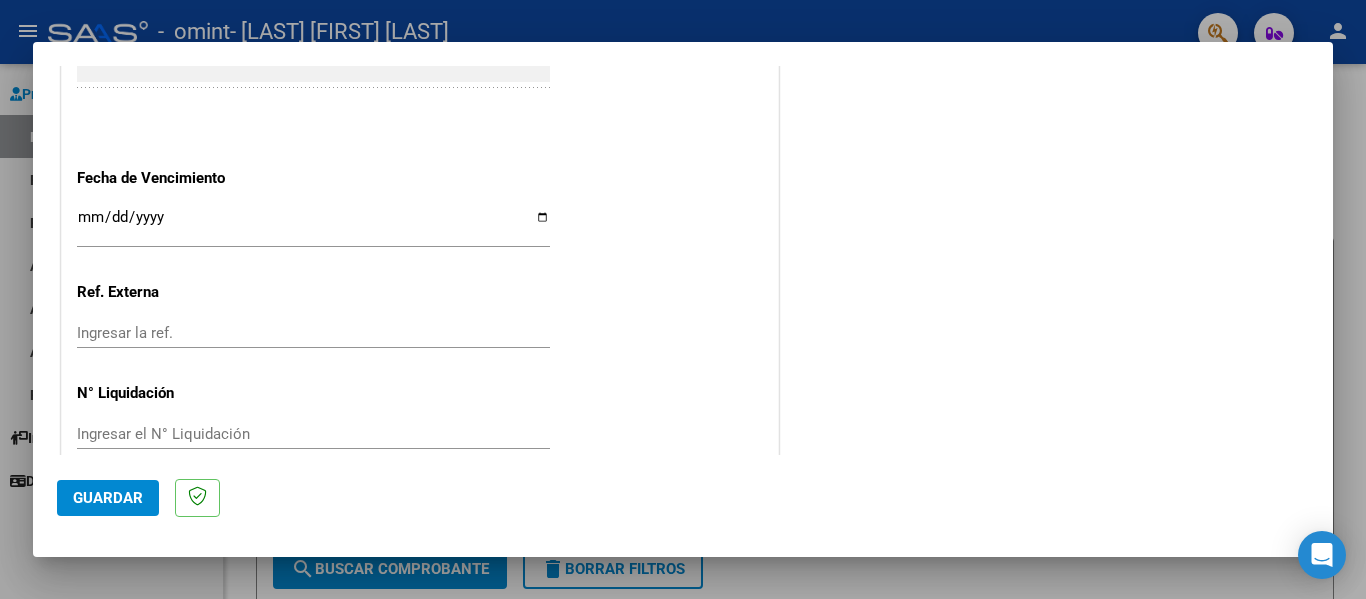 click on "Ingresar la fecha" at bounding box center [313, 225] 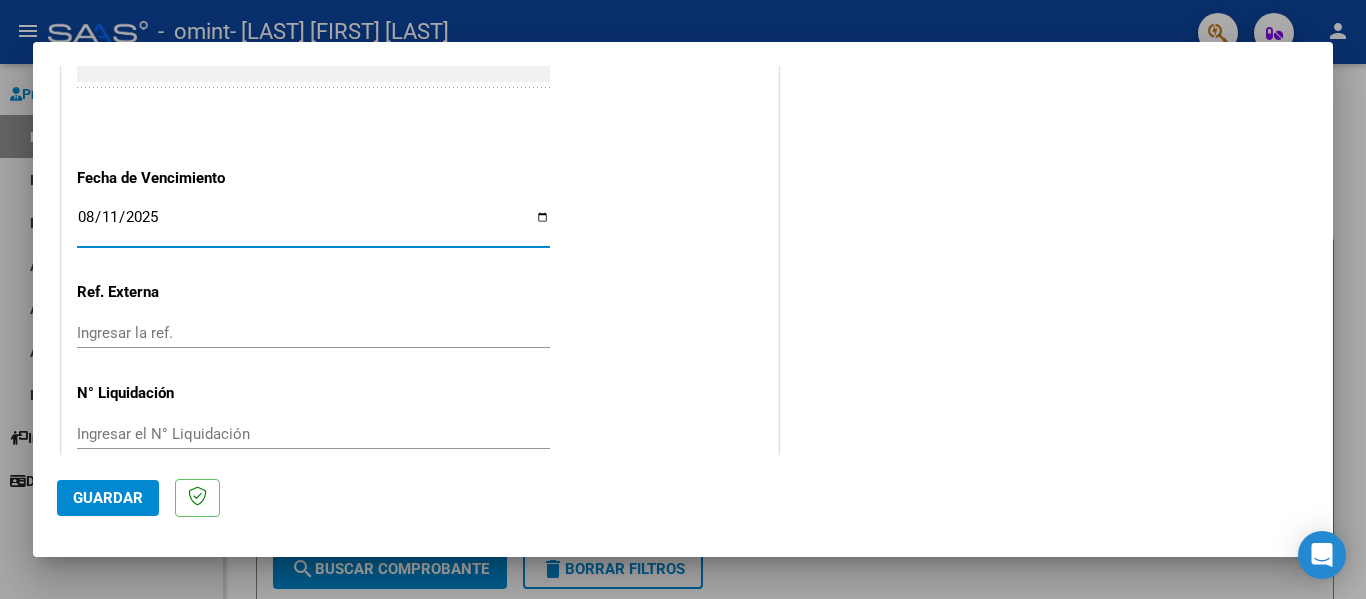 type on "2025-08-11" 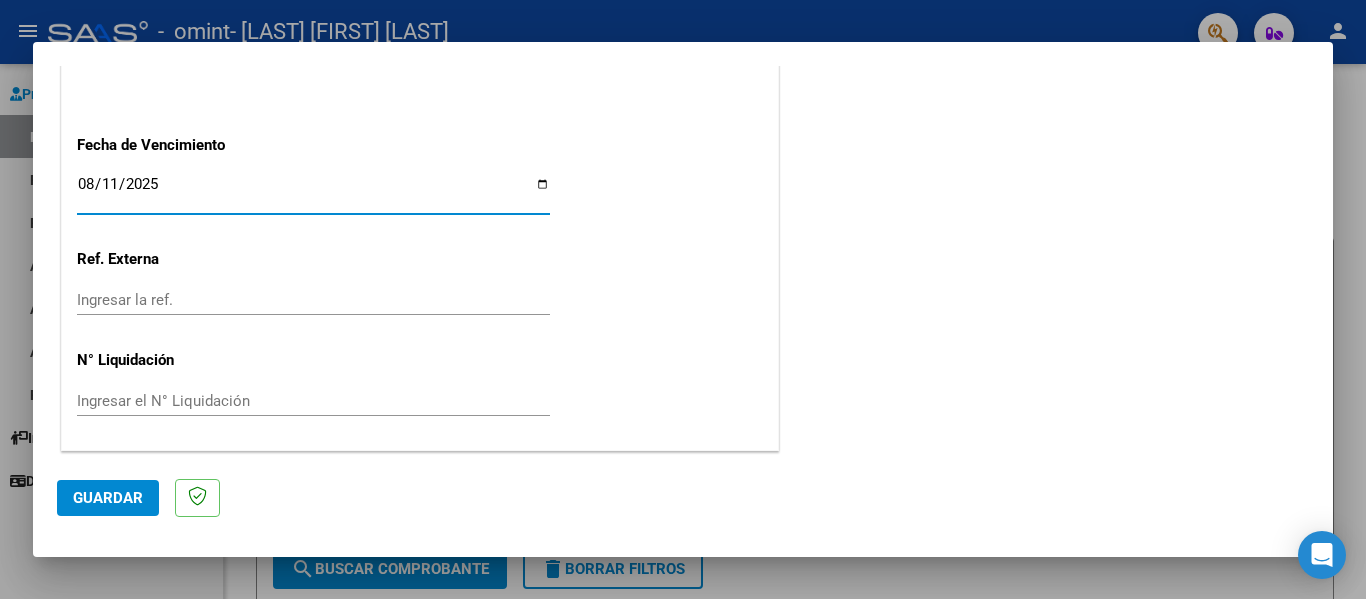 drag, startPoint x: 100, startPoint y: 500, endPoint x: 108, endPoint y: 519, distance: 20.615528 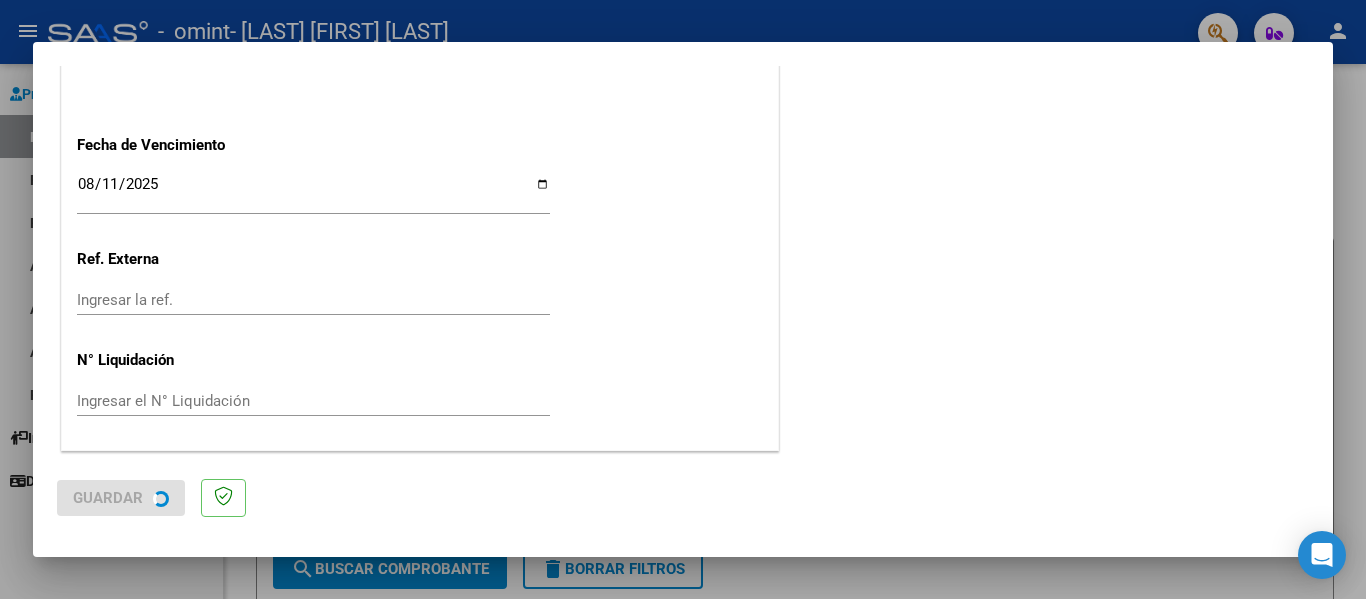 scroll, scrollTop: 0, scrollLeft: 0, axis: both 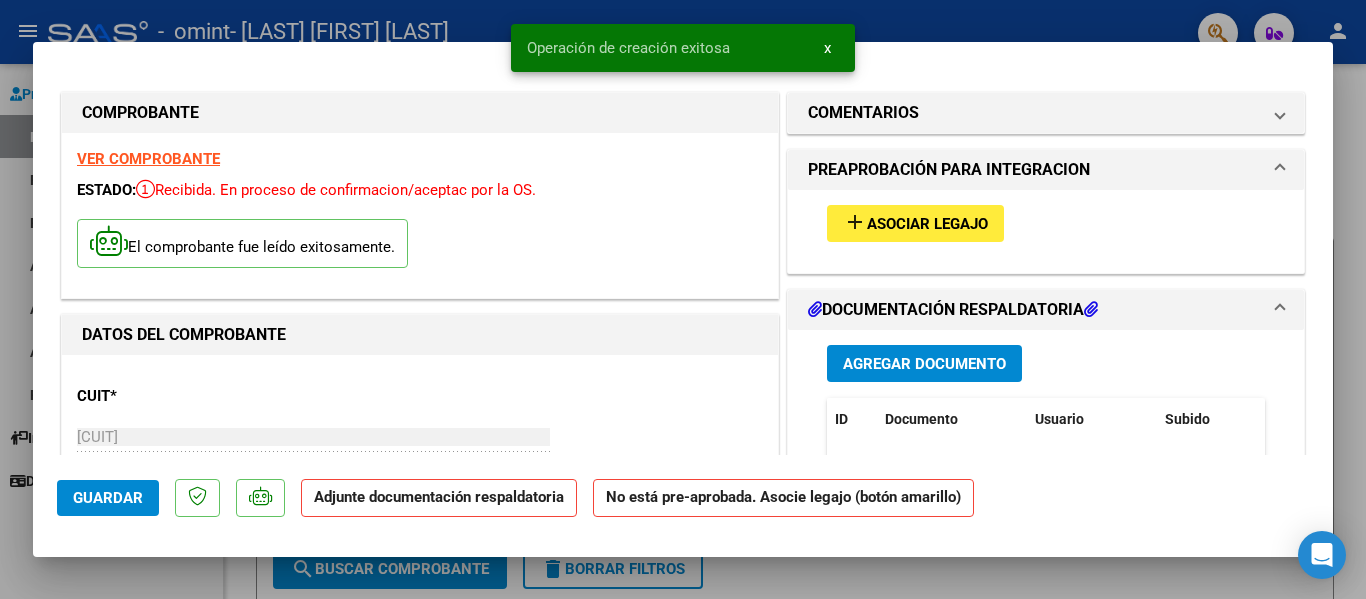 click on "Asociar Legajo" at bounding box center [927, 224] 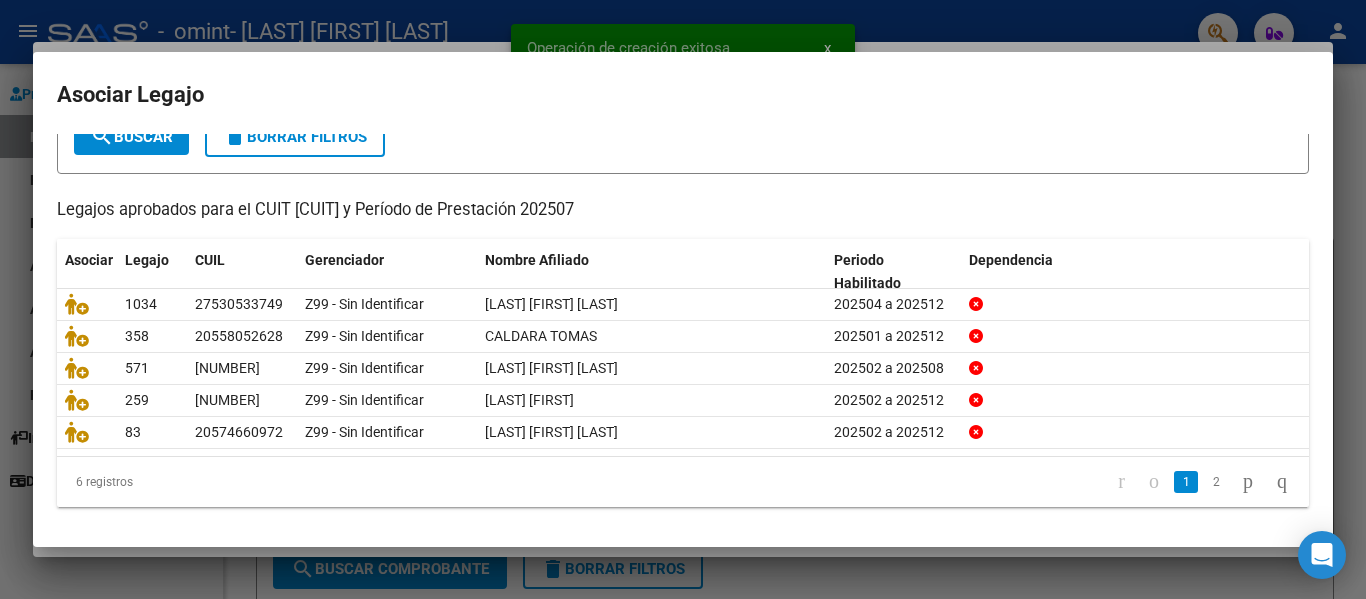 scroll, scrollTop: 137, scrollLeft: 0, axis: vertical 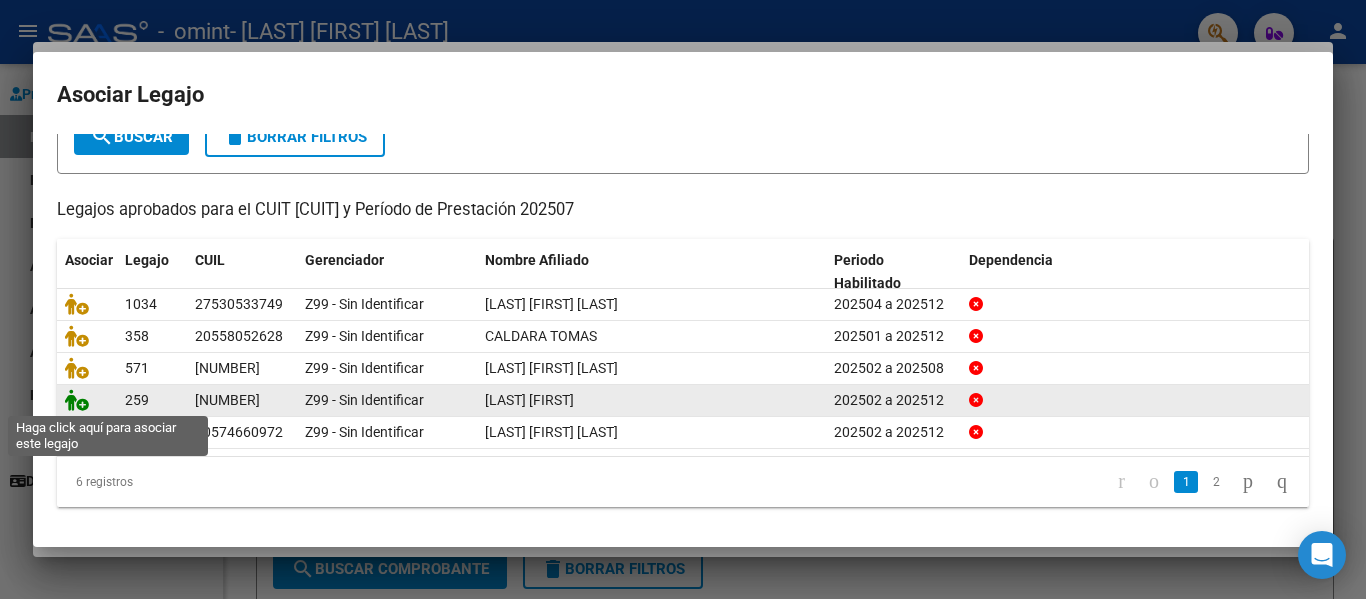 click 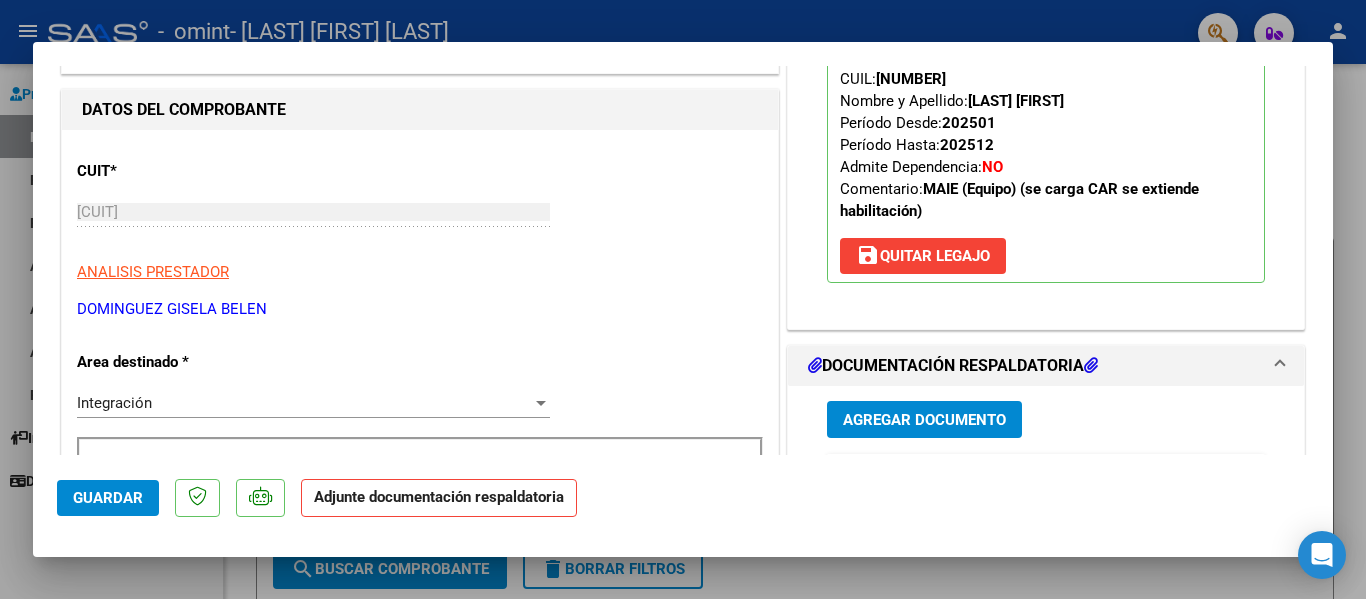 scroll, scrollTop: 300, scrollLeft: 0, axis: vertical 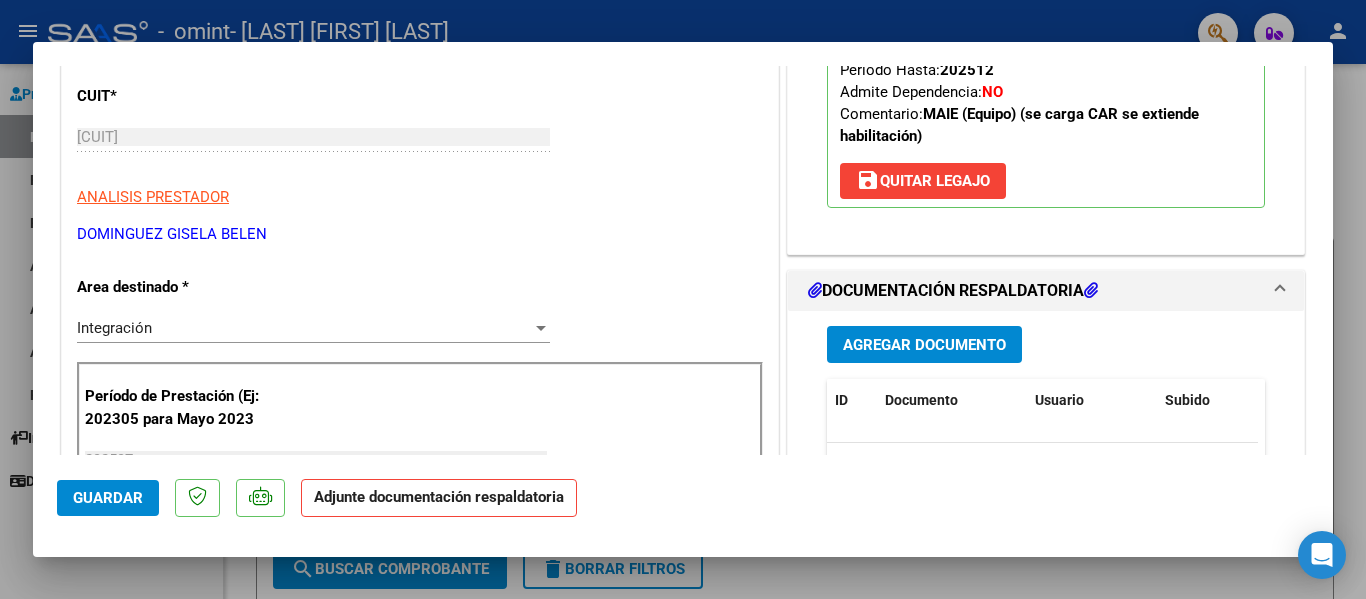 click on "Agregar Documento" at bounding box center [924, 345] 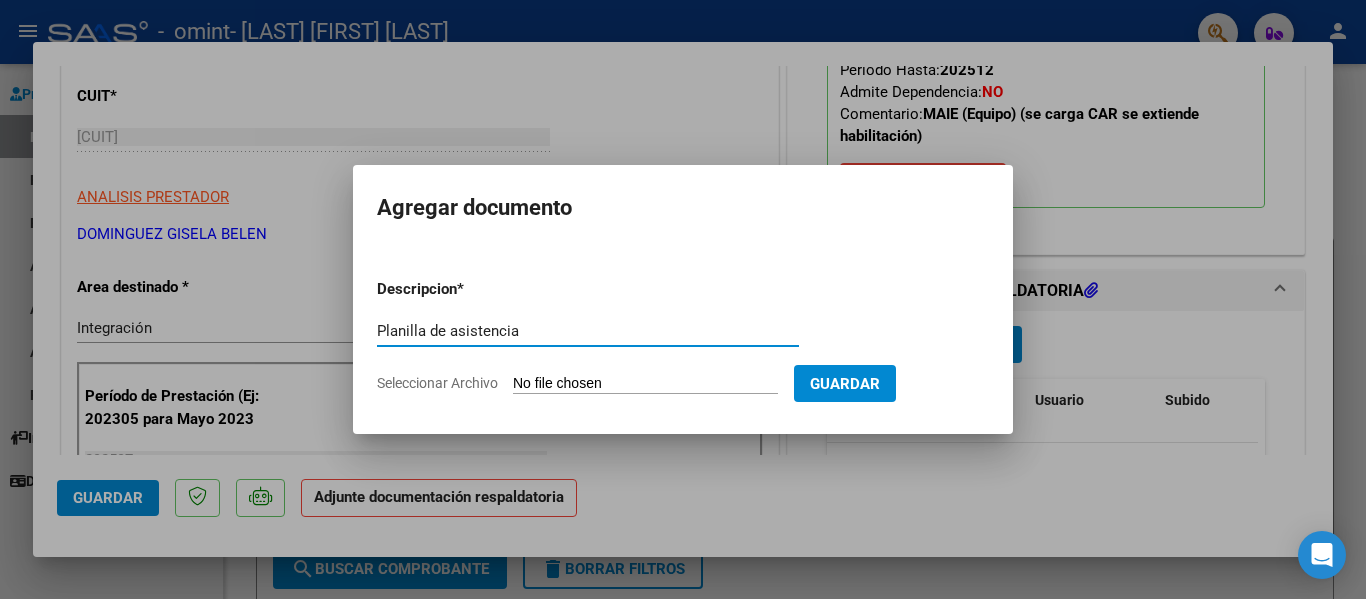type on "Planilla de asistencia" 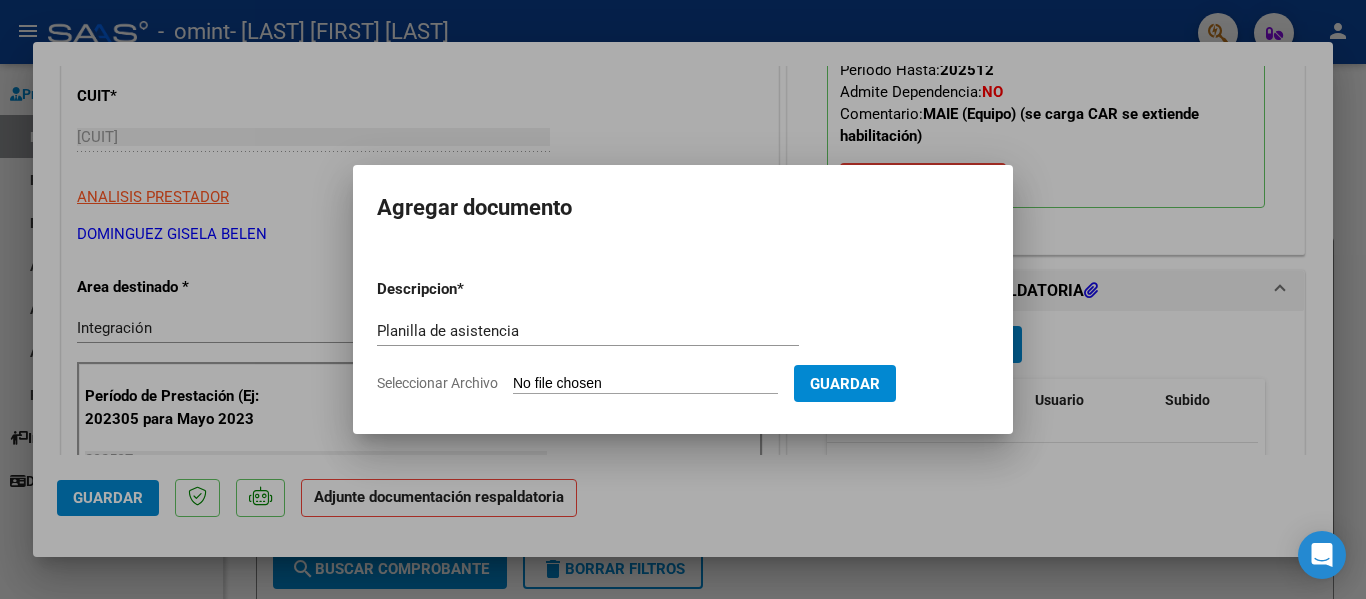 click on "Seleccionar Archivo" at bounding box center [645, 384] 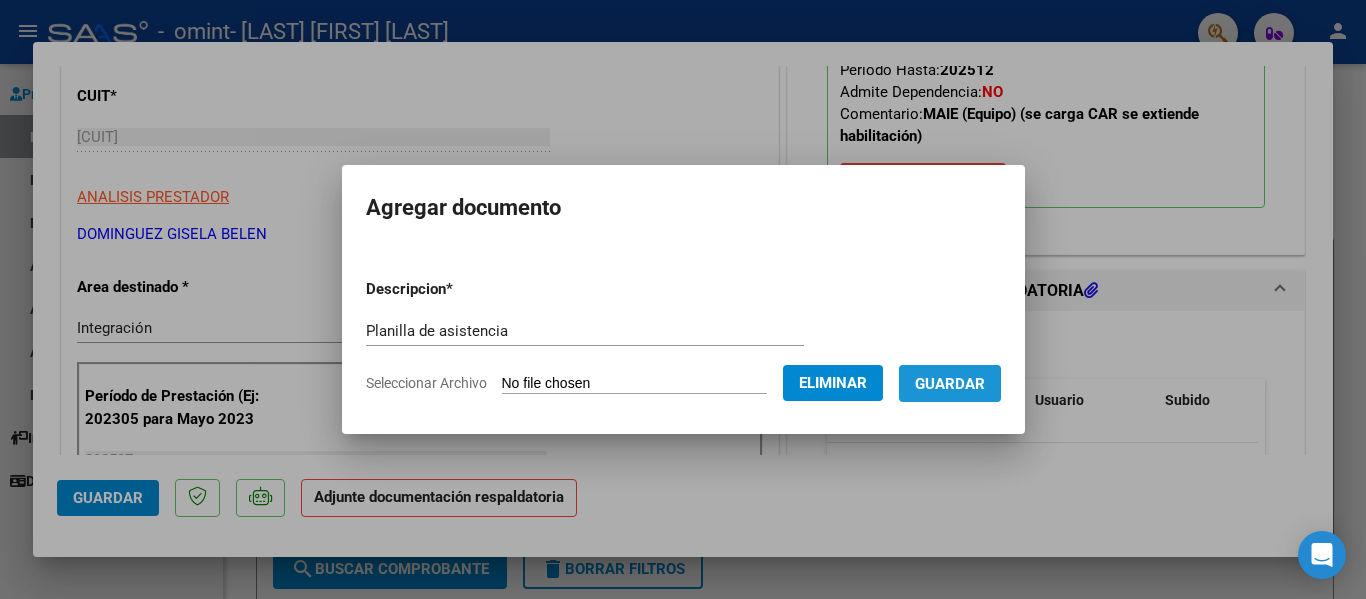 click on "Guardar" at bounding box center (950, 384) 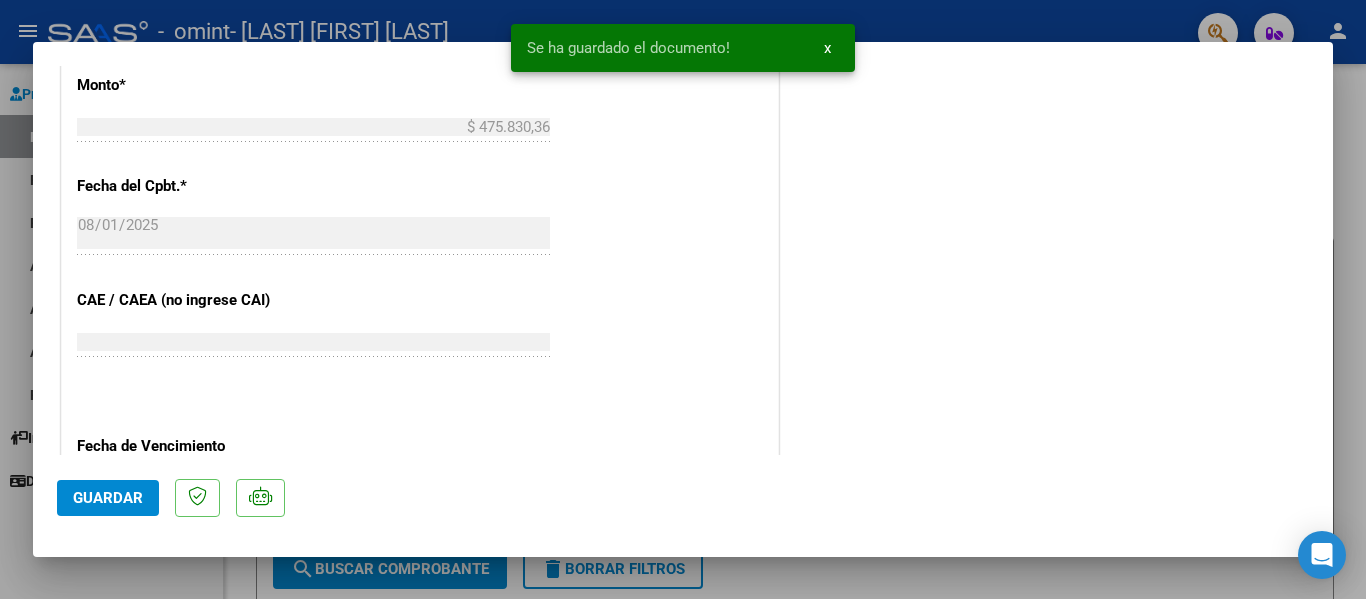 scroll, scrollTop: 1100, scrollLeft: 0, axis: vertical 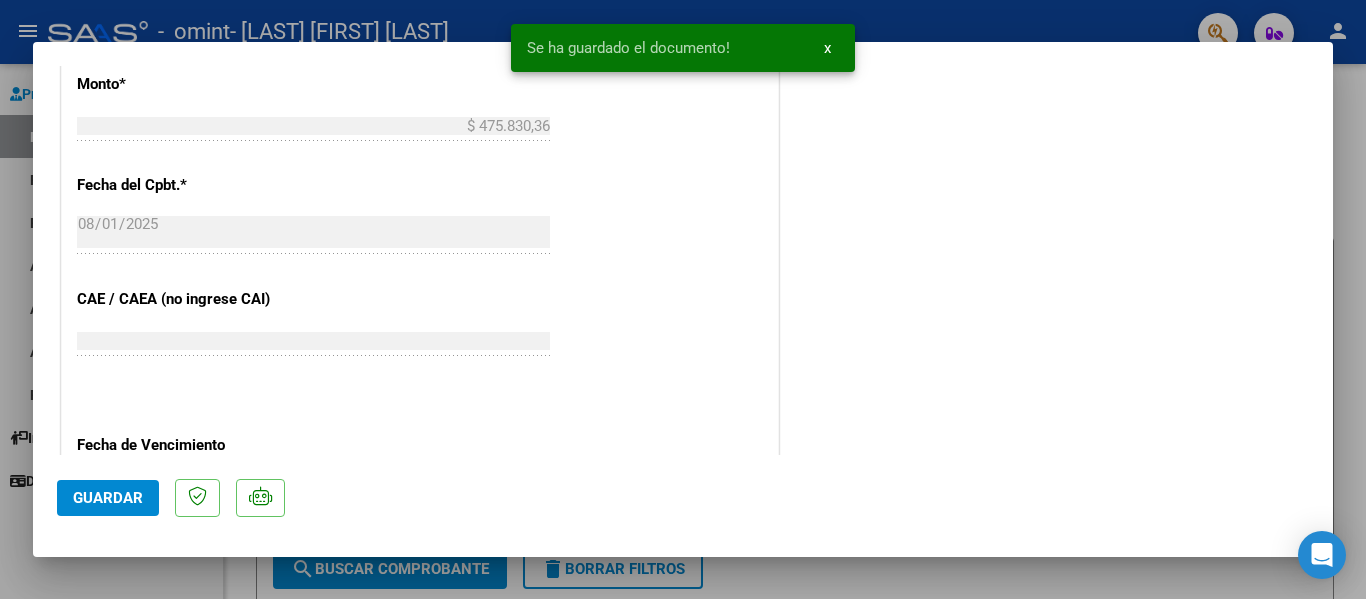 click on "Guardar" 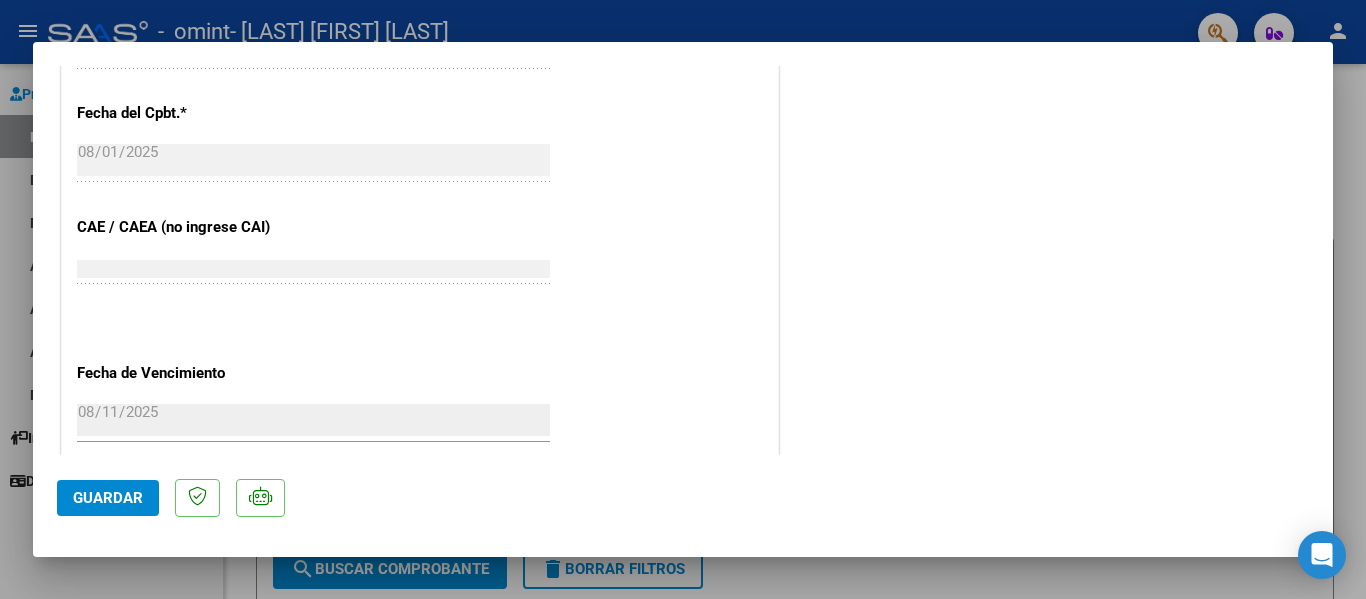 scroll, scrollTop: 1400, scrollLeft: 0, axis: vertical 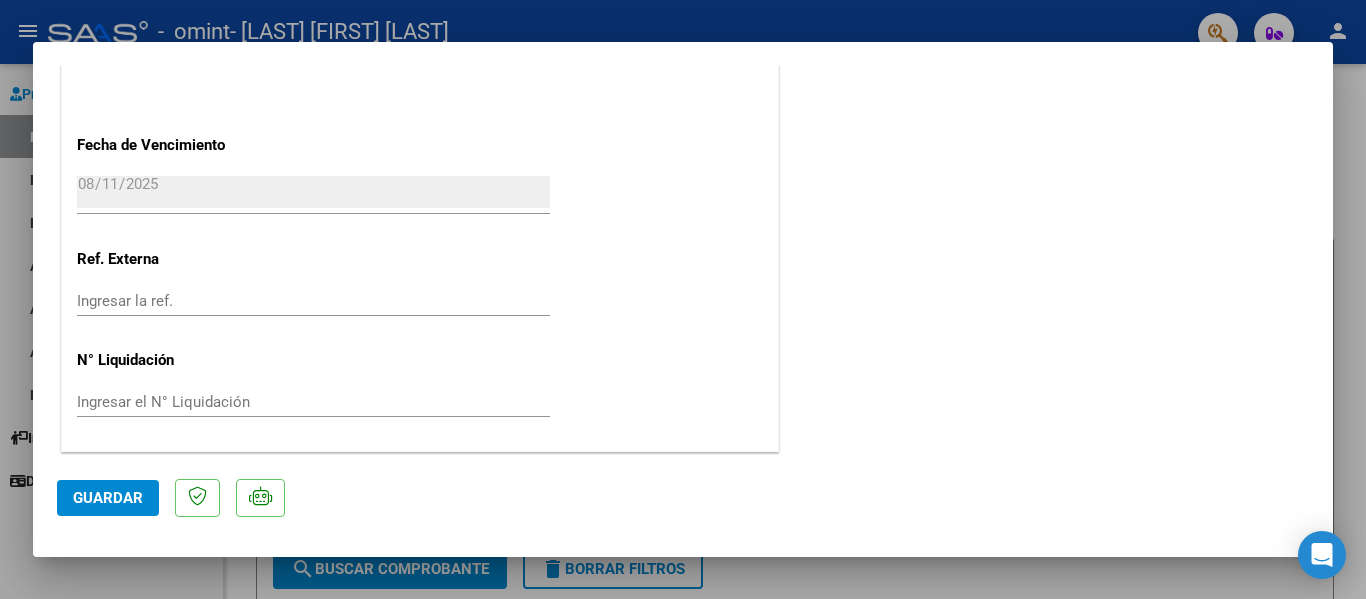 click on "Guardar" 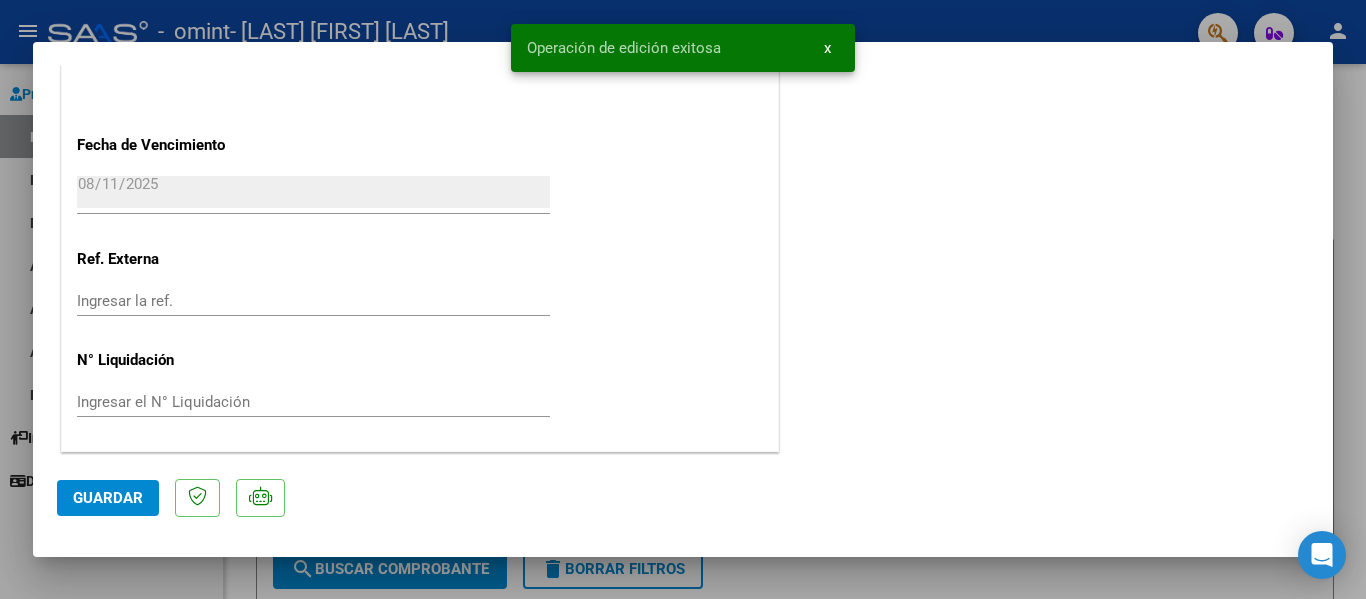 click at bounding box center [683, 299] 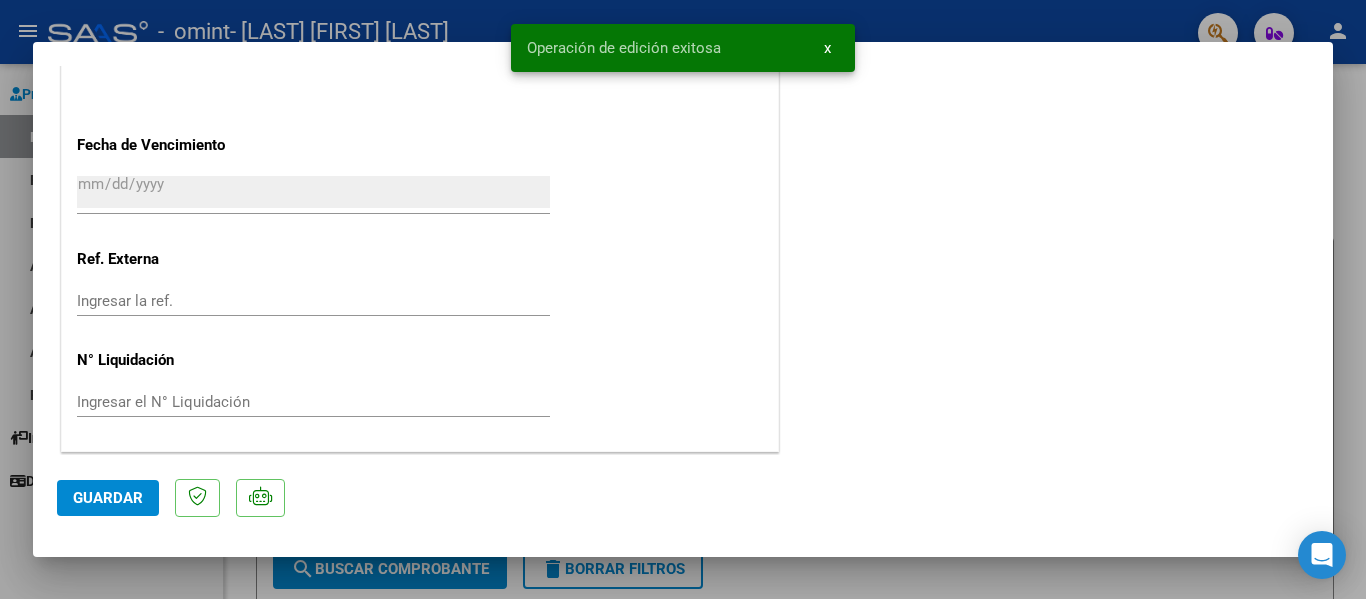 scroll, scrollTop: 0, scrollLeft: 0, axis: both 